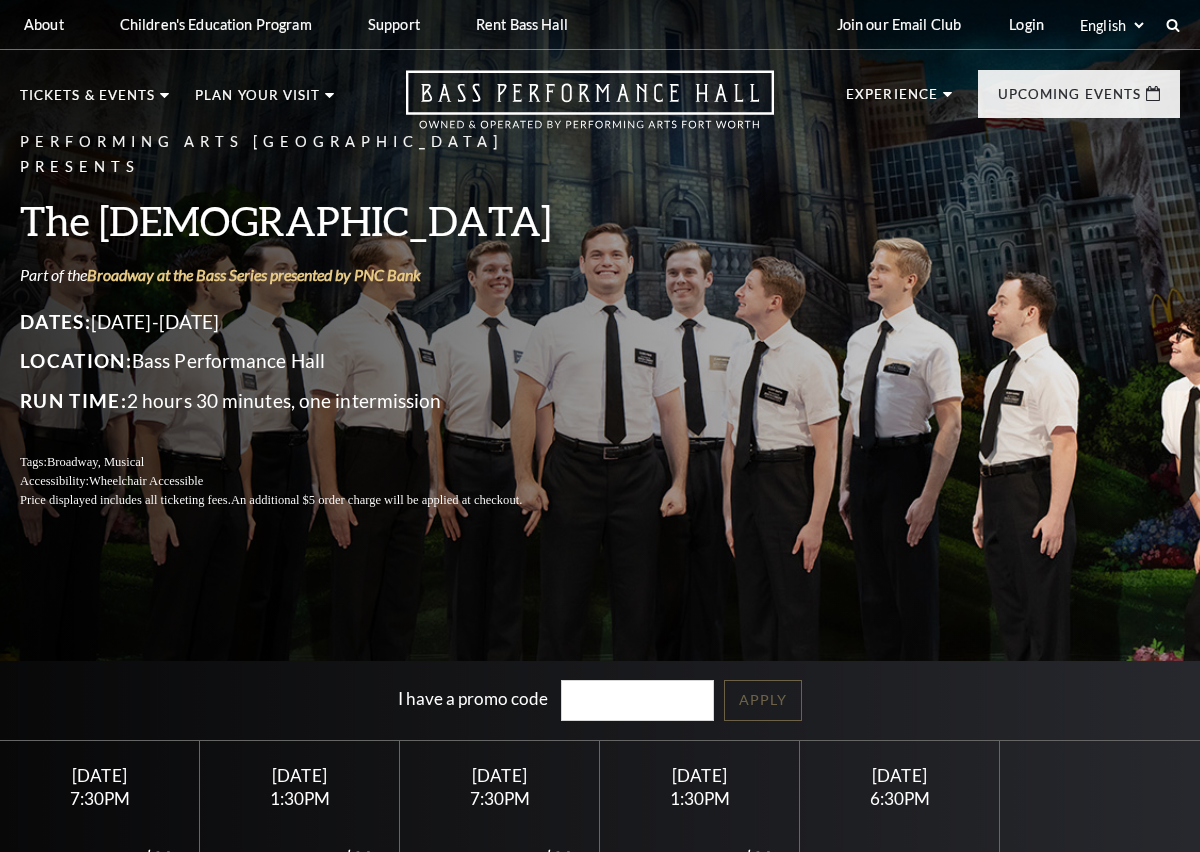 scroll, scrollTop: 0, scrollLeft: 0, axis: both 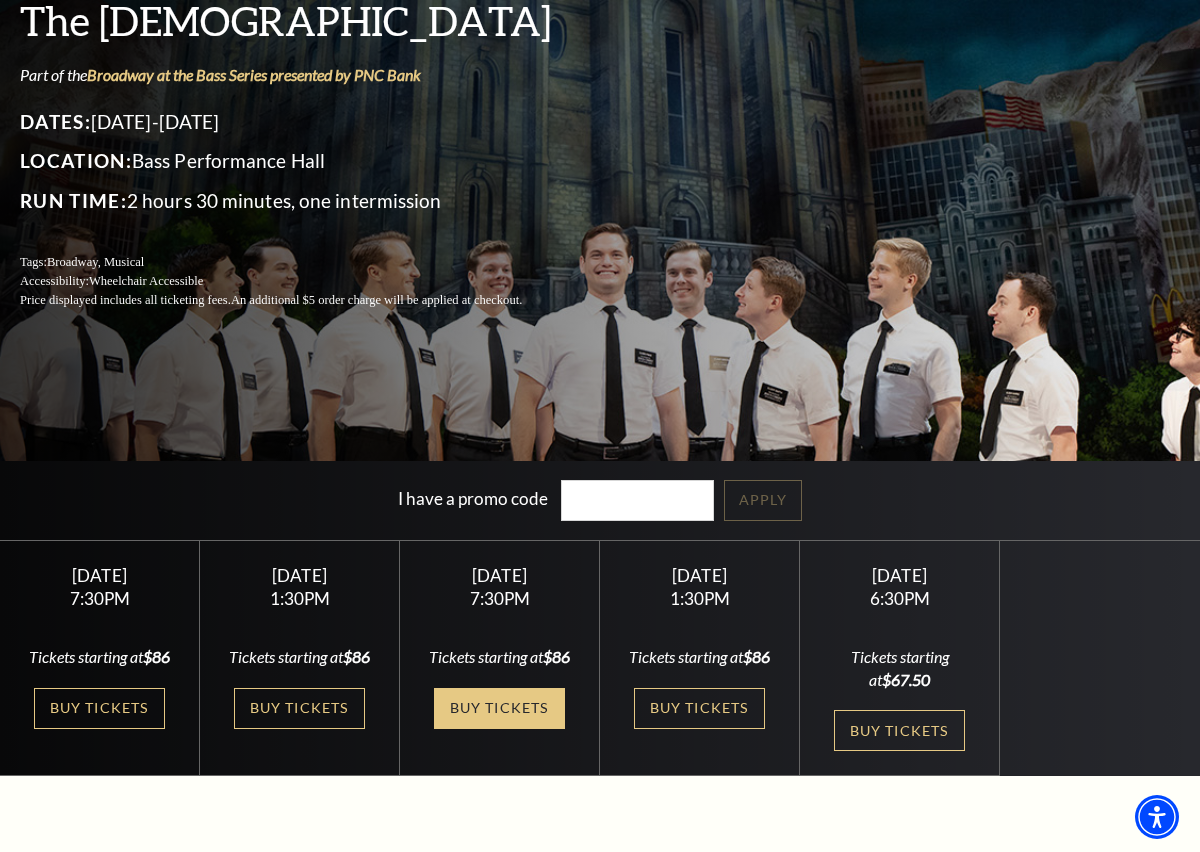 click on "Buy Tickets" at bounding box center (499, 708) 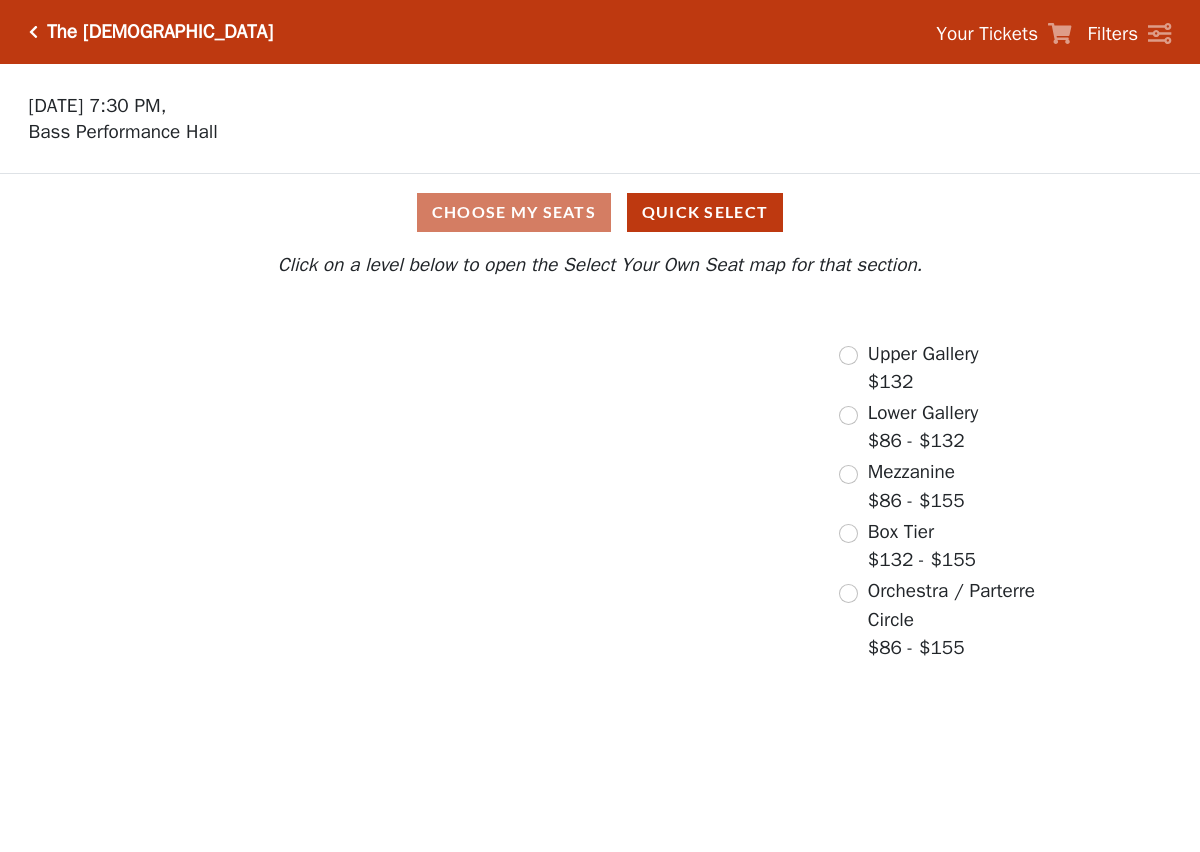 scroll, scrollTop: 0, scrollLeft: 0, axis: both 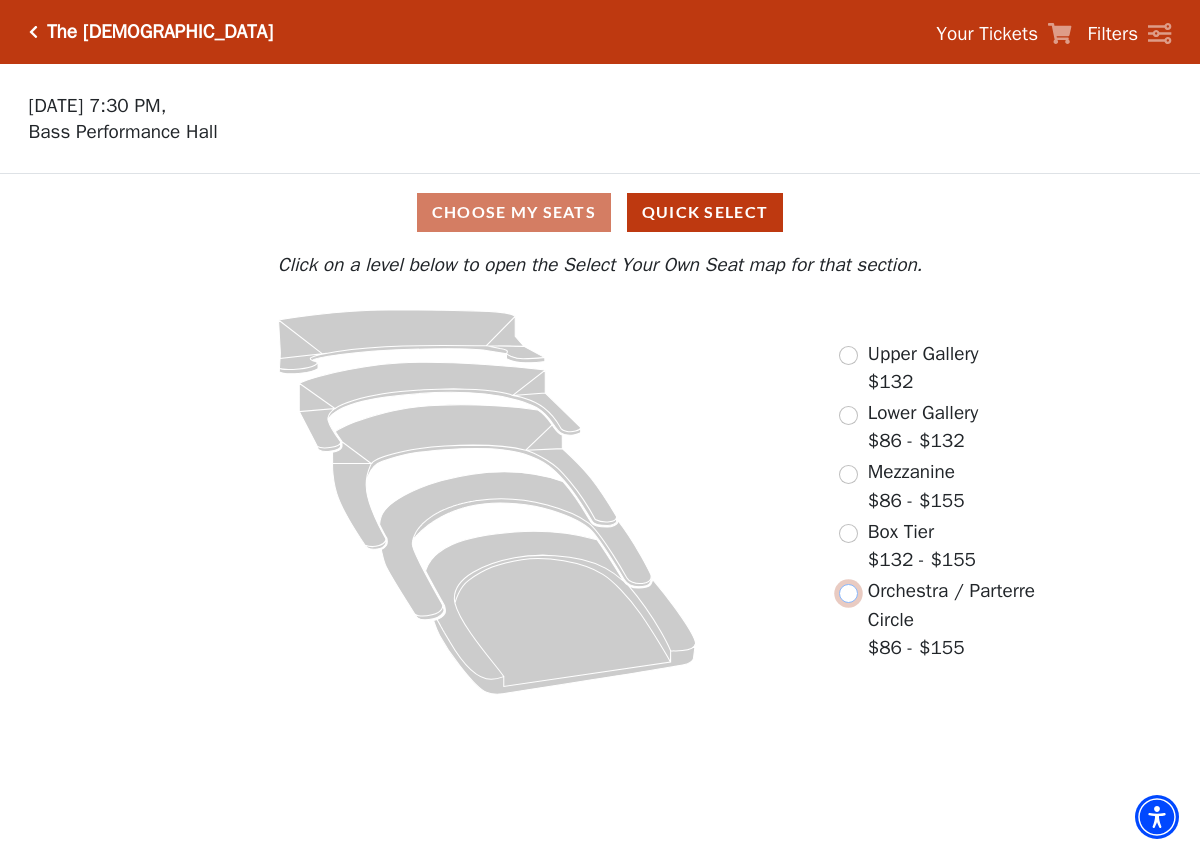 click at bounding box center (848, 593) 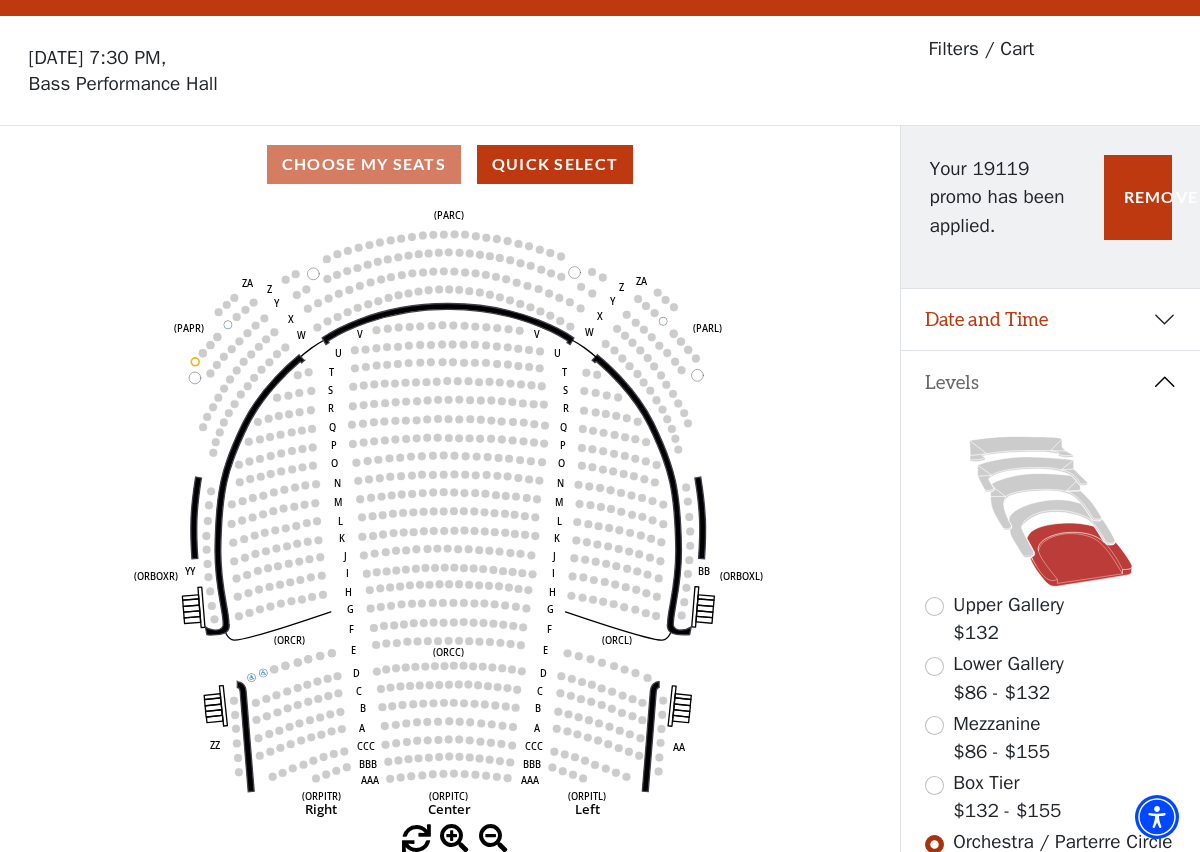 scroll, scrollTop: 92, scrollLeft: 0, axis: vertical 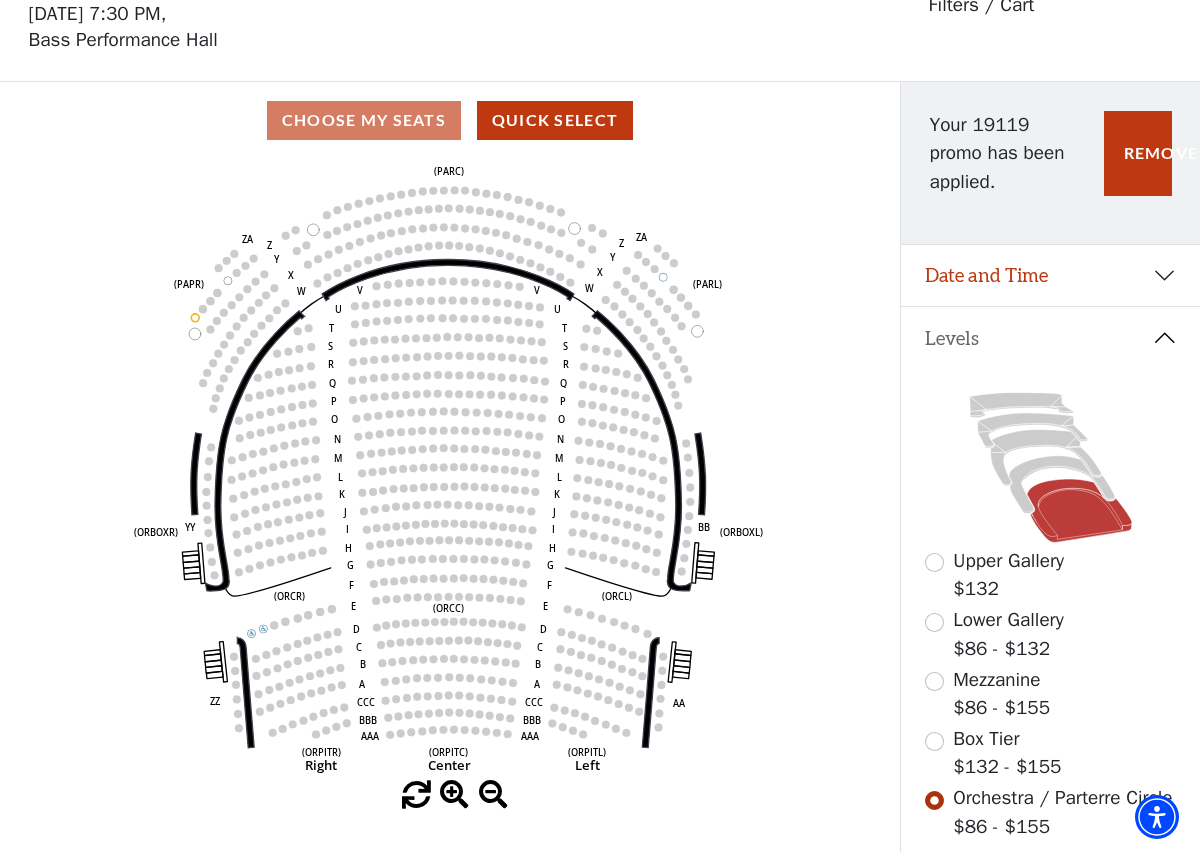 click at bounding box center (454, 795) 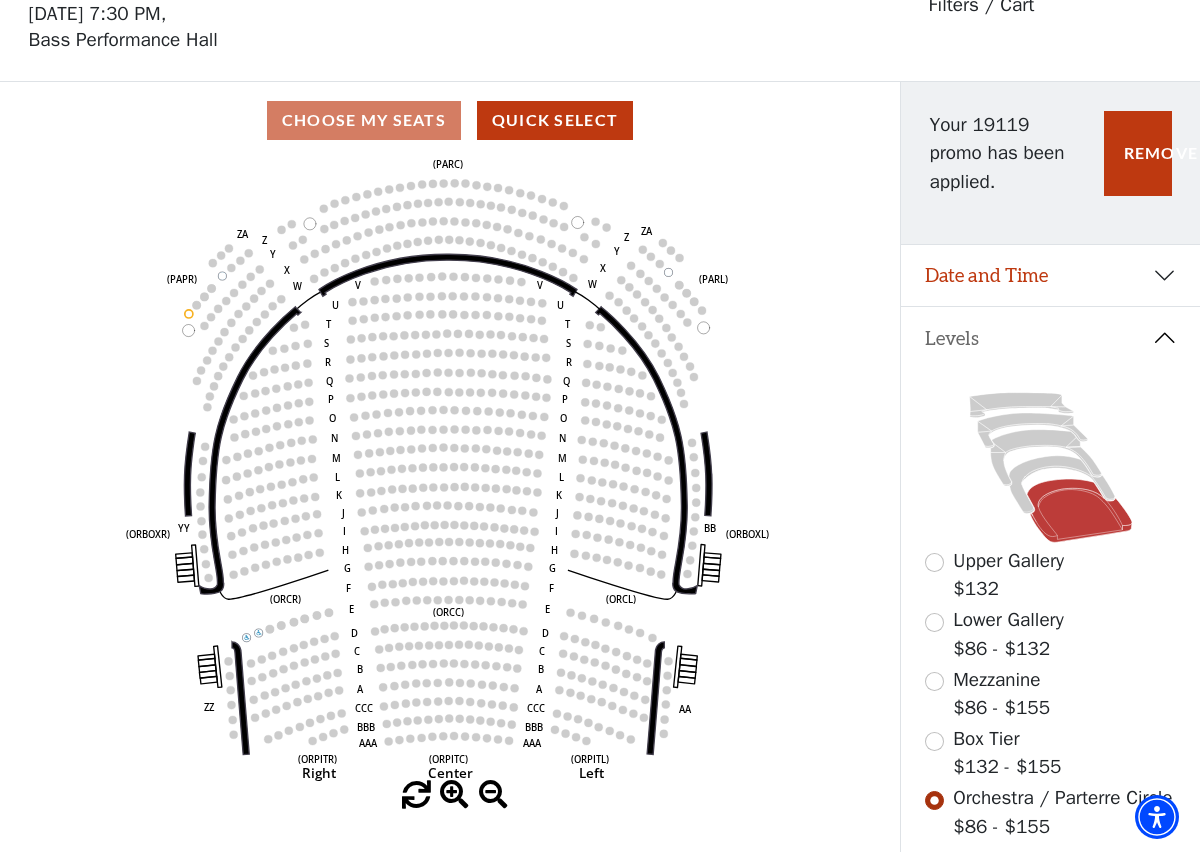 click at bounding box center [454, 795] 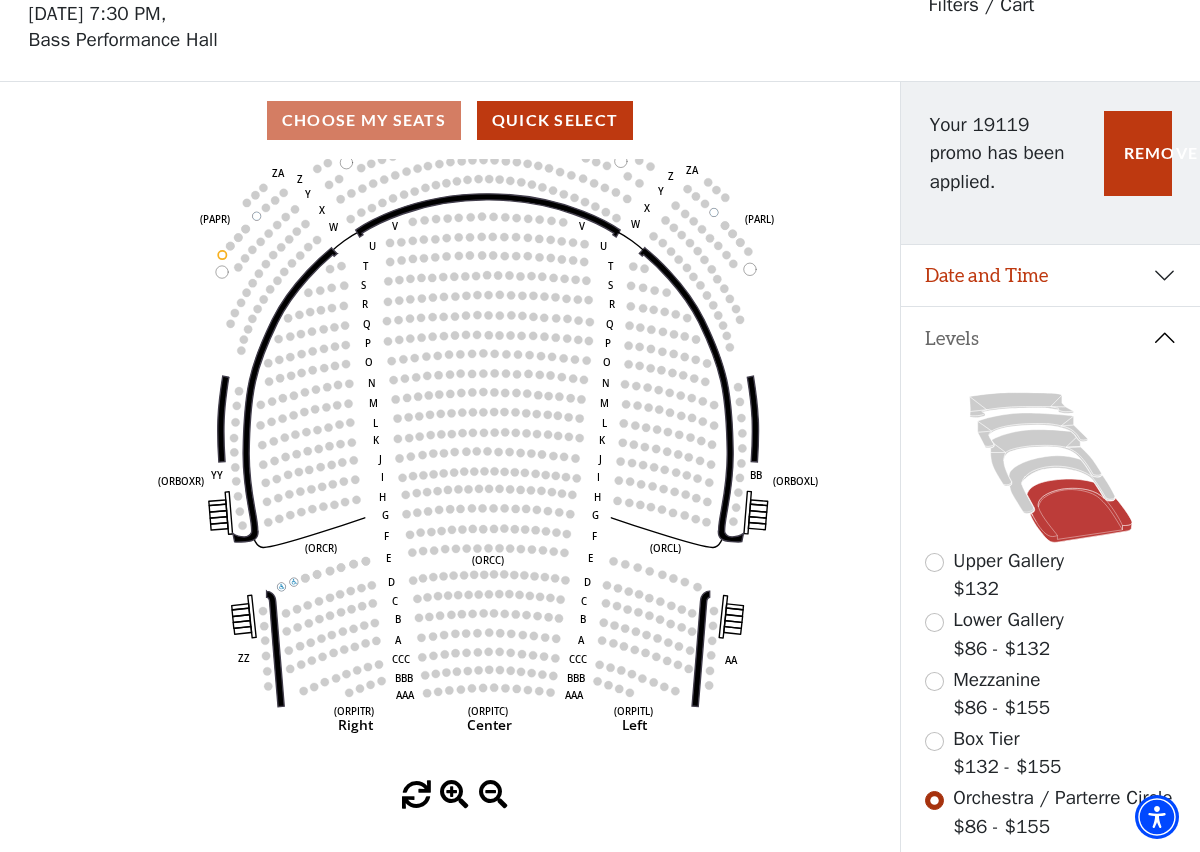 drag, startPoint x: 474, startPoint y: 224, endPoint x: 514, endPoint y: 169, distance: 68.007355 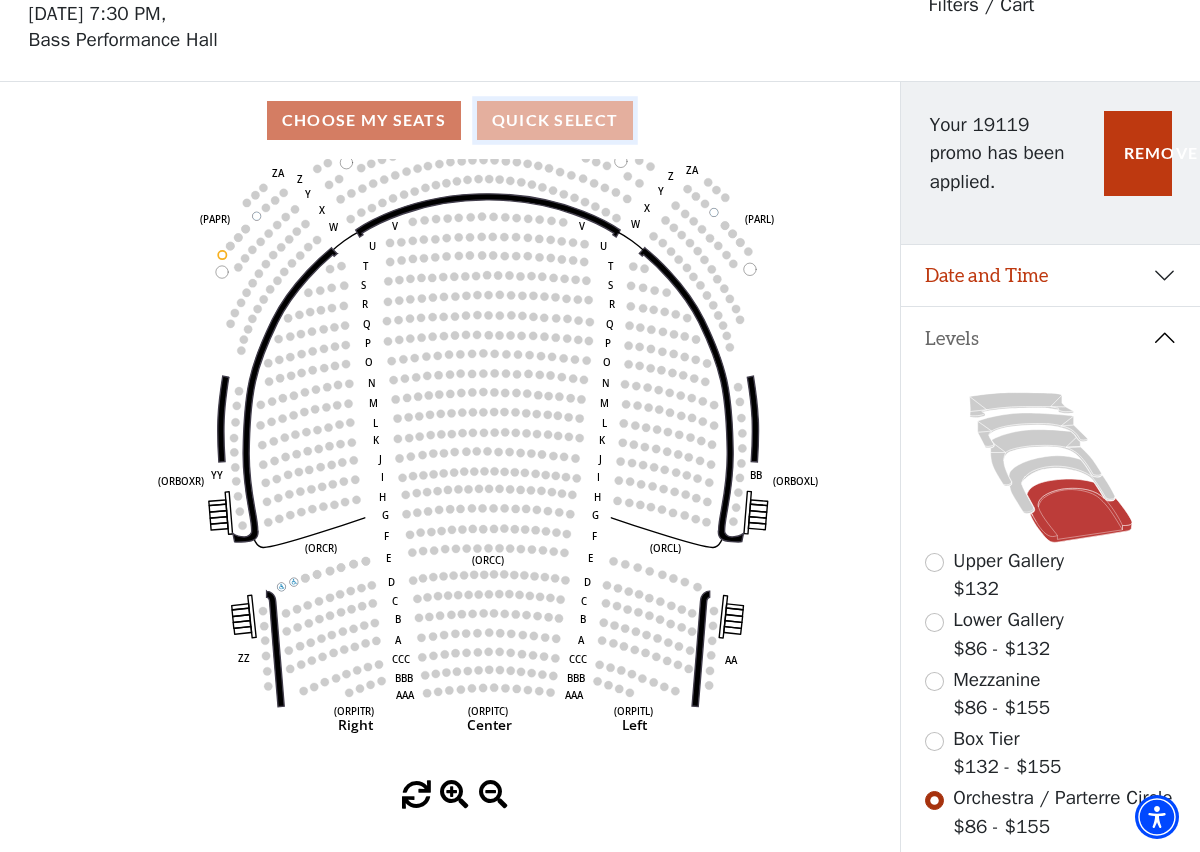 click on "Quick Select" at bounding box center (555, 120) 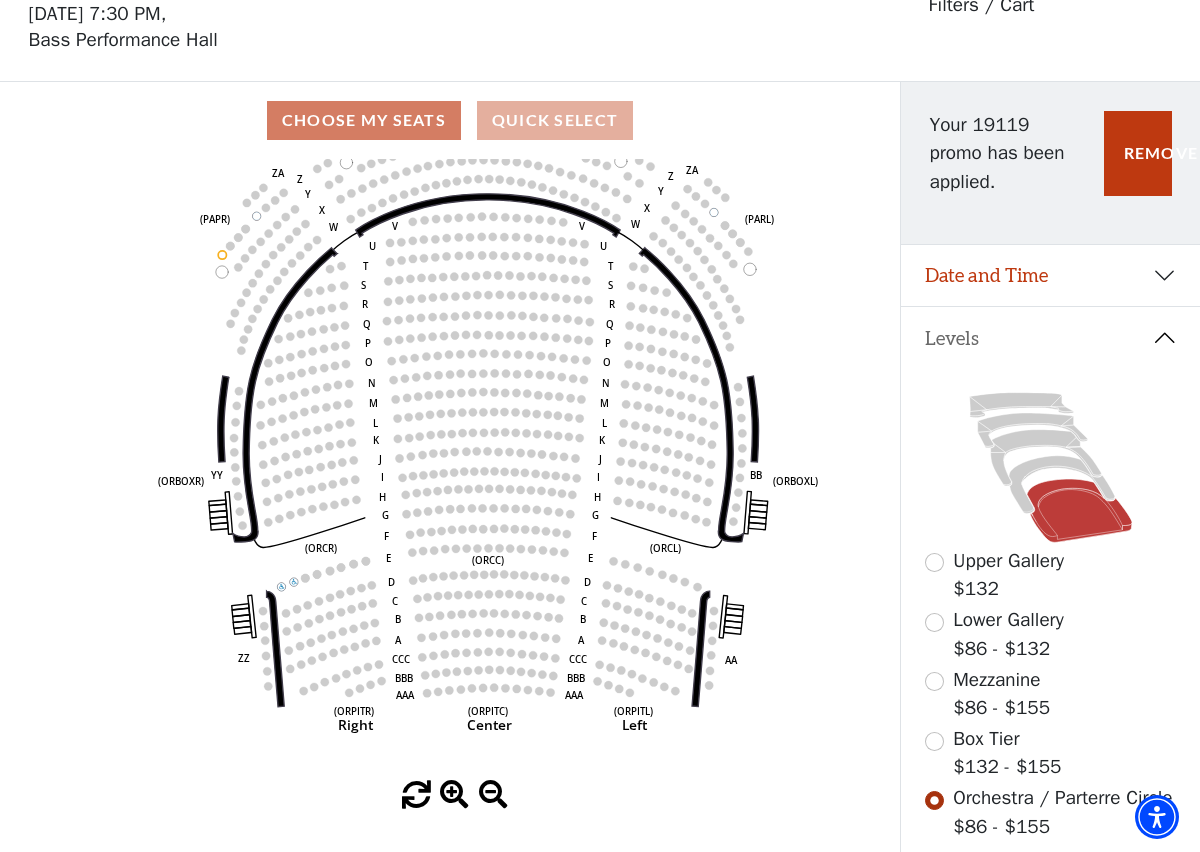 scroll, scrollTop: 0, scrollLeft: 0, axis: both 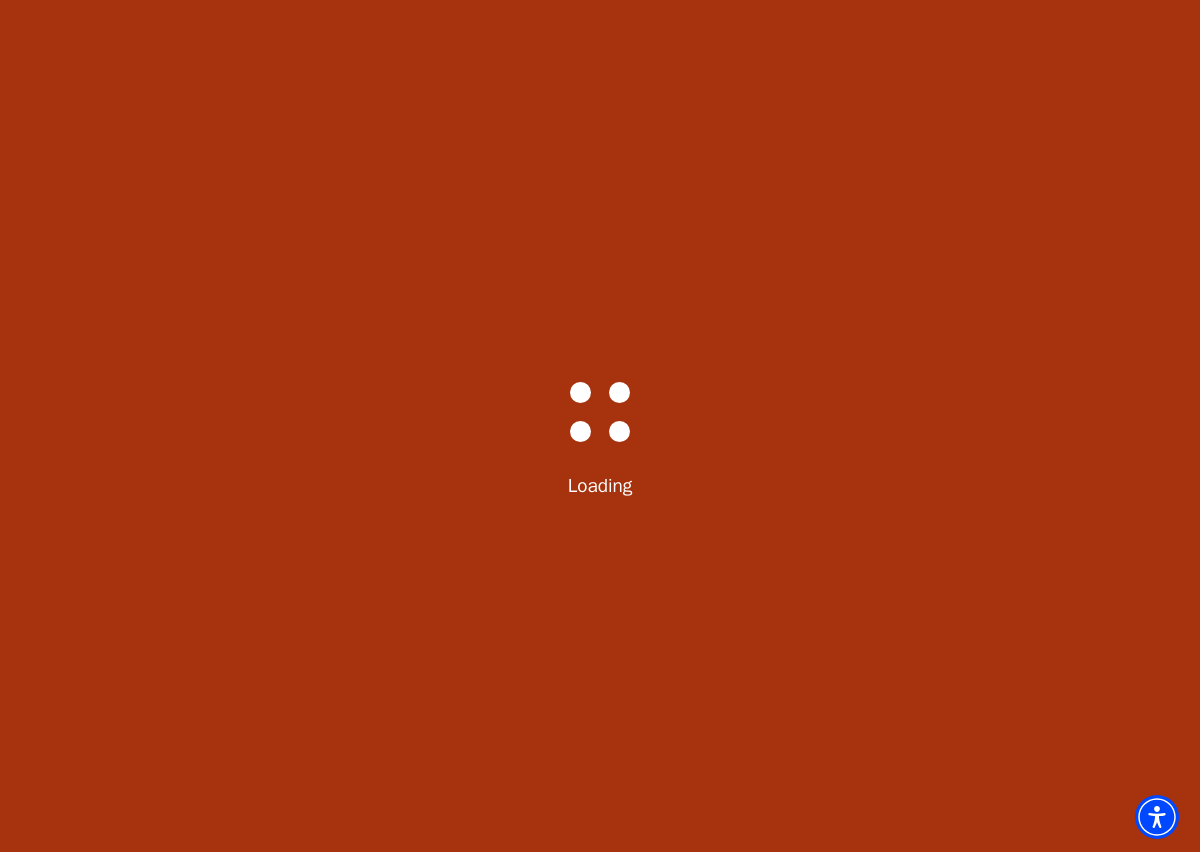 select on "6287" 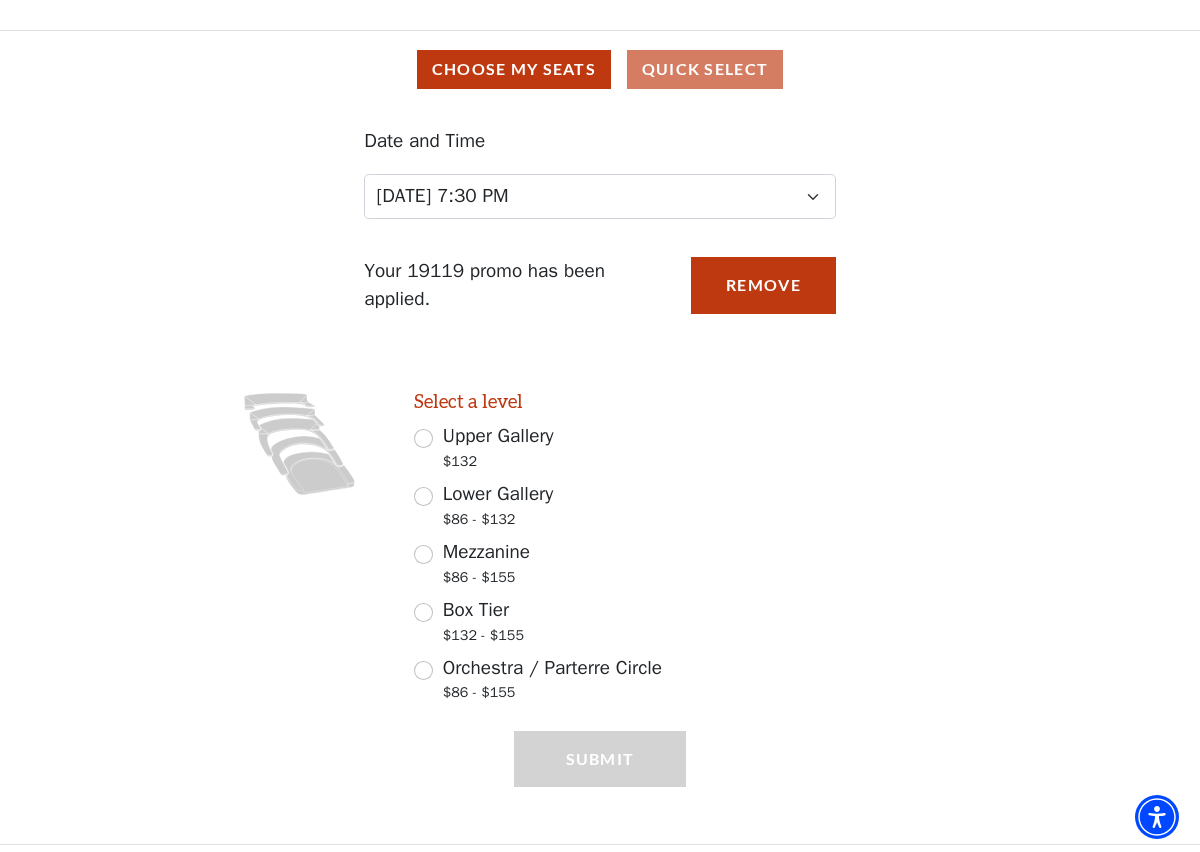 scroll, scrollTop: 147, scrollLeft: 0, axis: vertical 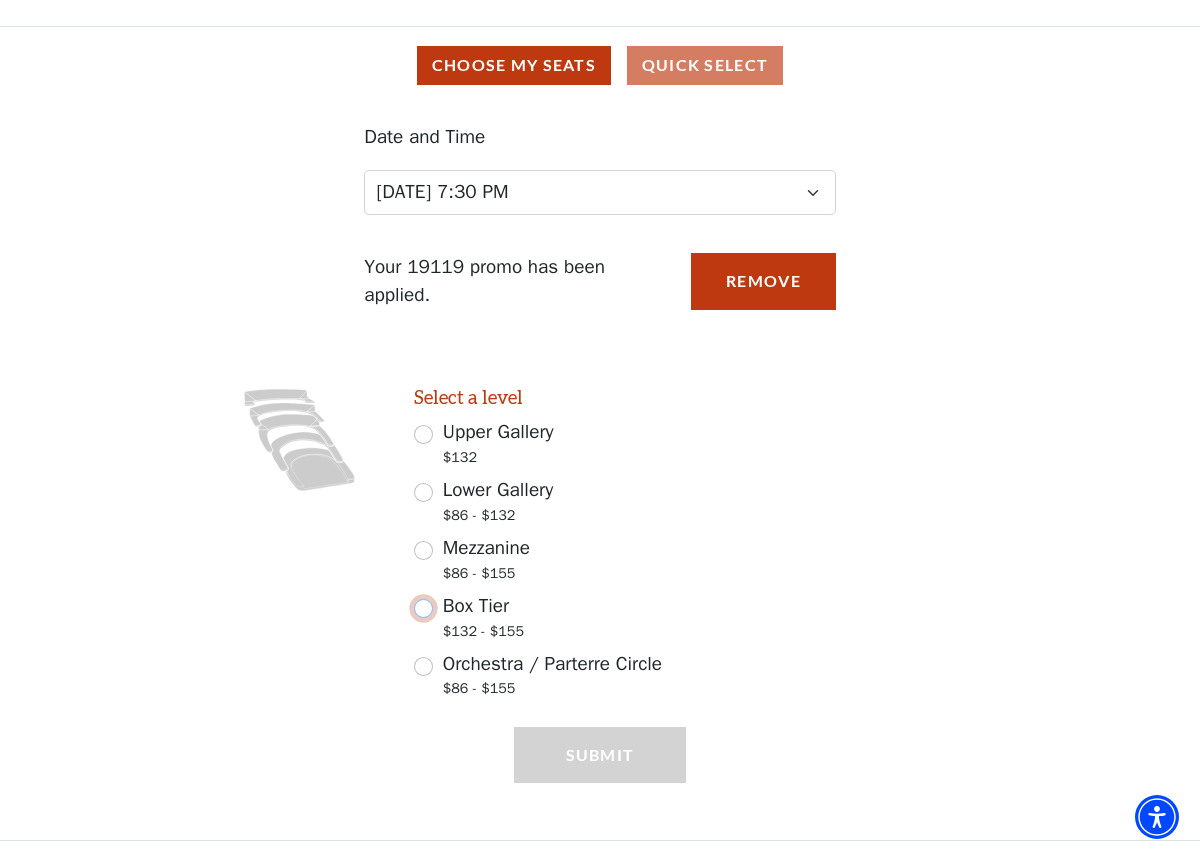 click on "Box Tier     $132 - $155" at bounding box center [423, 608] 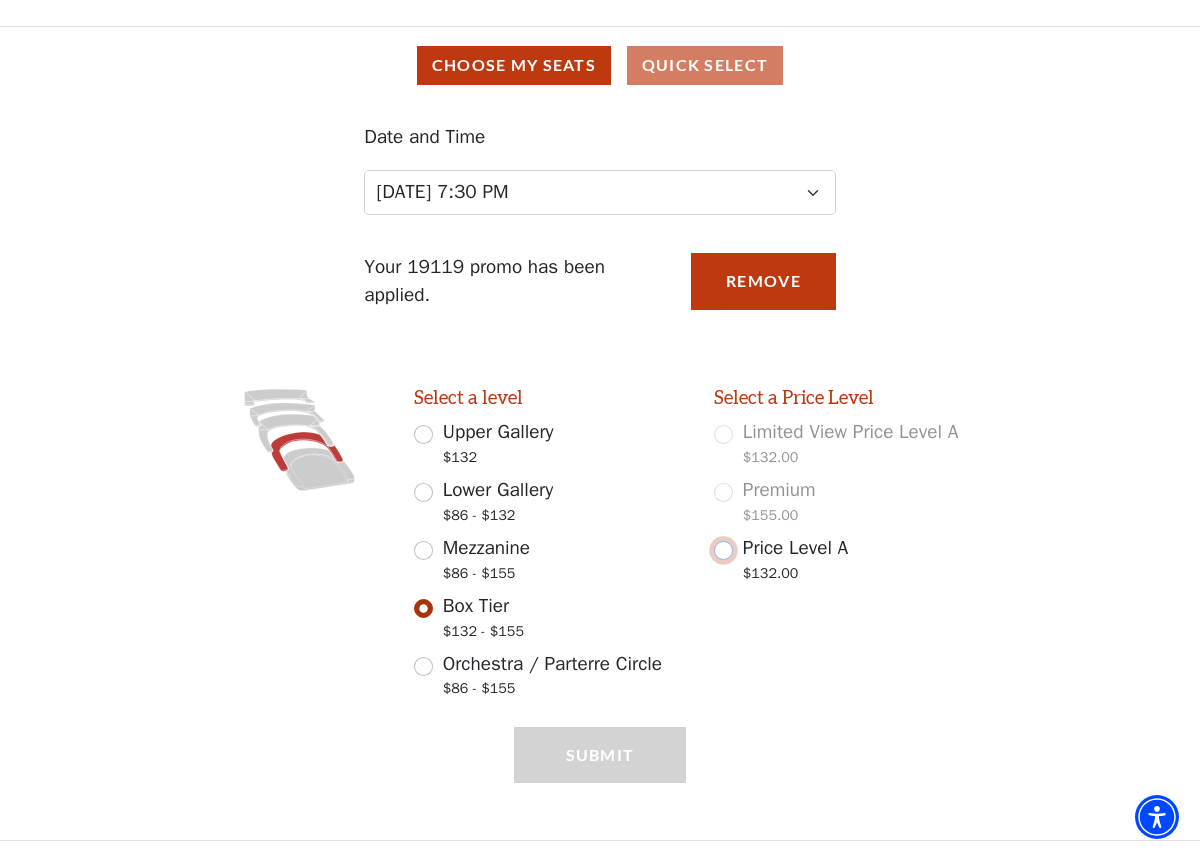 click on "Price Level A $132.00" at bounding box center (723, 550) 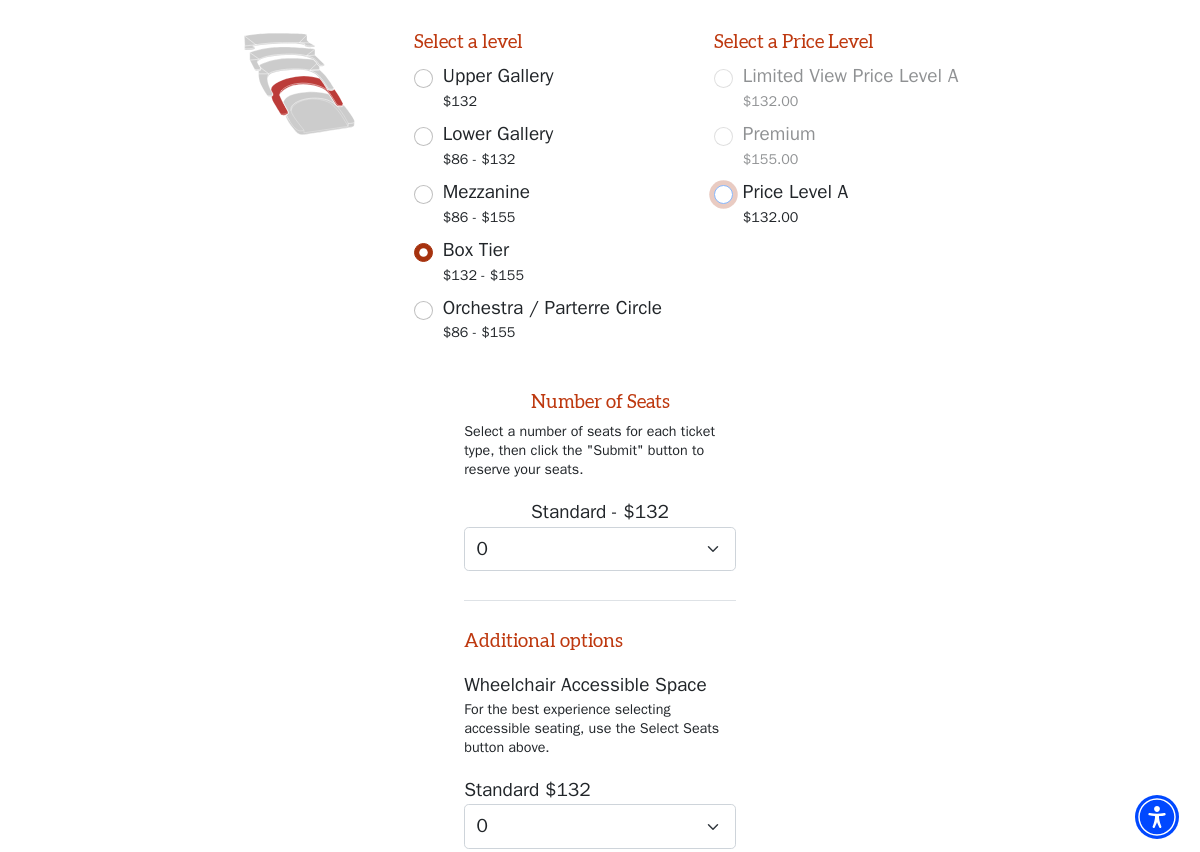 scroll, scrollTop: 633, scrollLeft: 0, axis: vertical 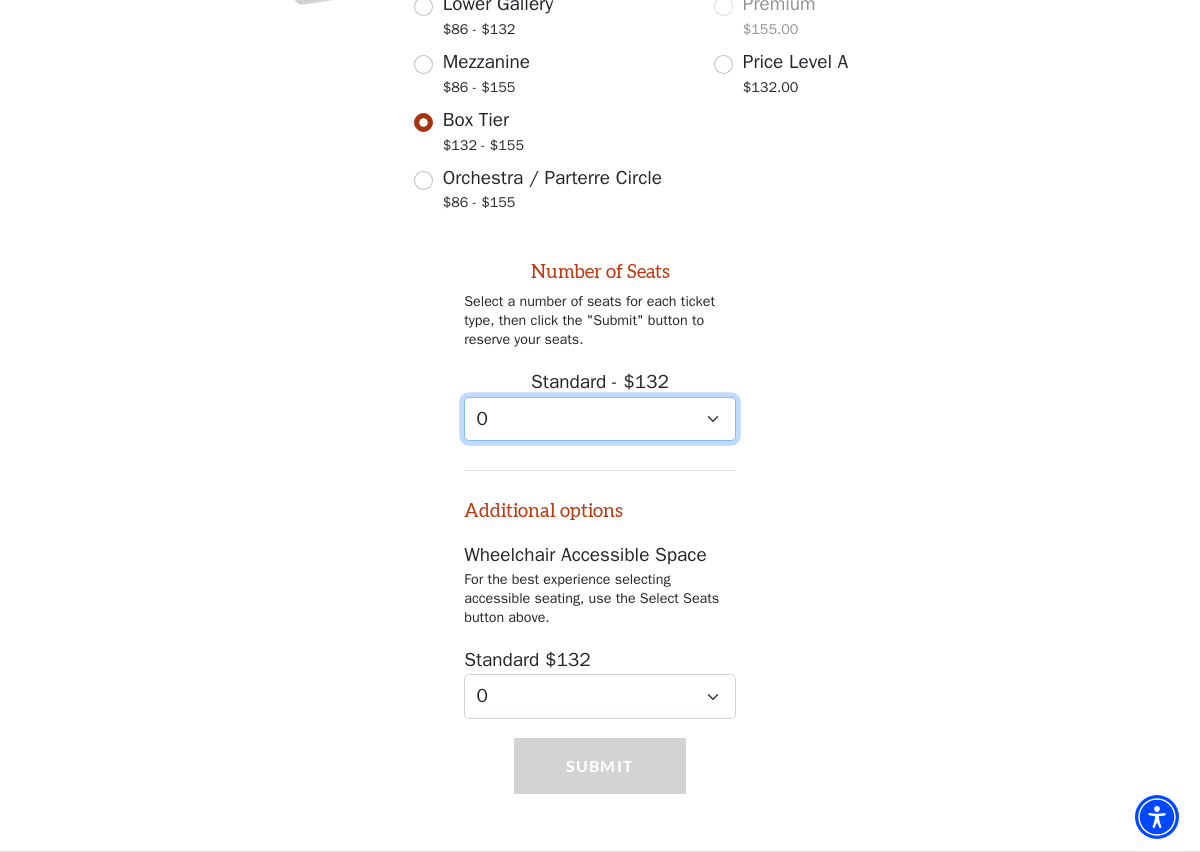 click on "0 1 2 3 4 5 6 7 8 9" at bounding box center (600, 419) 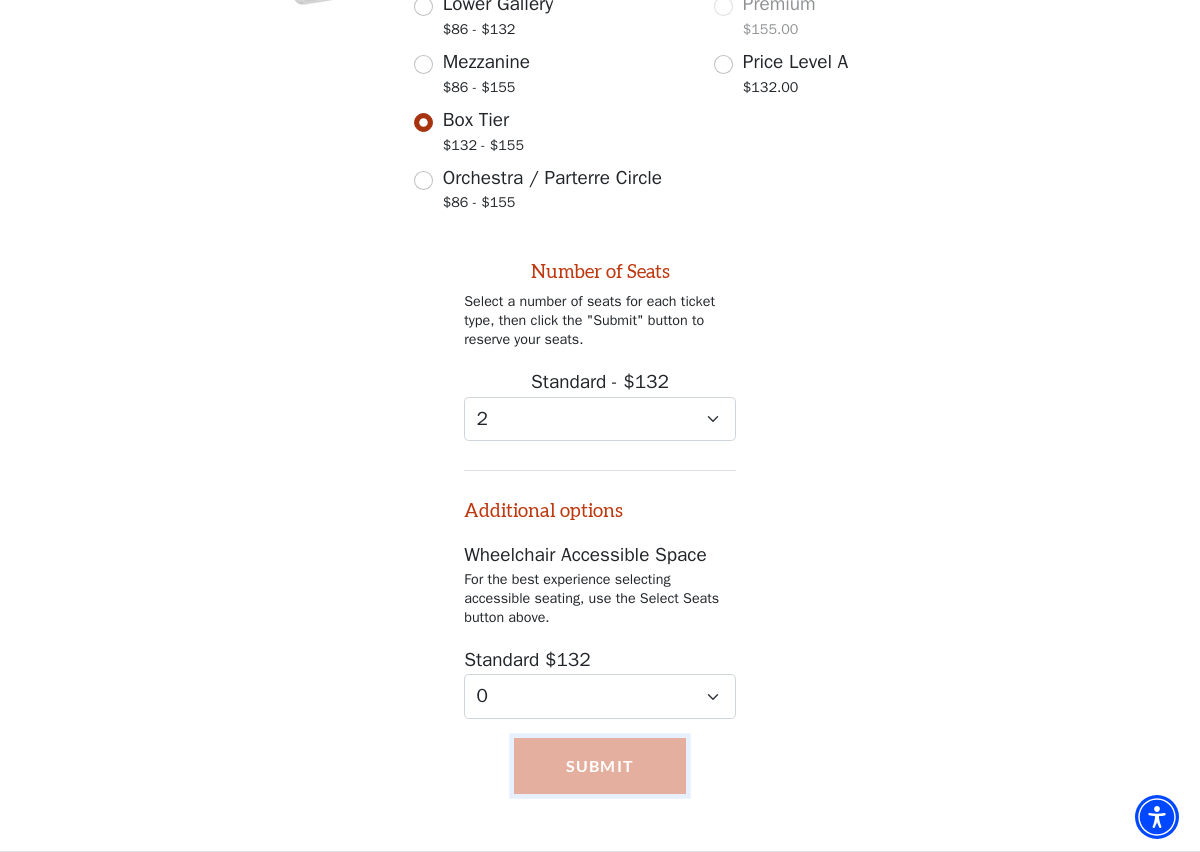 click on "Submit" at bounding box center [600, 766] 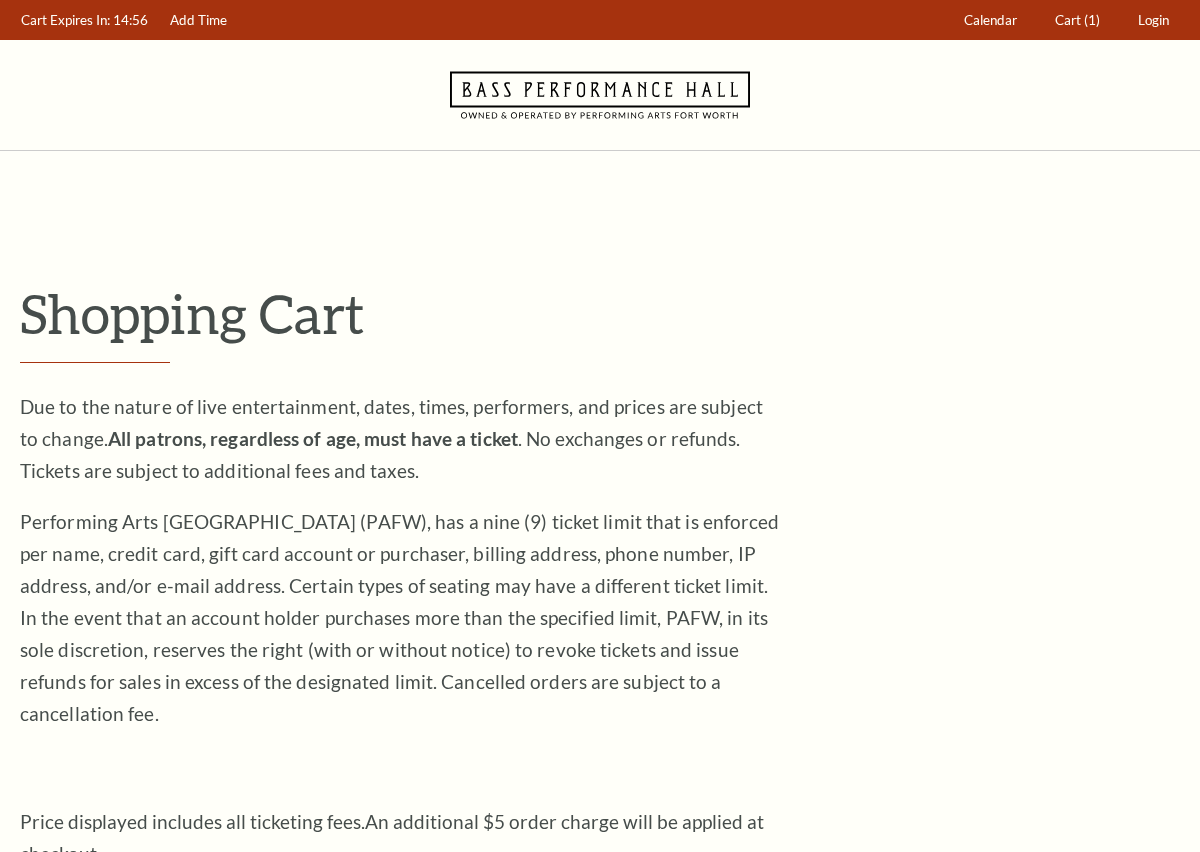 scroll, scrollTop: 0, scrollLeft: 0, axis: both 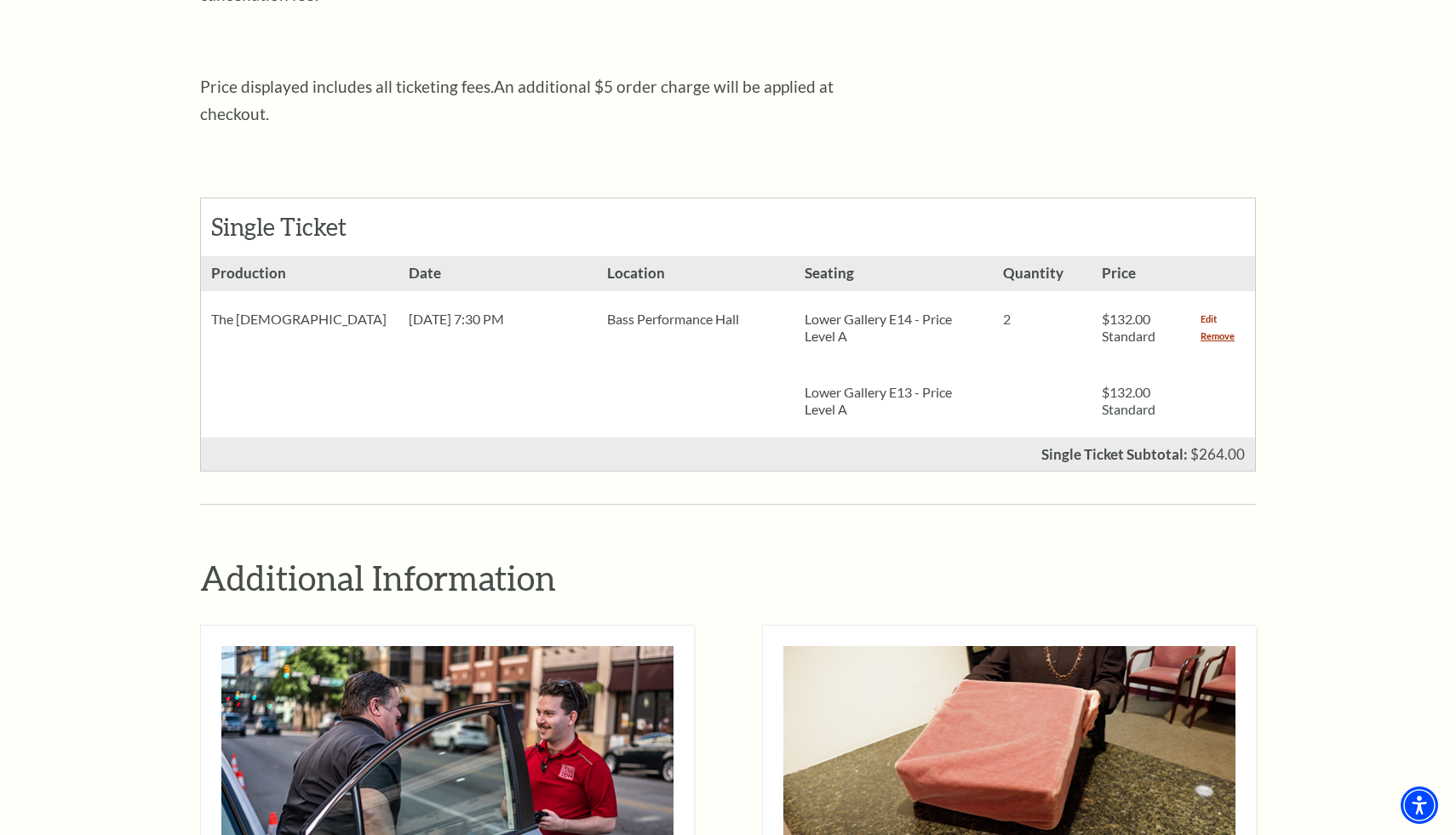 click on "Edit" at bounding box center [1208, 319] 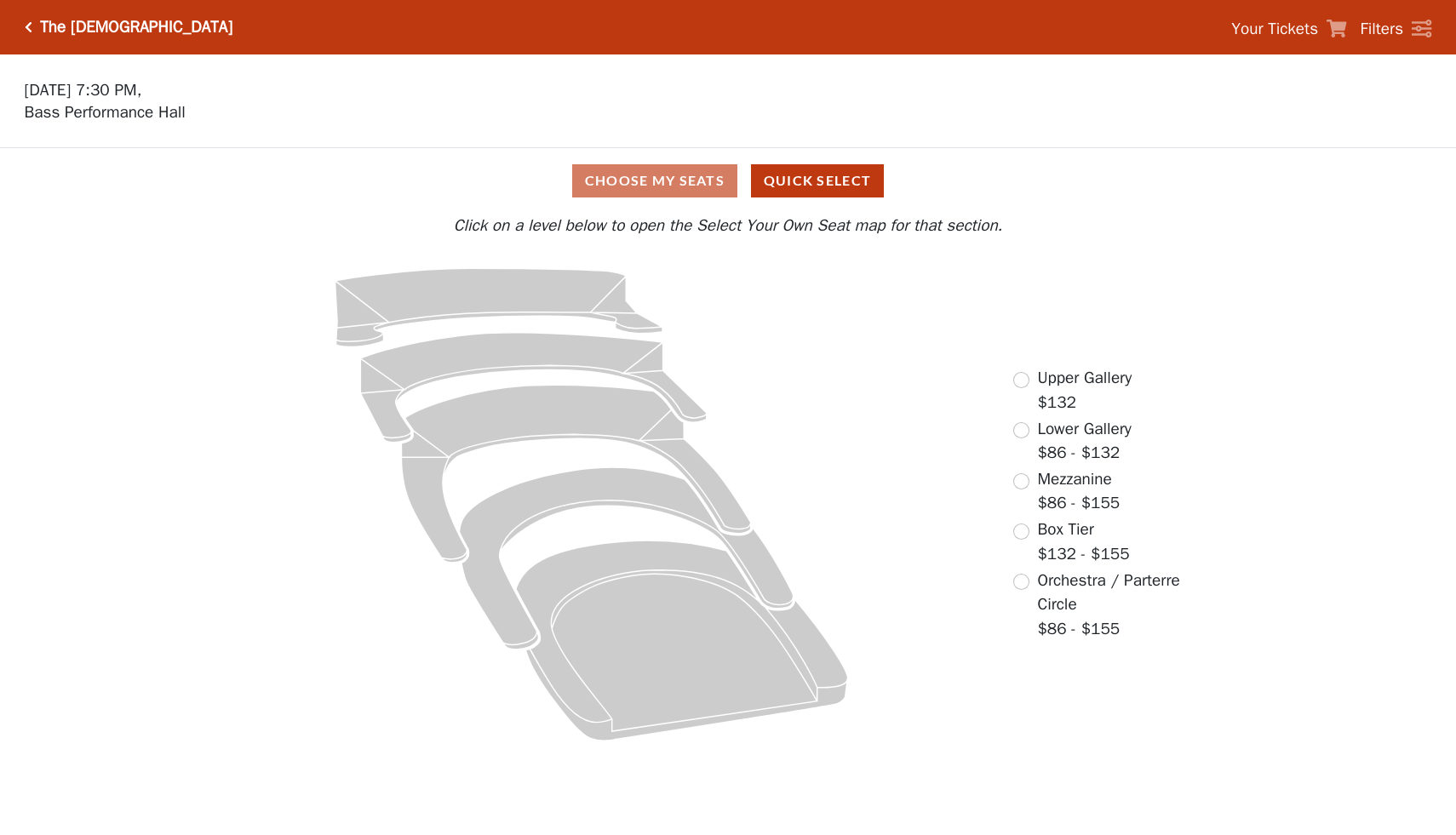 scroll, scrollTop: 0, scrollLeft: 0, axis: both 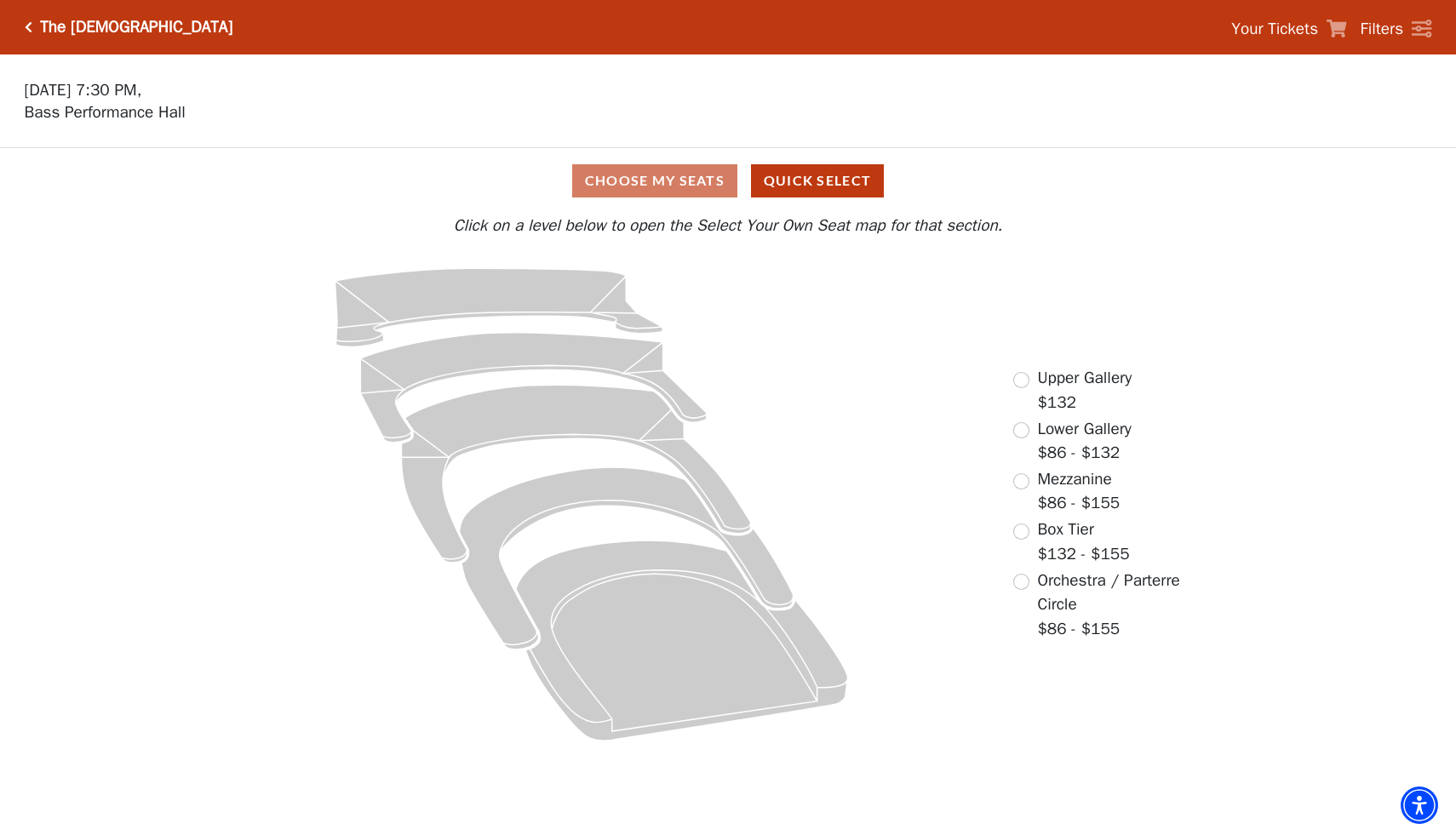 click on "Choose My Seats
Quick Select" at bounding box center (728, 180) 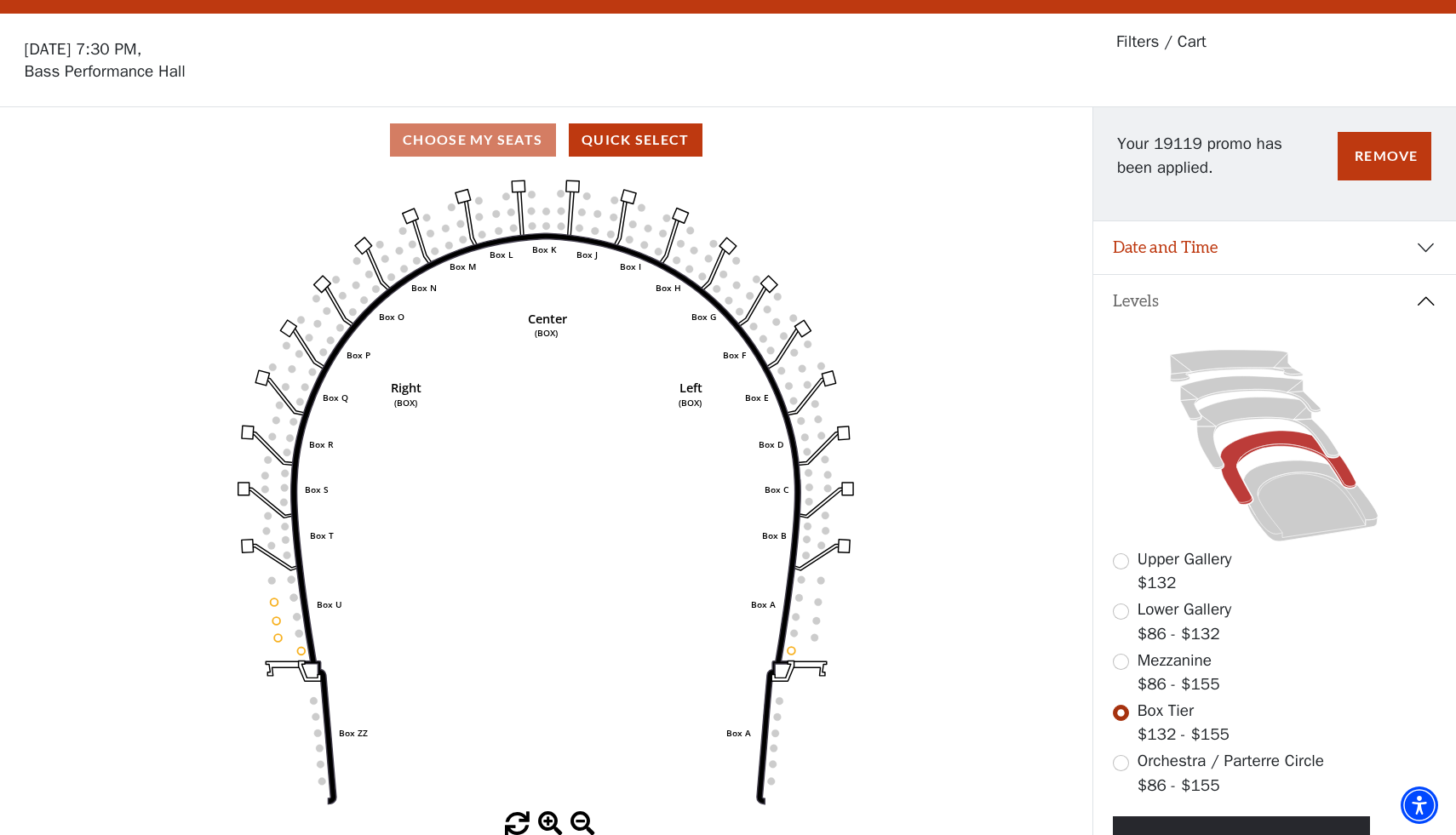 scroll, scrollTop: 78, scrollLeft: 0, axis: vertical 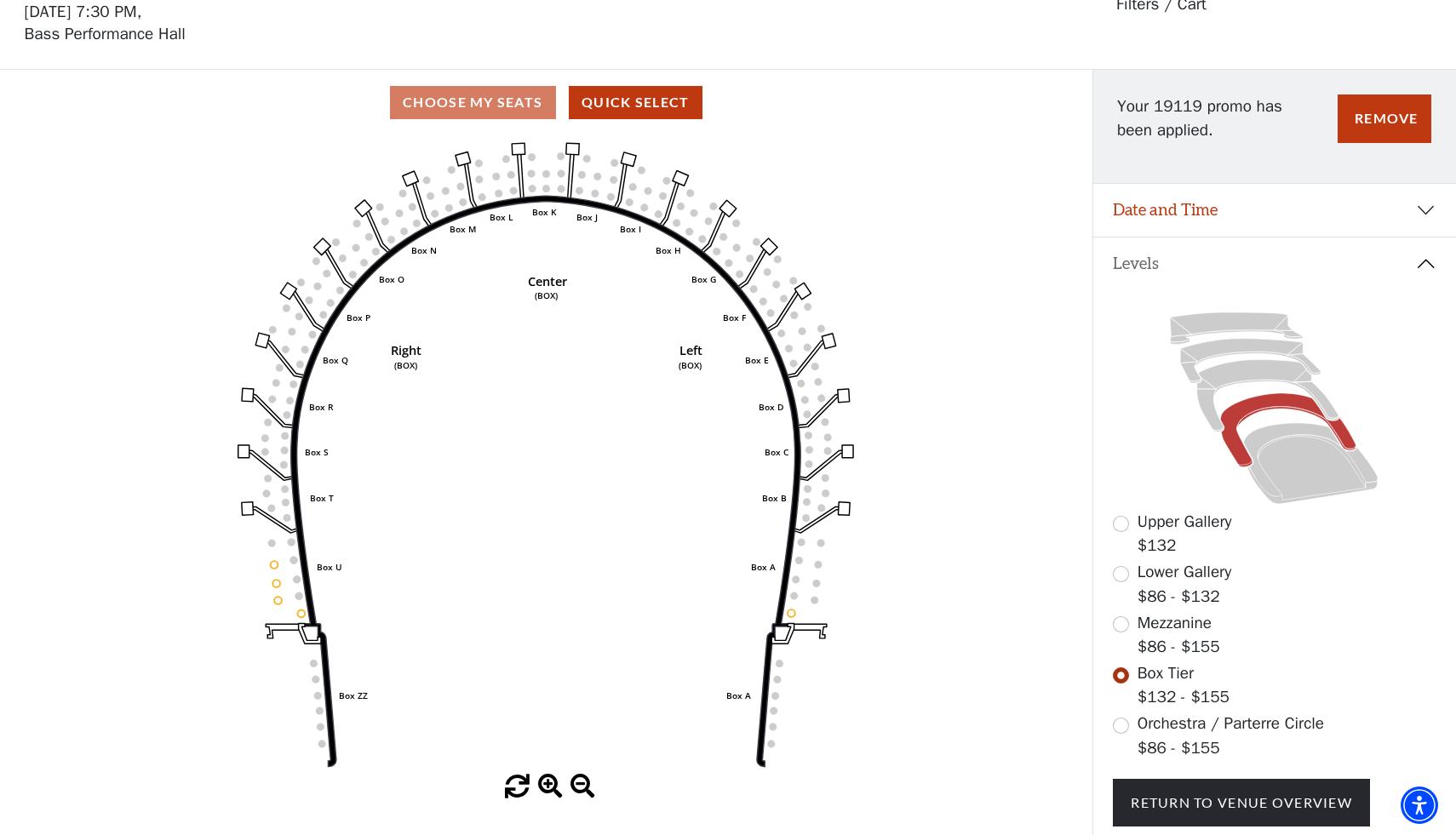 click at bounding box center (550, 786) 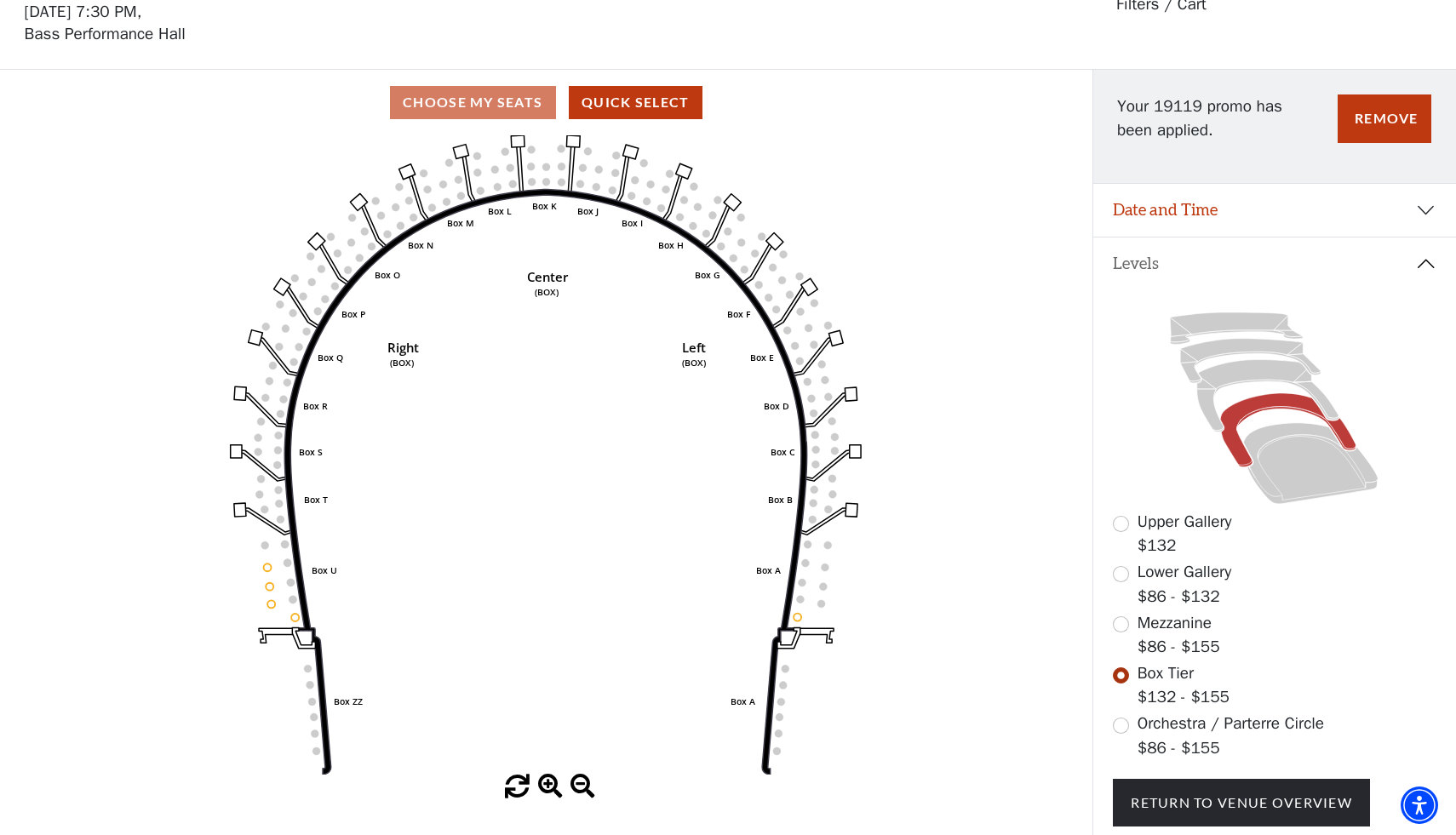 click at bounding box center (550, 786) 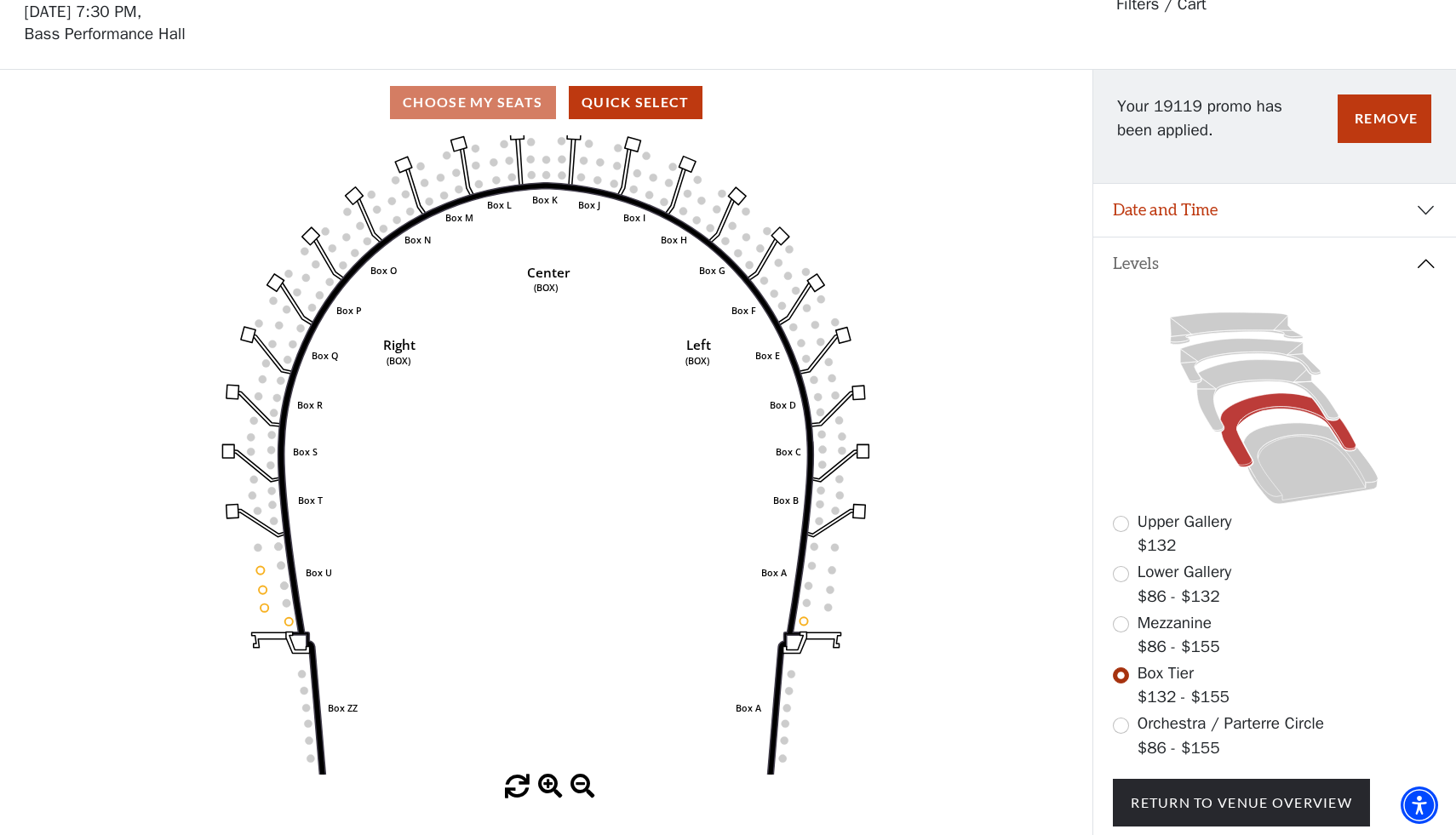 click at bounding box center [550, 786] 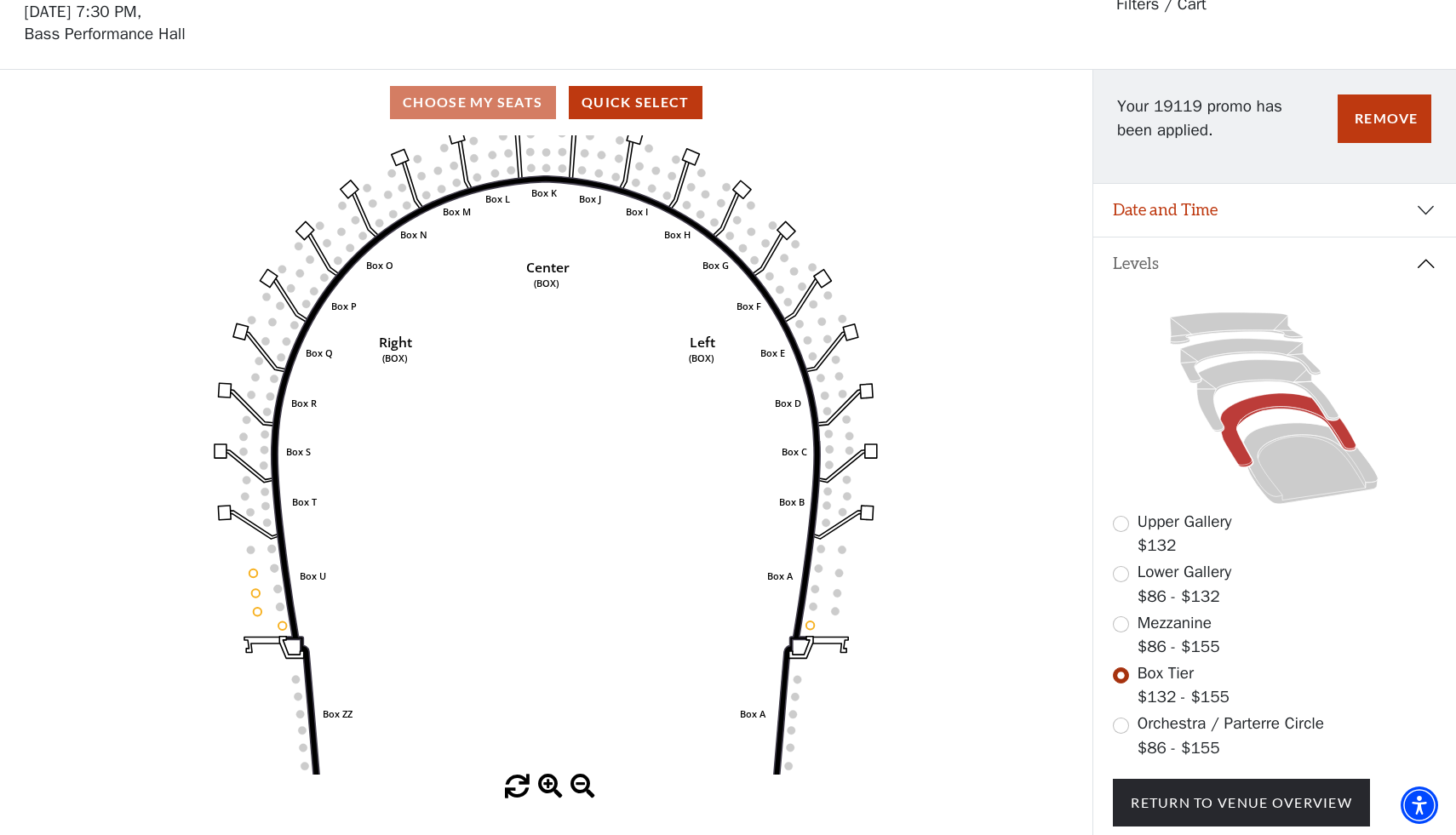 click at bounding box center [550, 786] 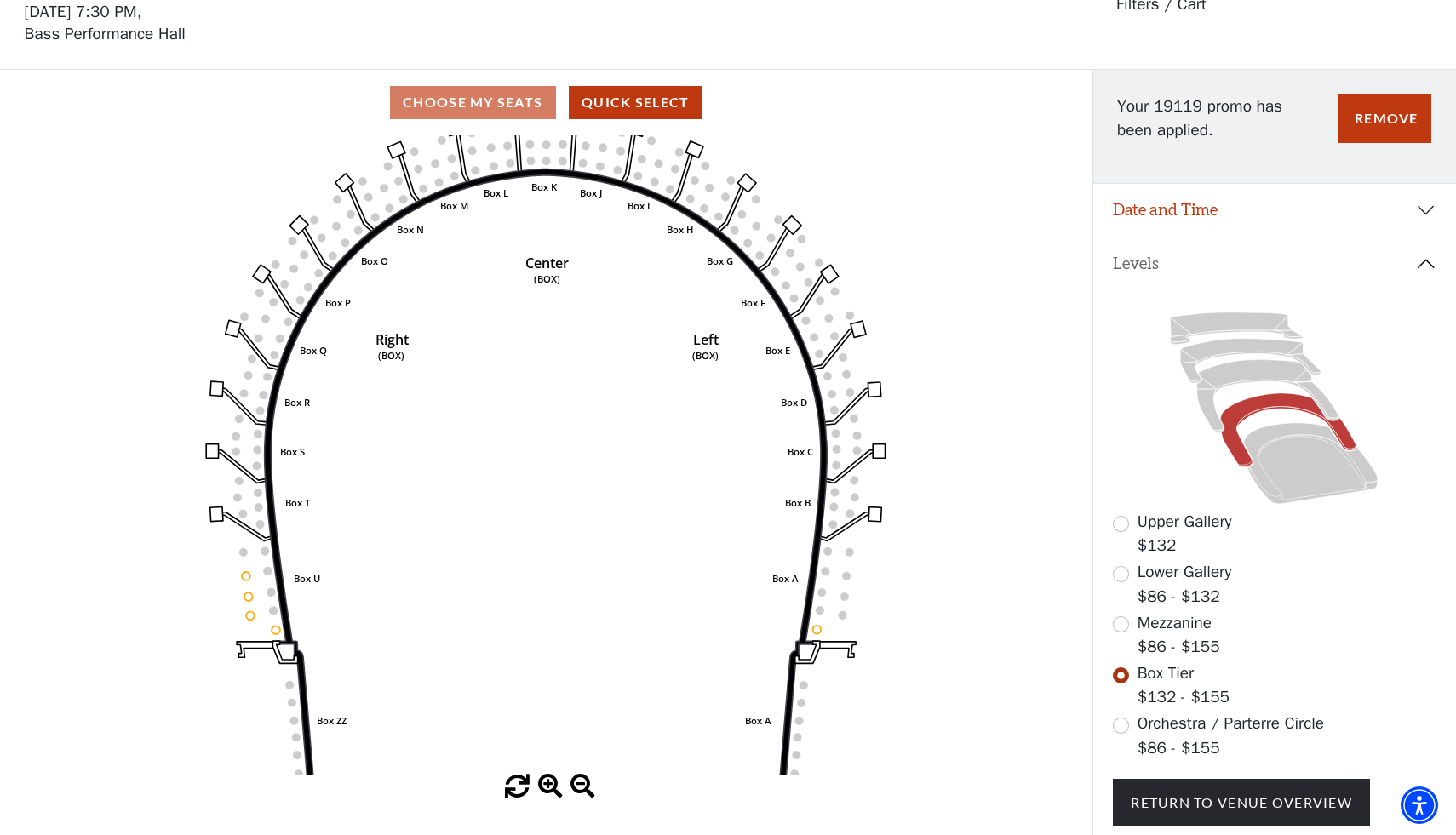 click at bounding box center [550, 786] 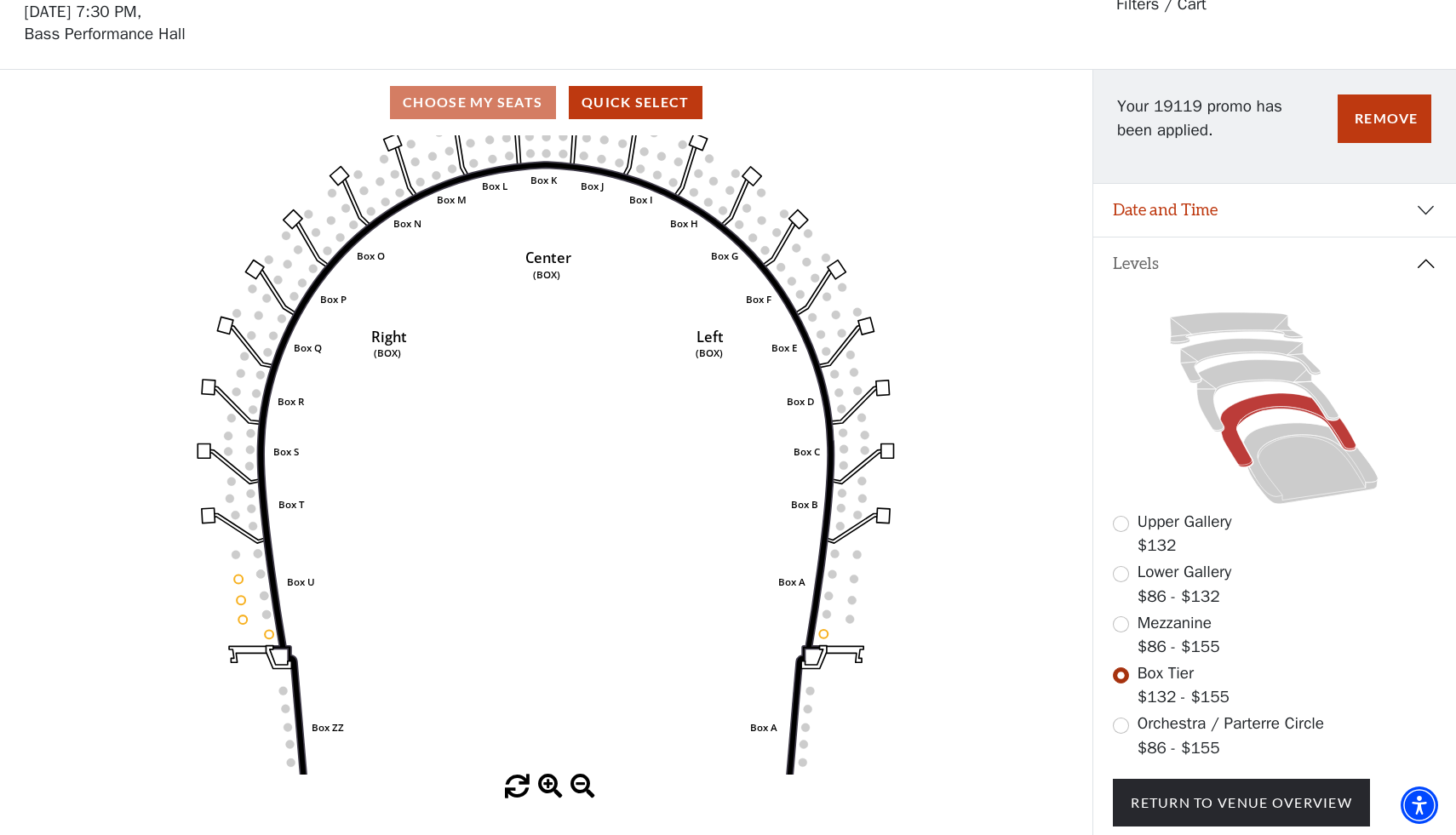 click at bounding box center [550, 786] 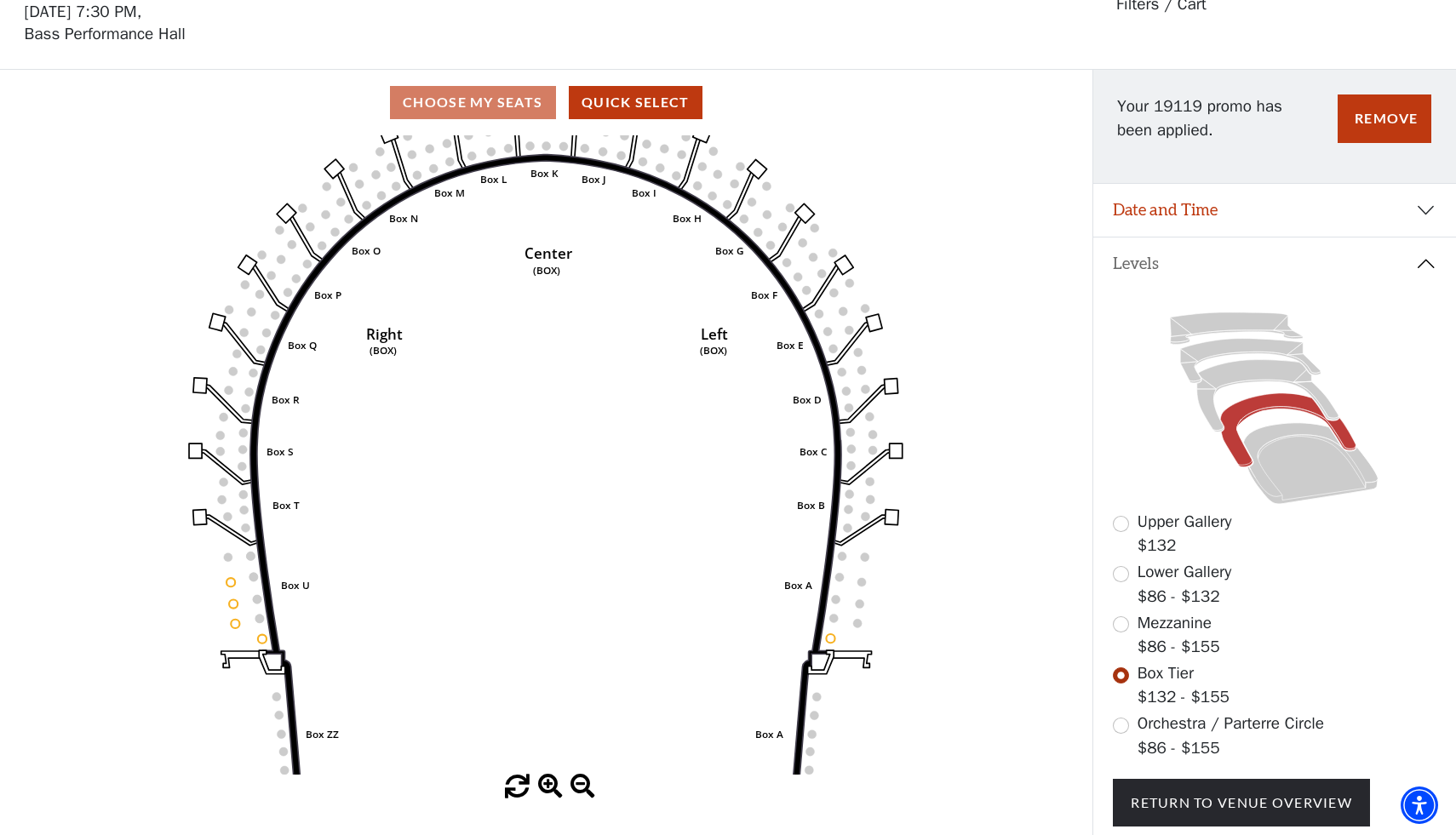 click at bounding box center (550, 786) 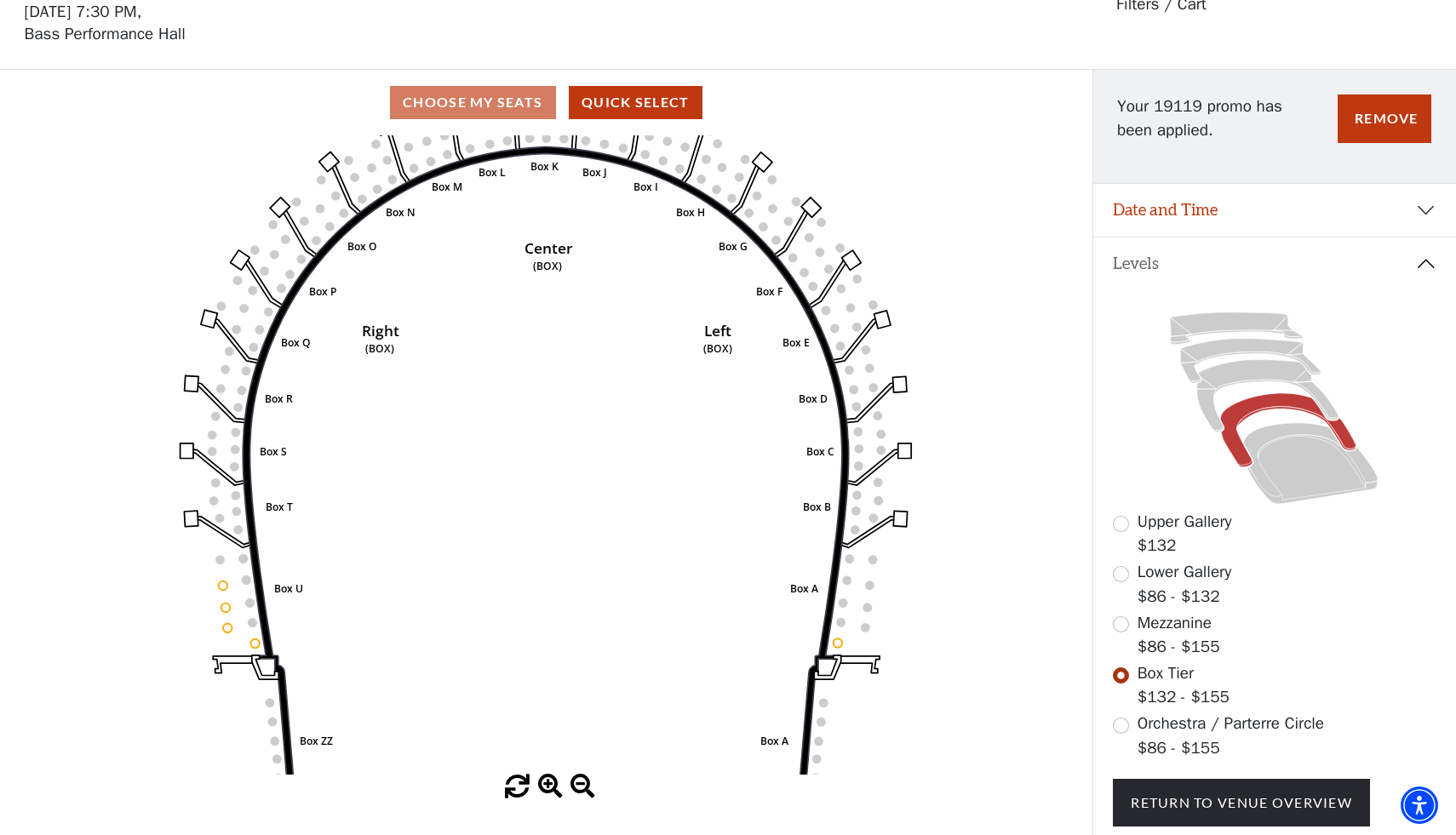 click at bounding box center (550, 786) 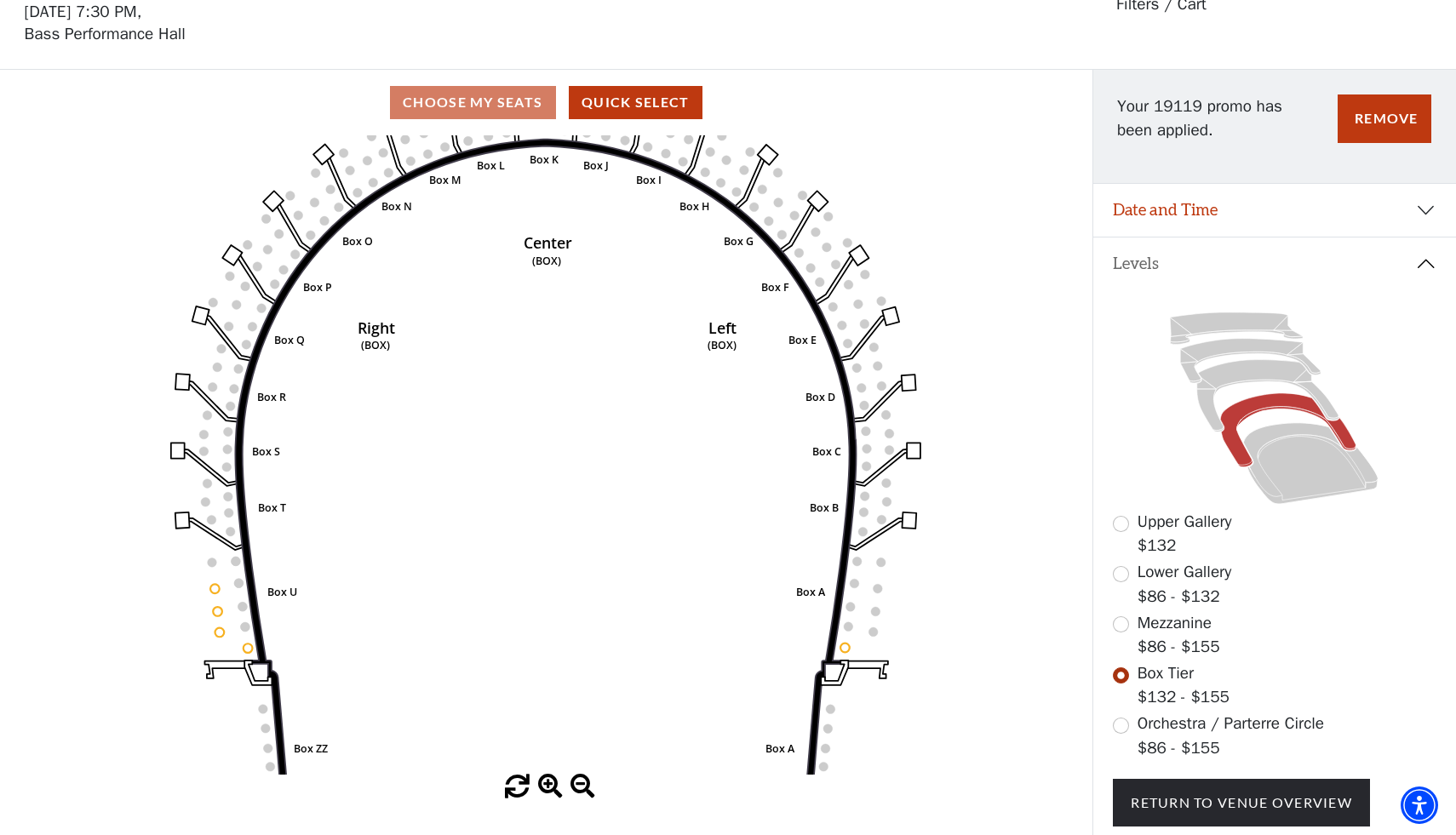 click at bounding box center (550, 786) 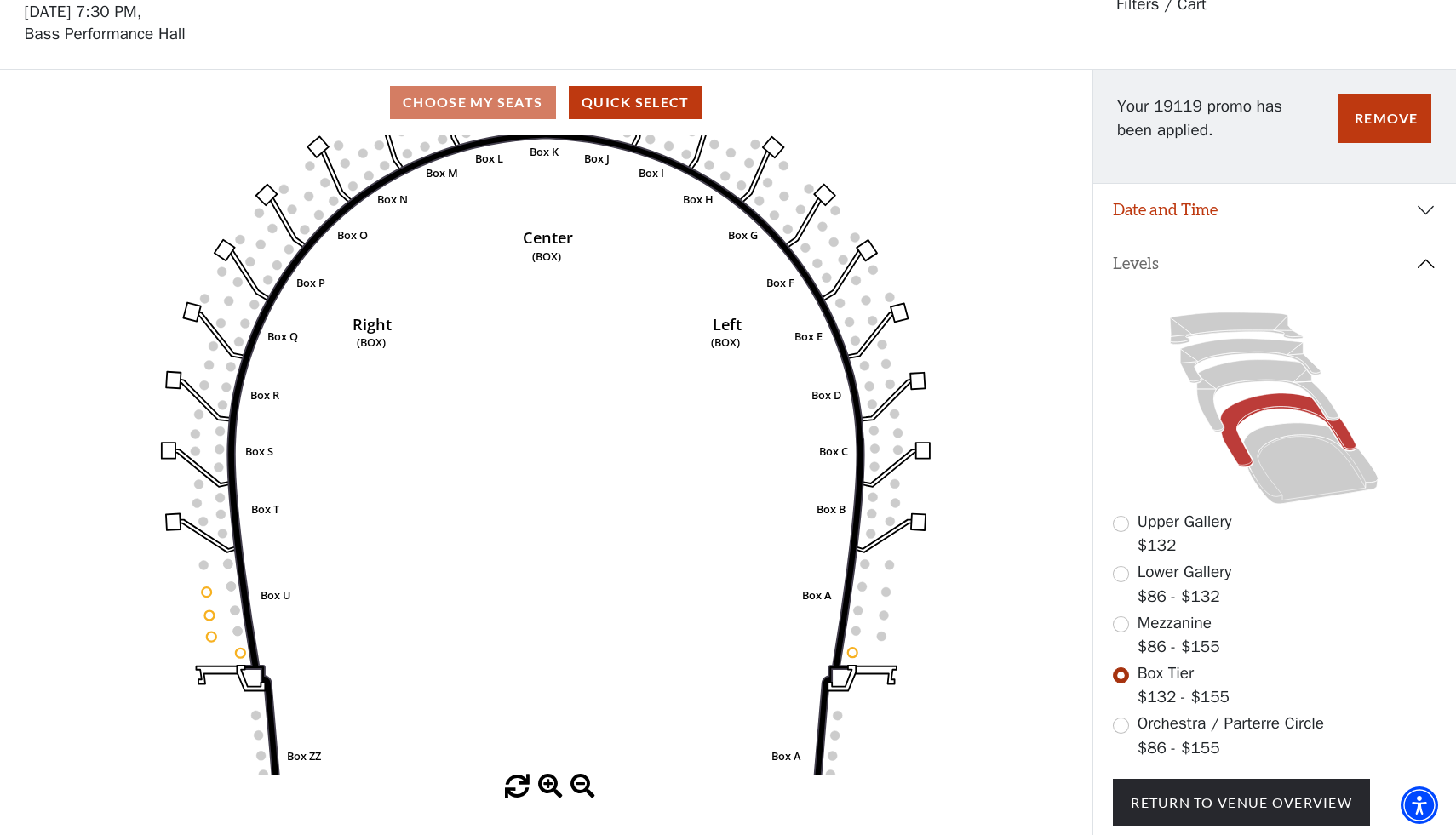 click at bounding box center (550, 786) 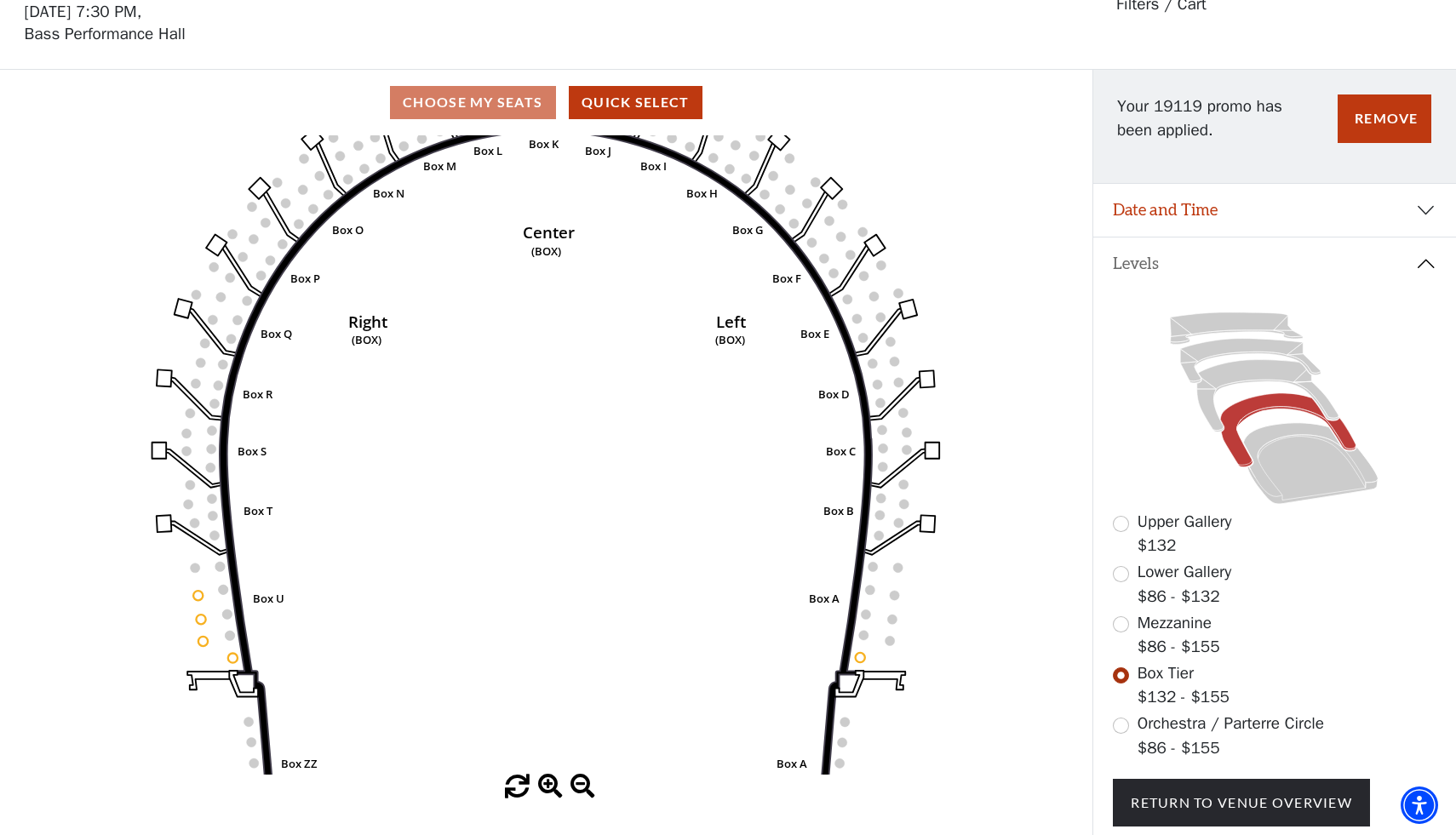 click 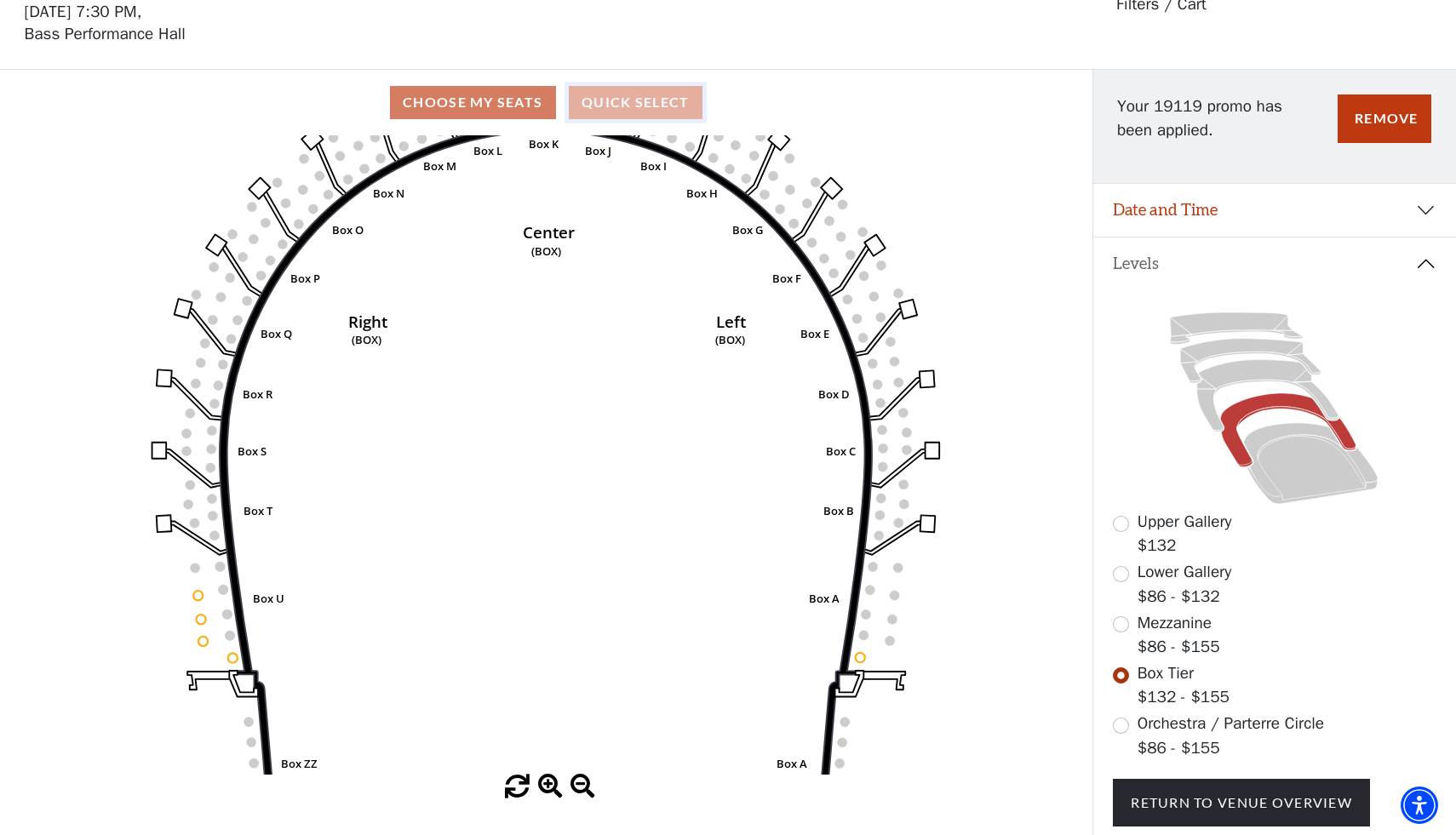 click on "Quick Select" at bounding box center (635, 102) 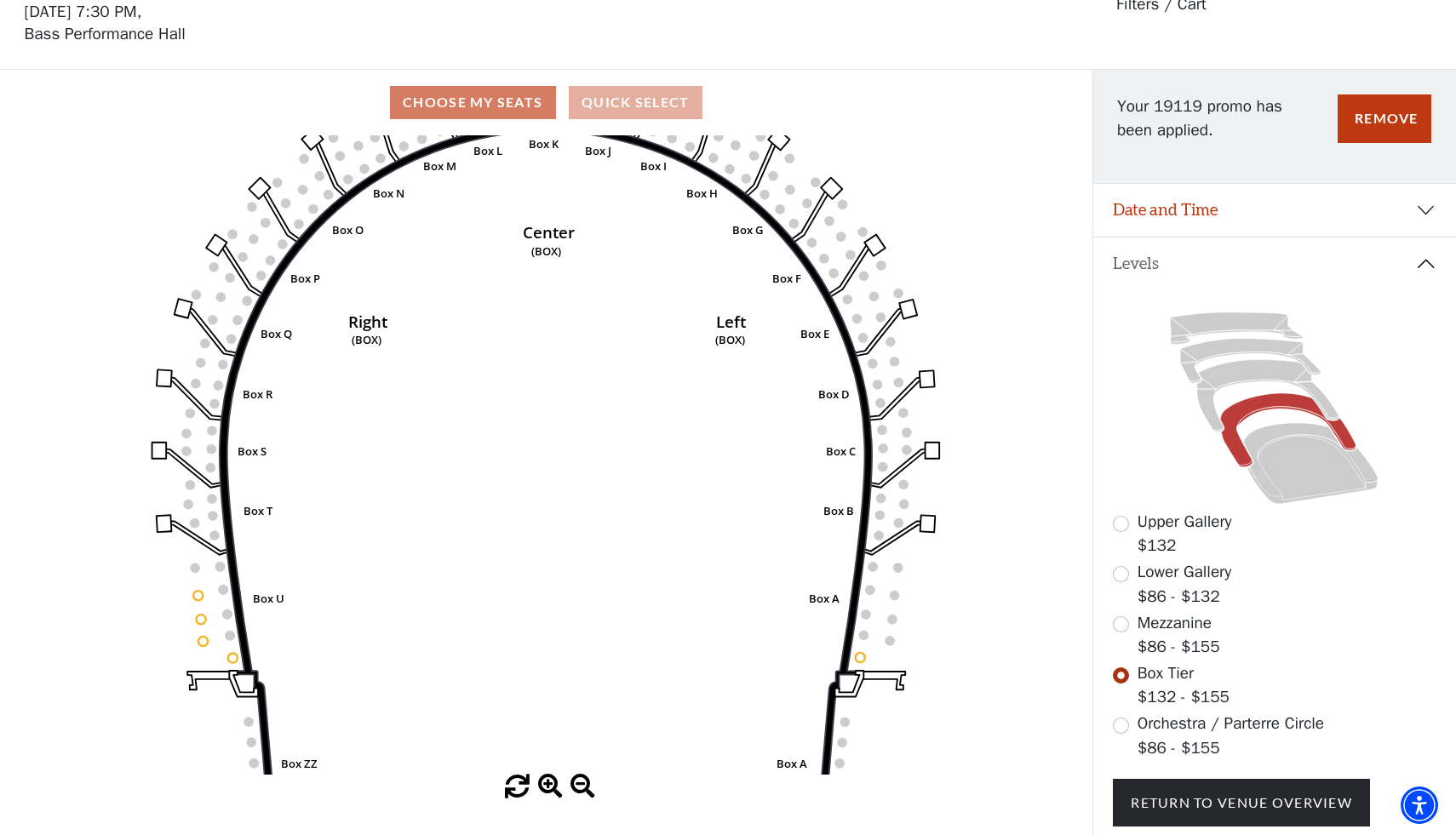 scroll, scrollTop: 0, scrollLeft: 0, axis: both 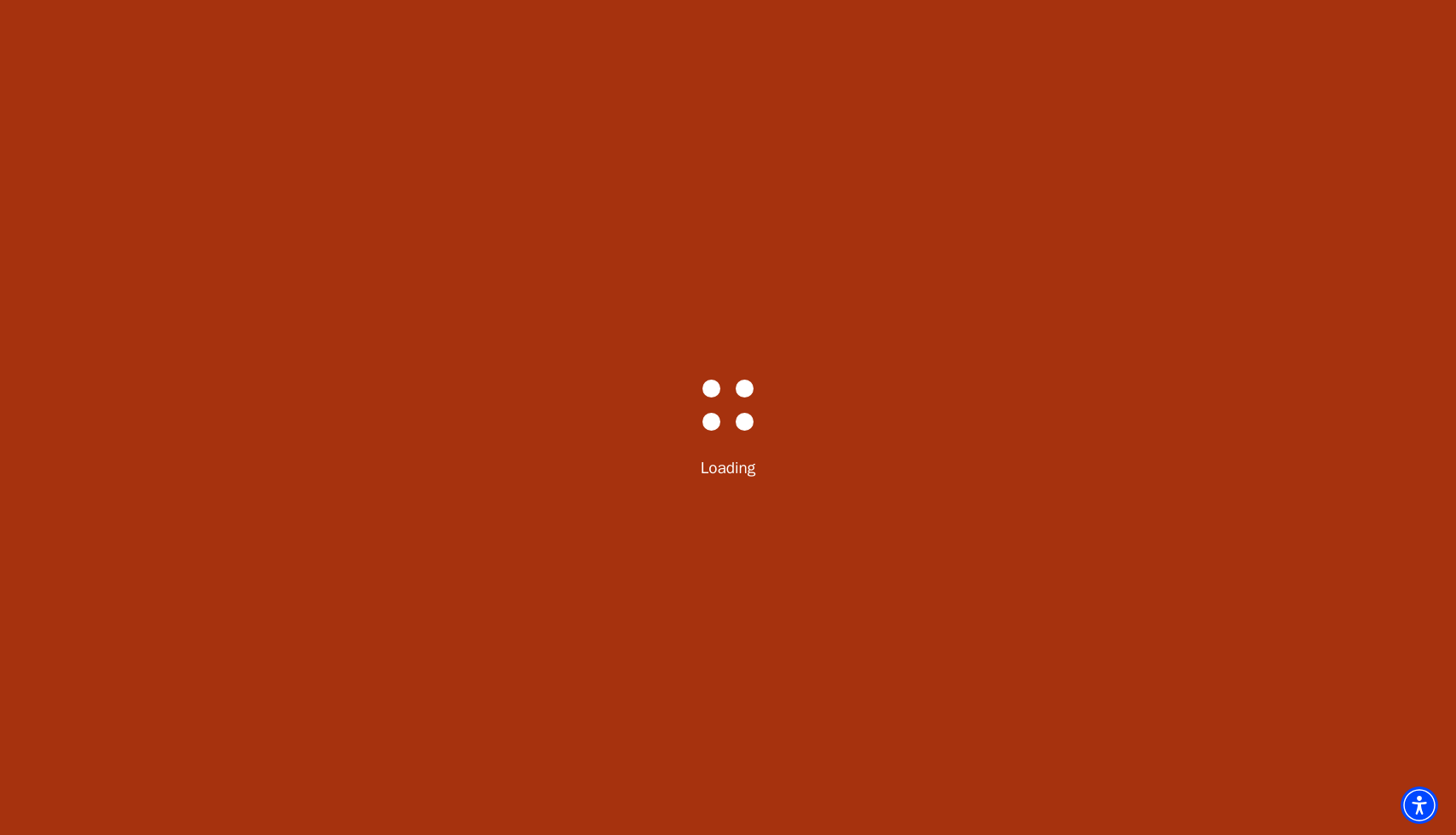 select on "6287" 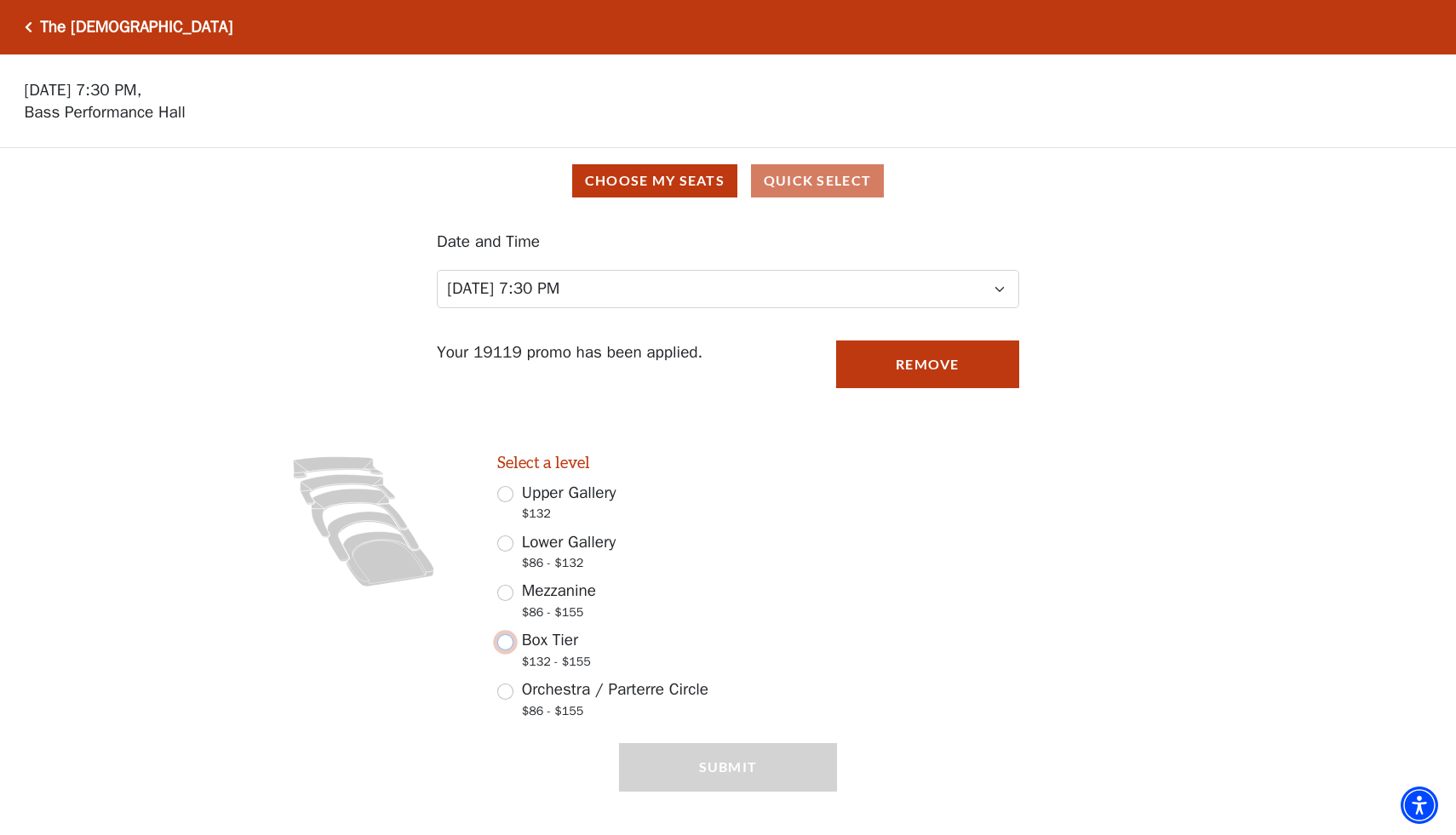 click on "Box Tier     $132 - $155" at bounding box center [505, 642] 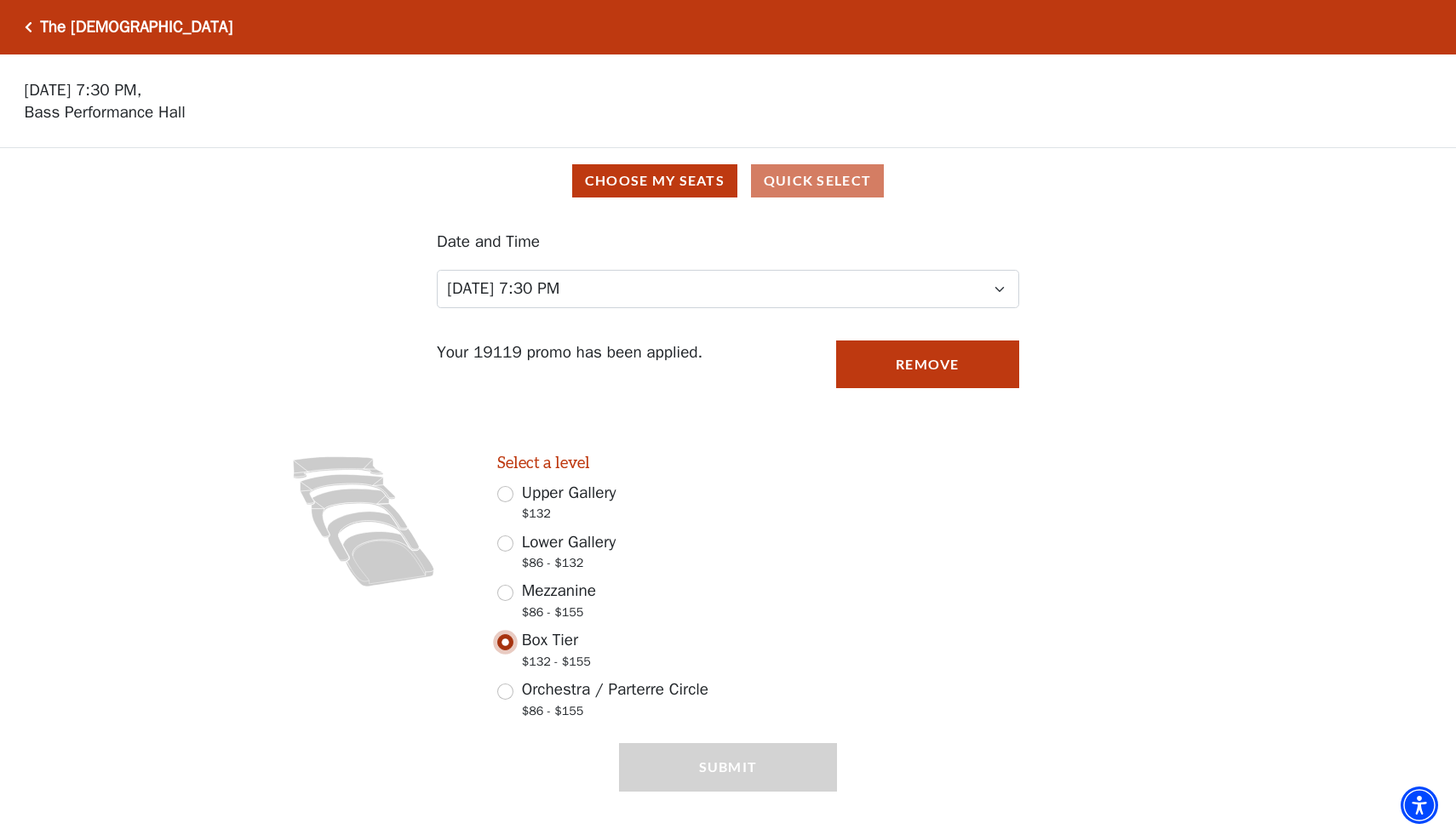 scroll, scrollTop: 15, scrollLeft: 0, axis: vertical 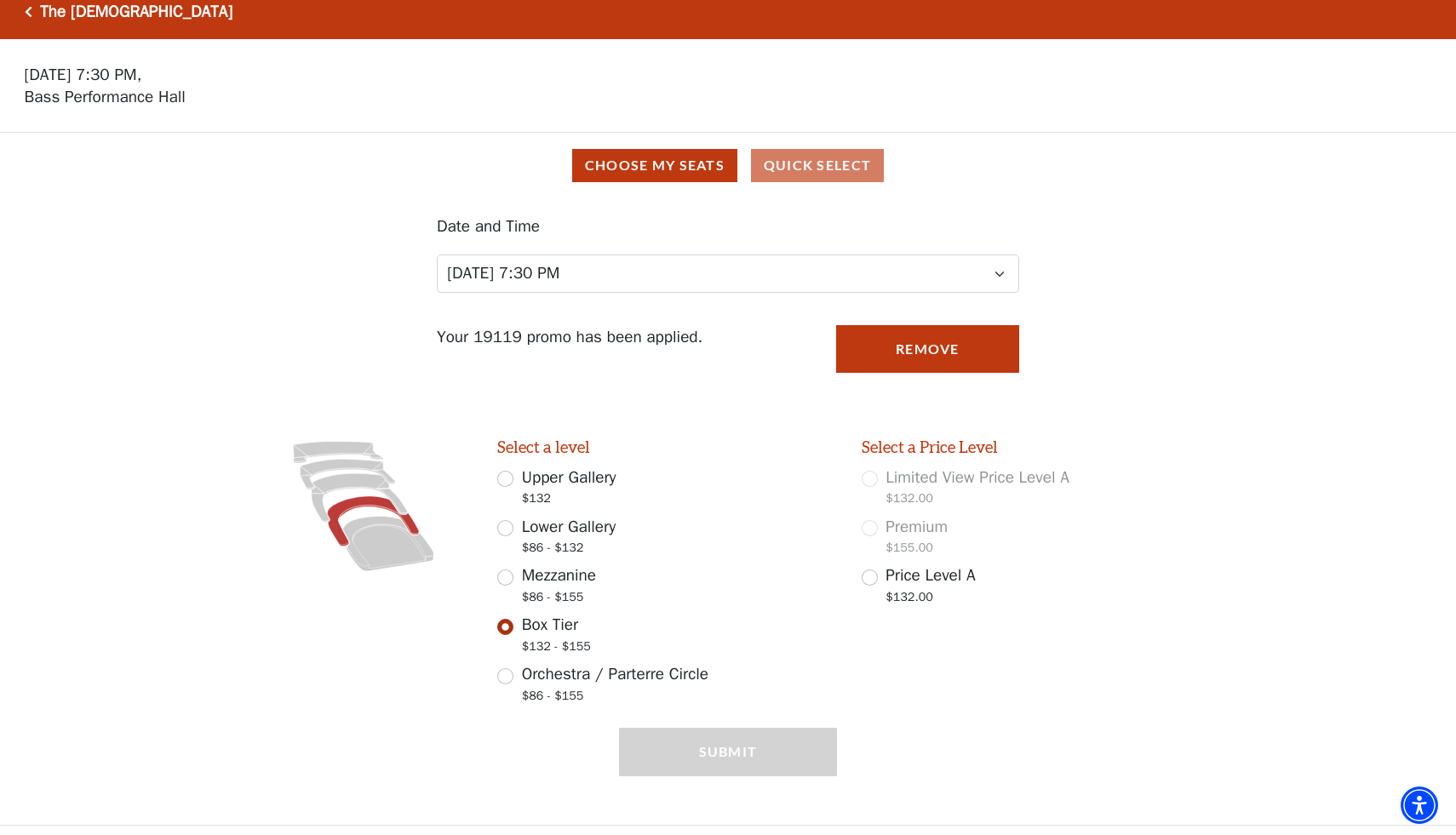 click 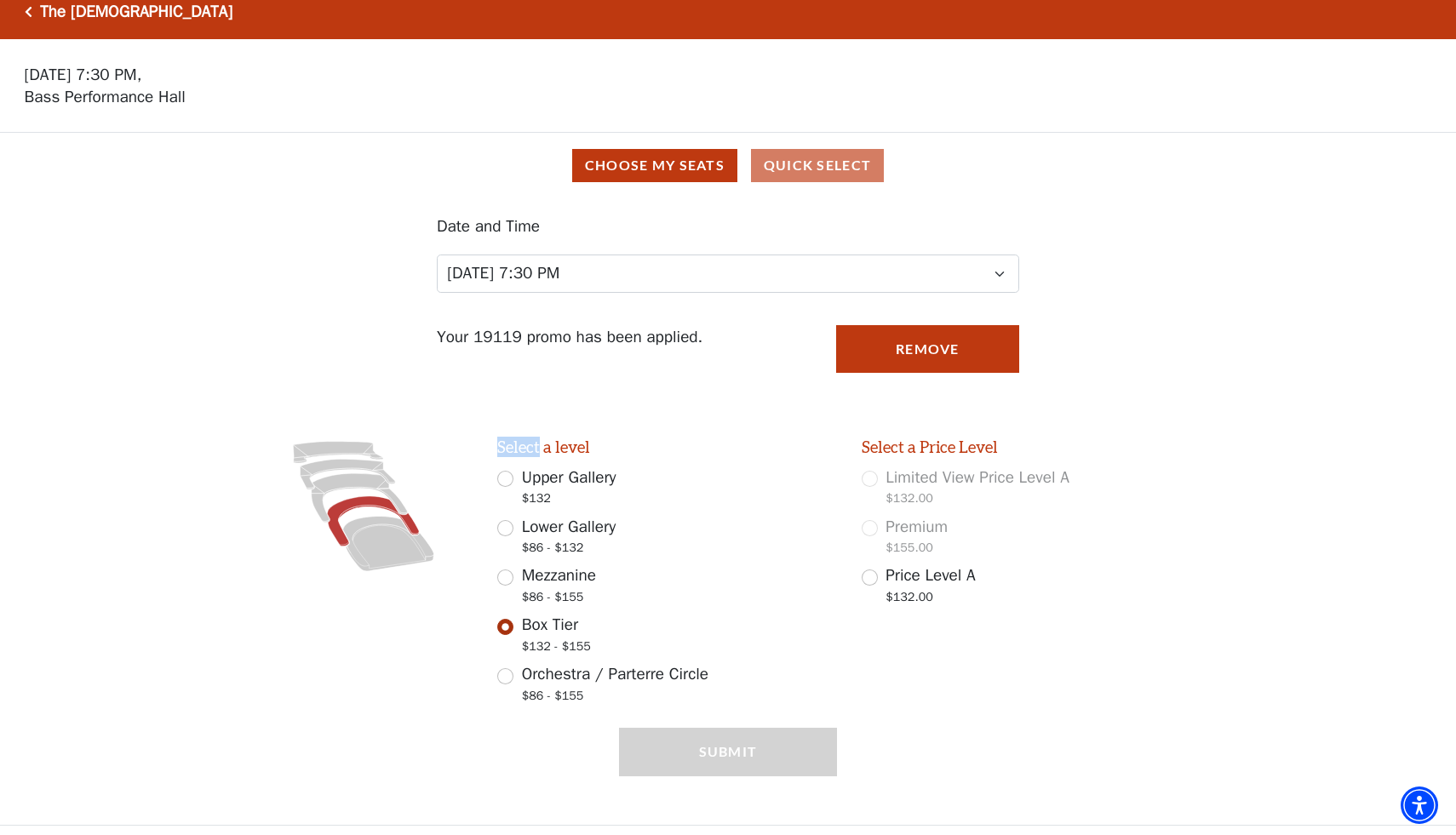 click 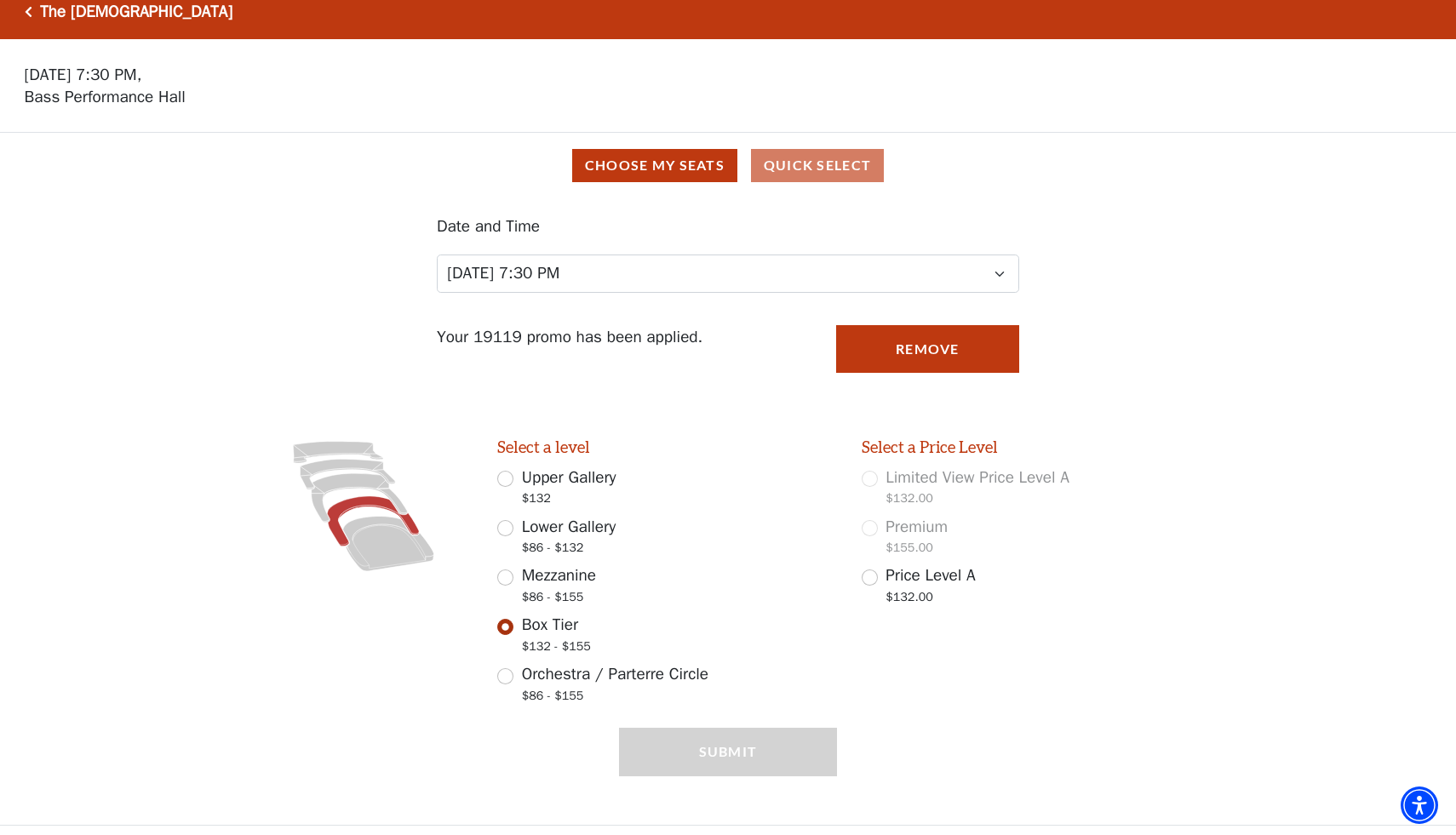 click on "Price Level A $132.00" at bounding box center [1031, 587] 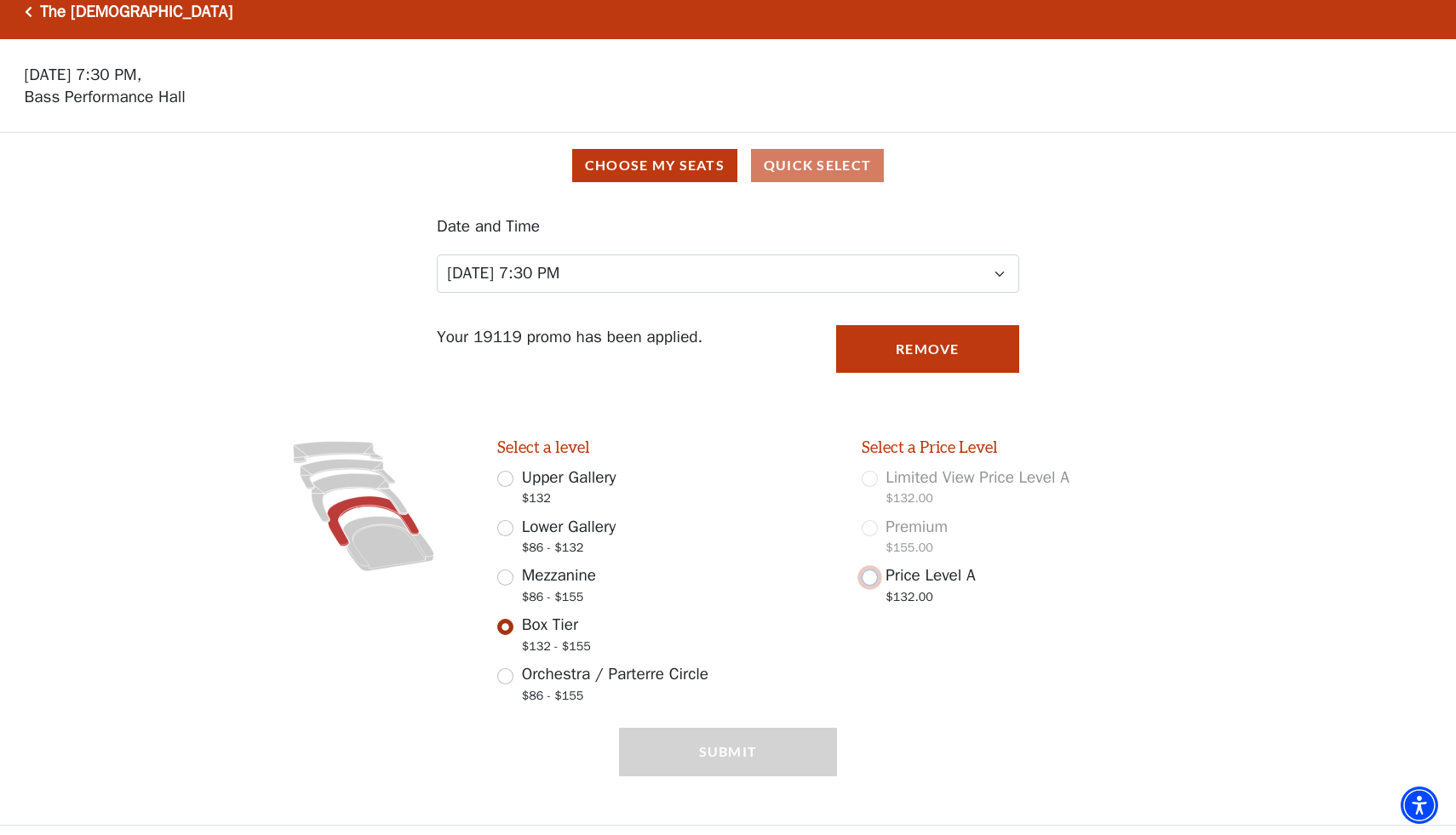click on "Price Level A $132.00" at bounding box center (869, 577) 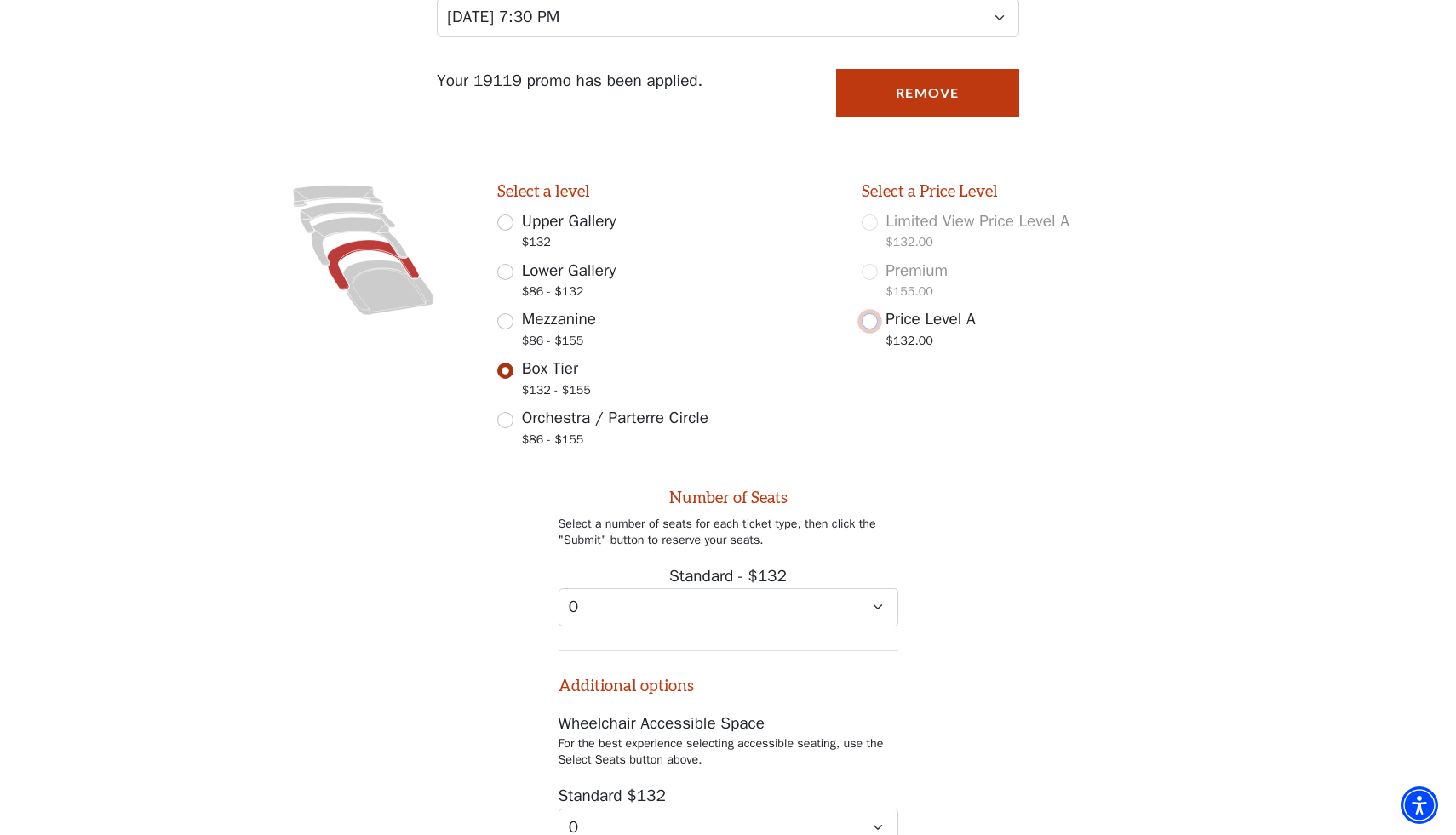 scroll, scrollTop: 400, scrollLeft: 0, axis: vertical 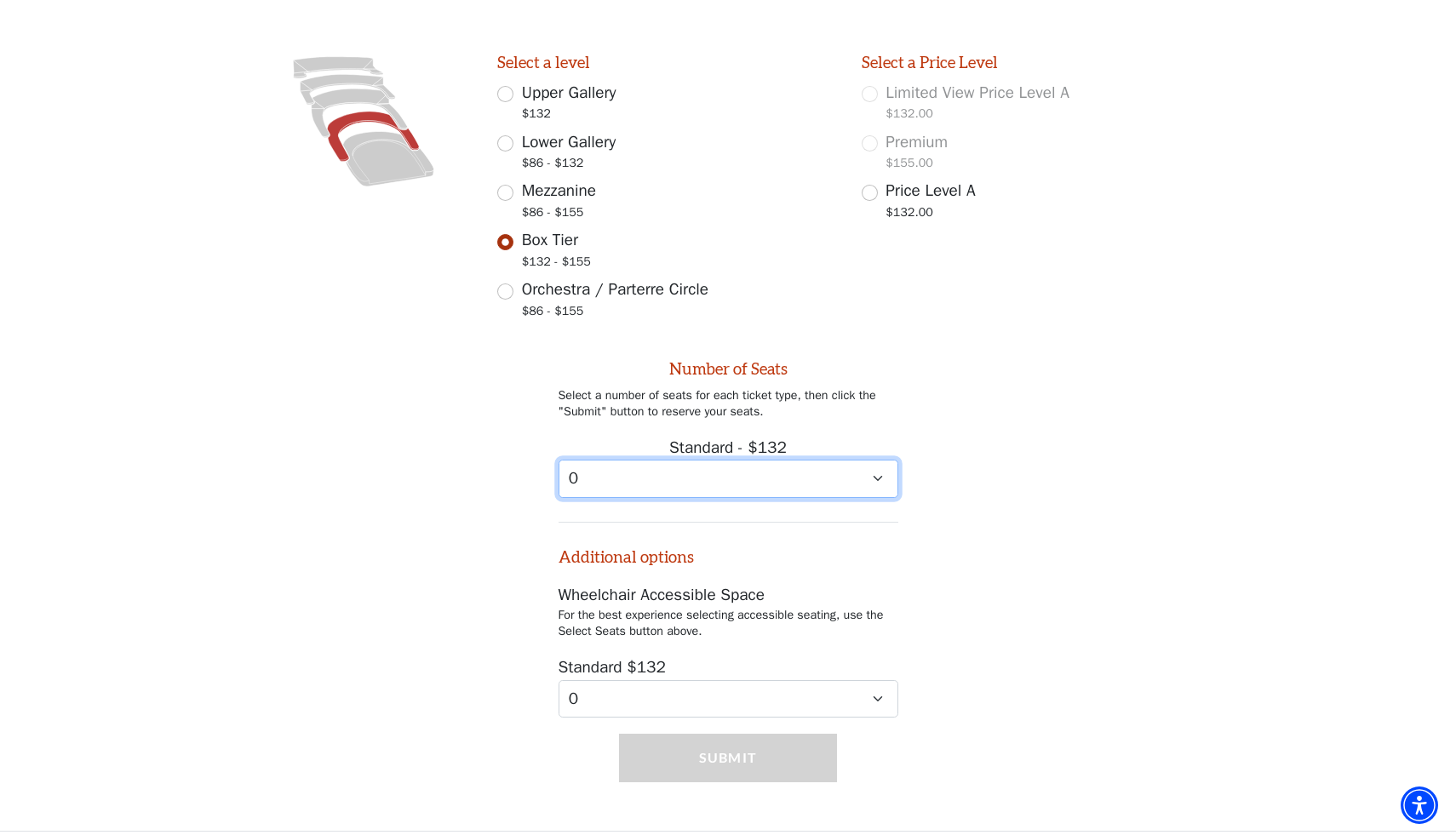 click on "0 1 2 3 4 5 6 7 8 9" at bounding box center [728, 478] 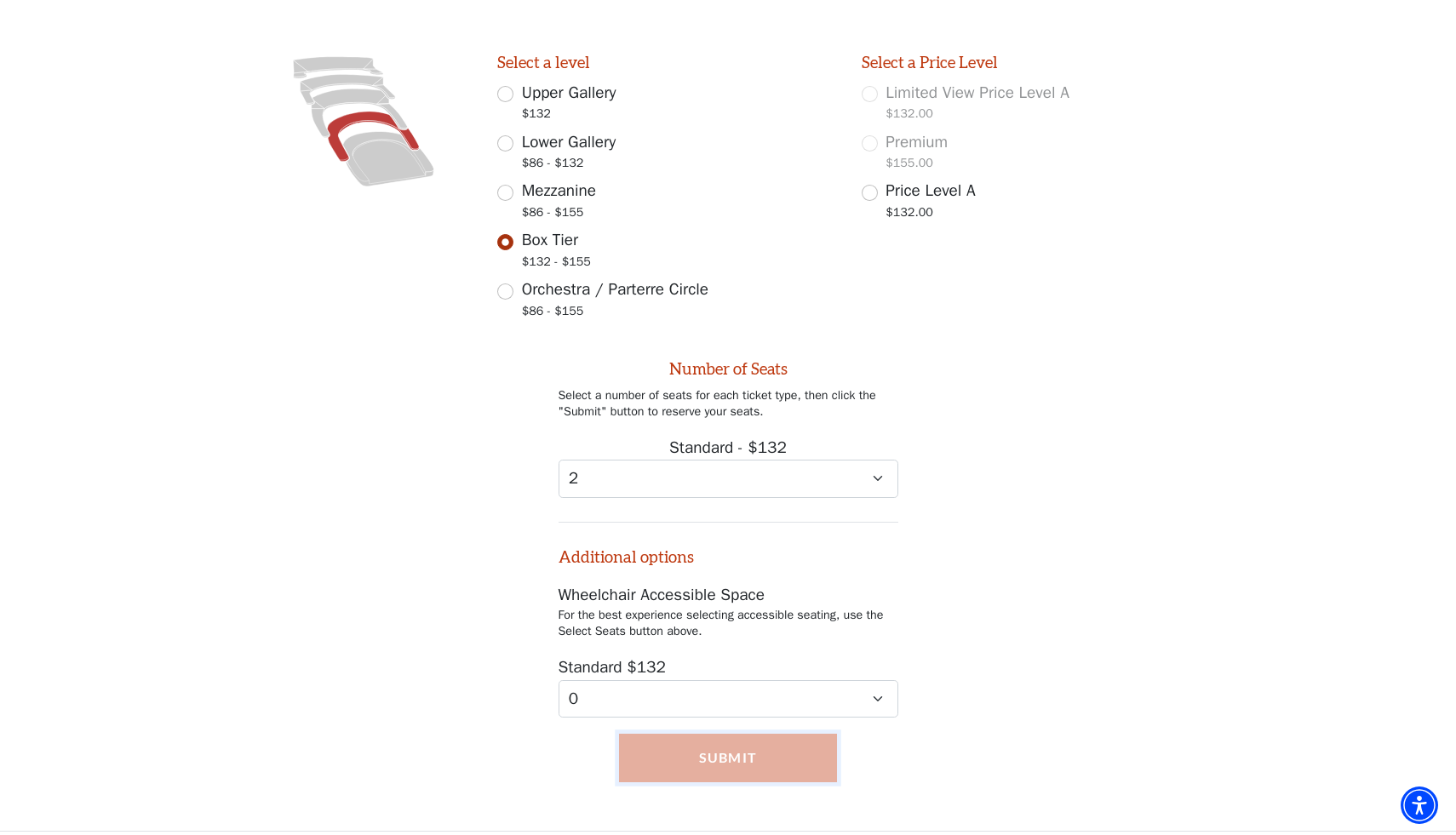 click on "Submit" at bounding box center (728, 758) 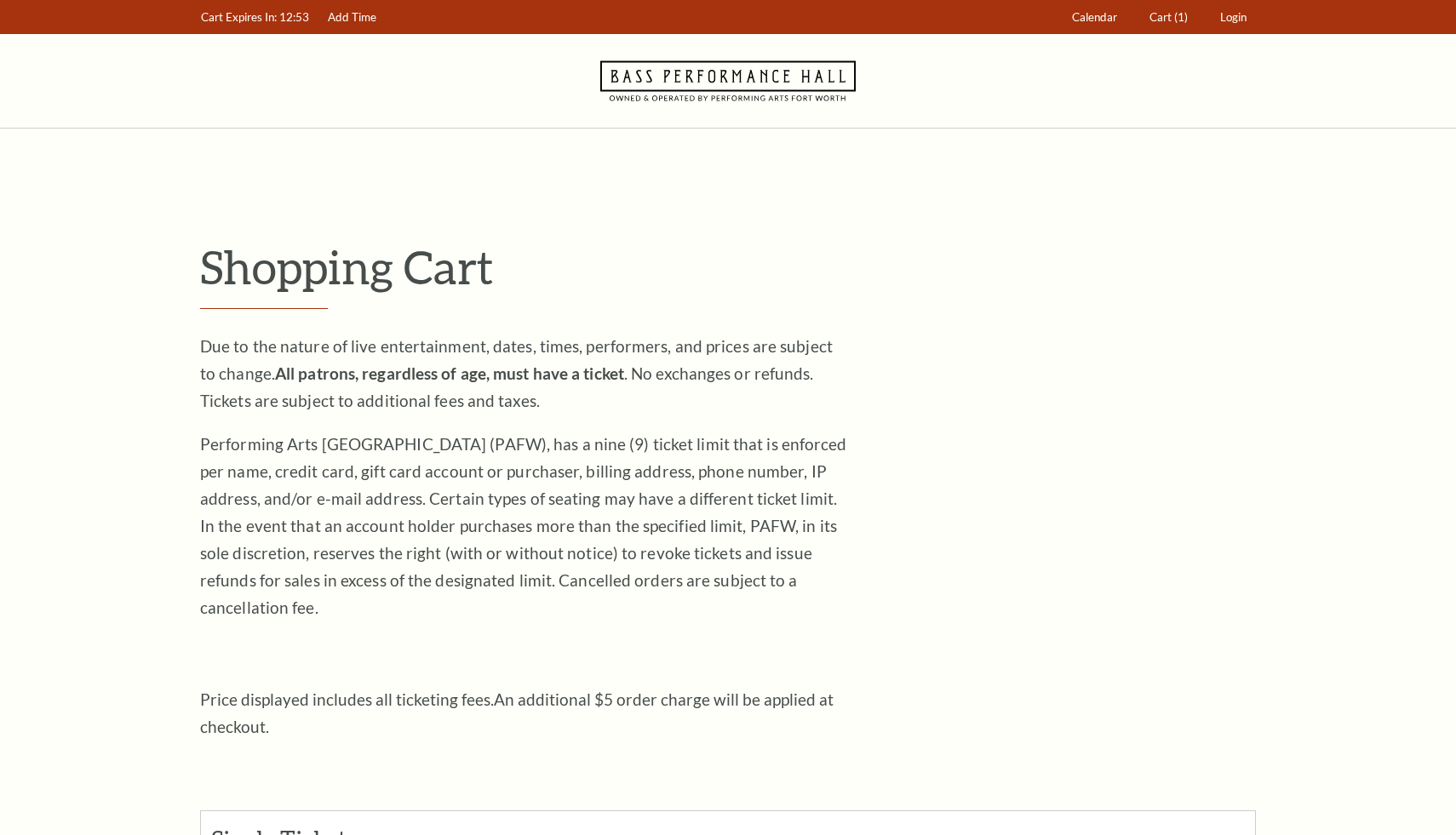 scroll, scrollTop: 0, scrollLeft: 0, axis: both 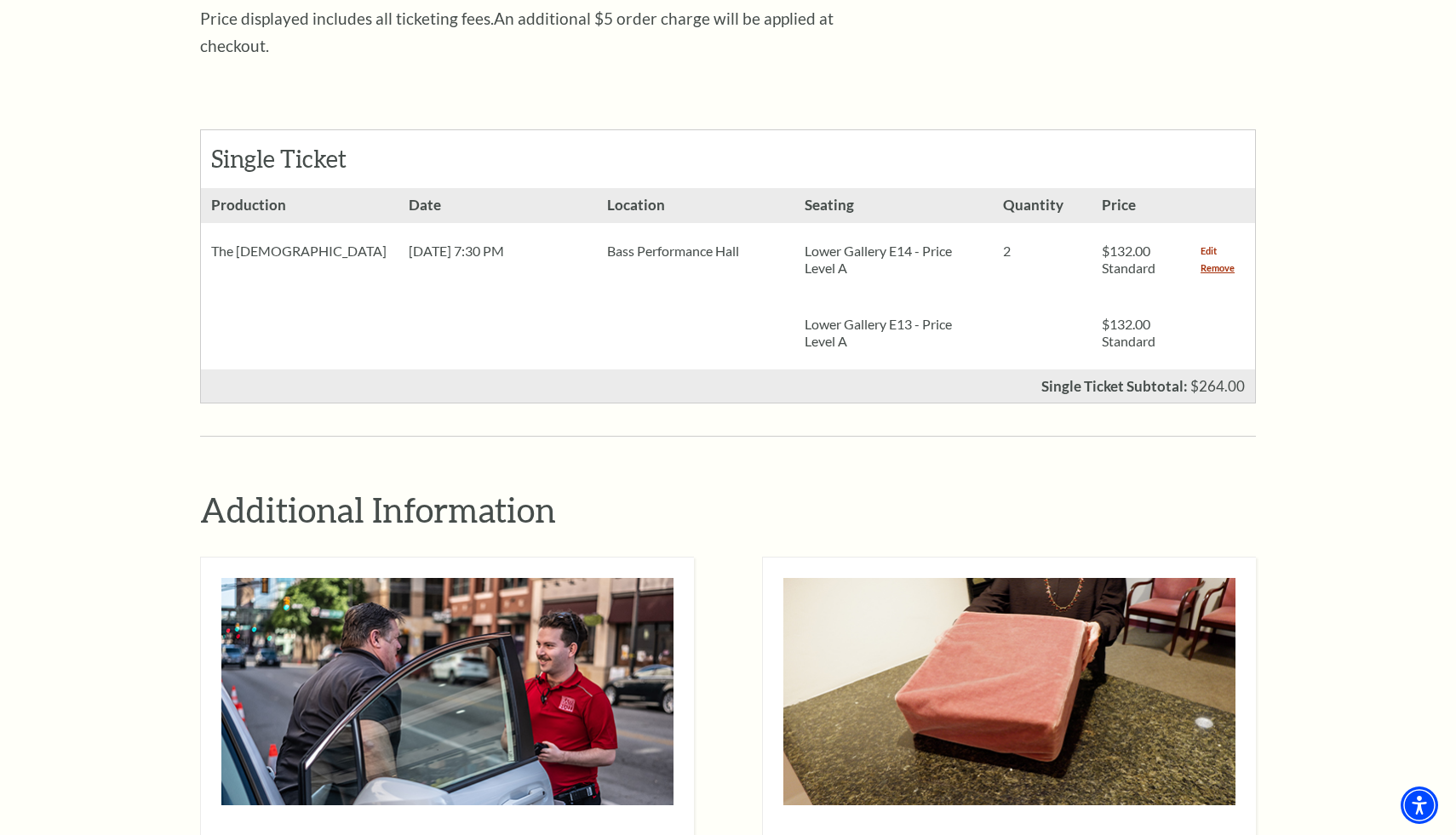click on "Edit" at bounding box center (1208, 251) 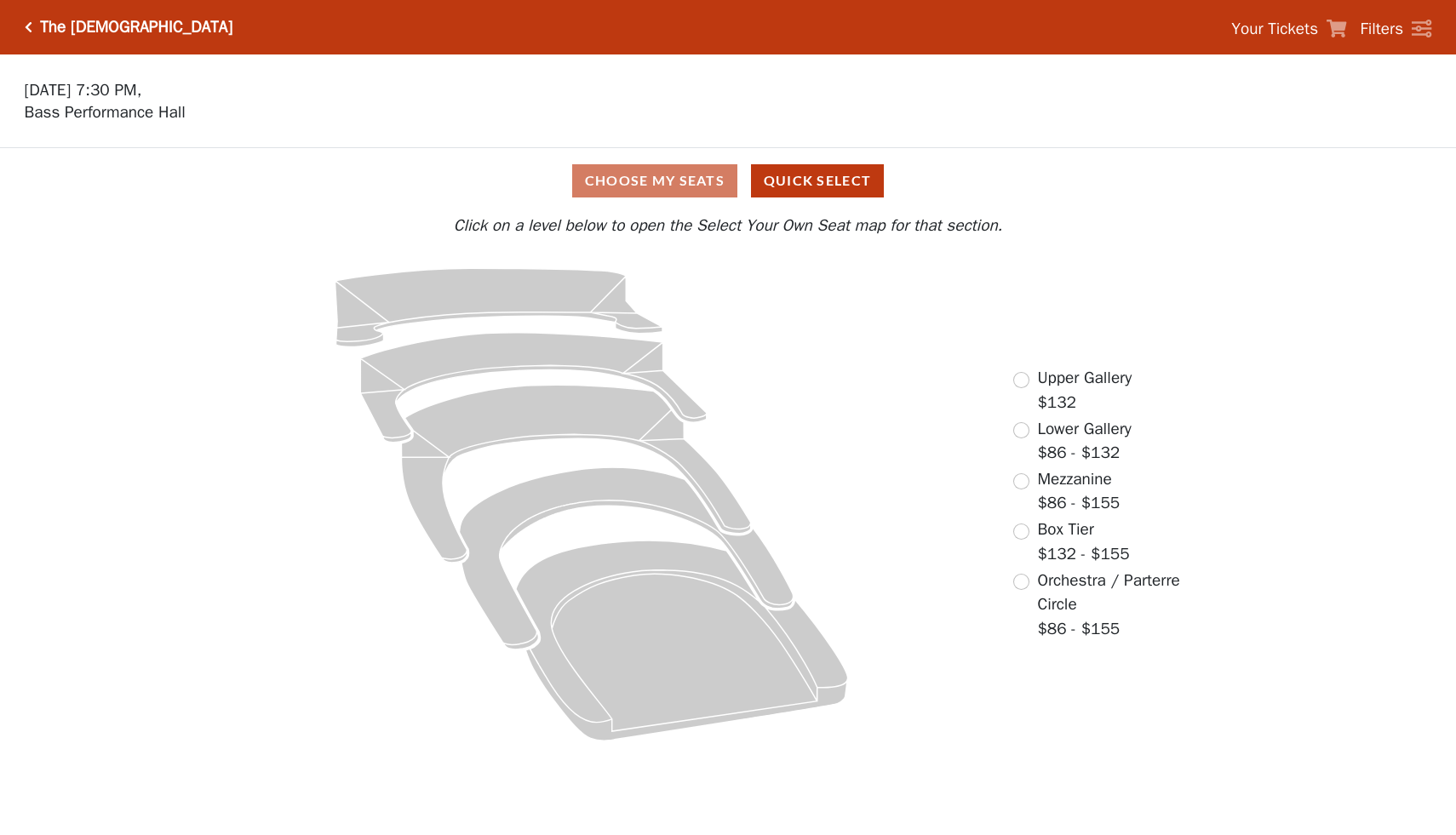 scroll, scrollTop: 0, scrollLeft: 0, axis: both 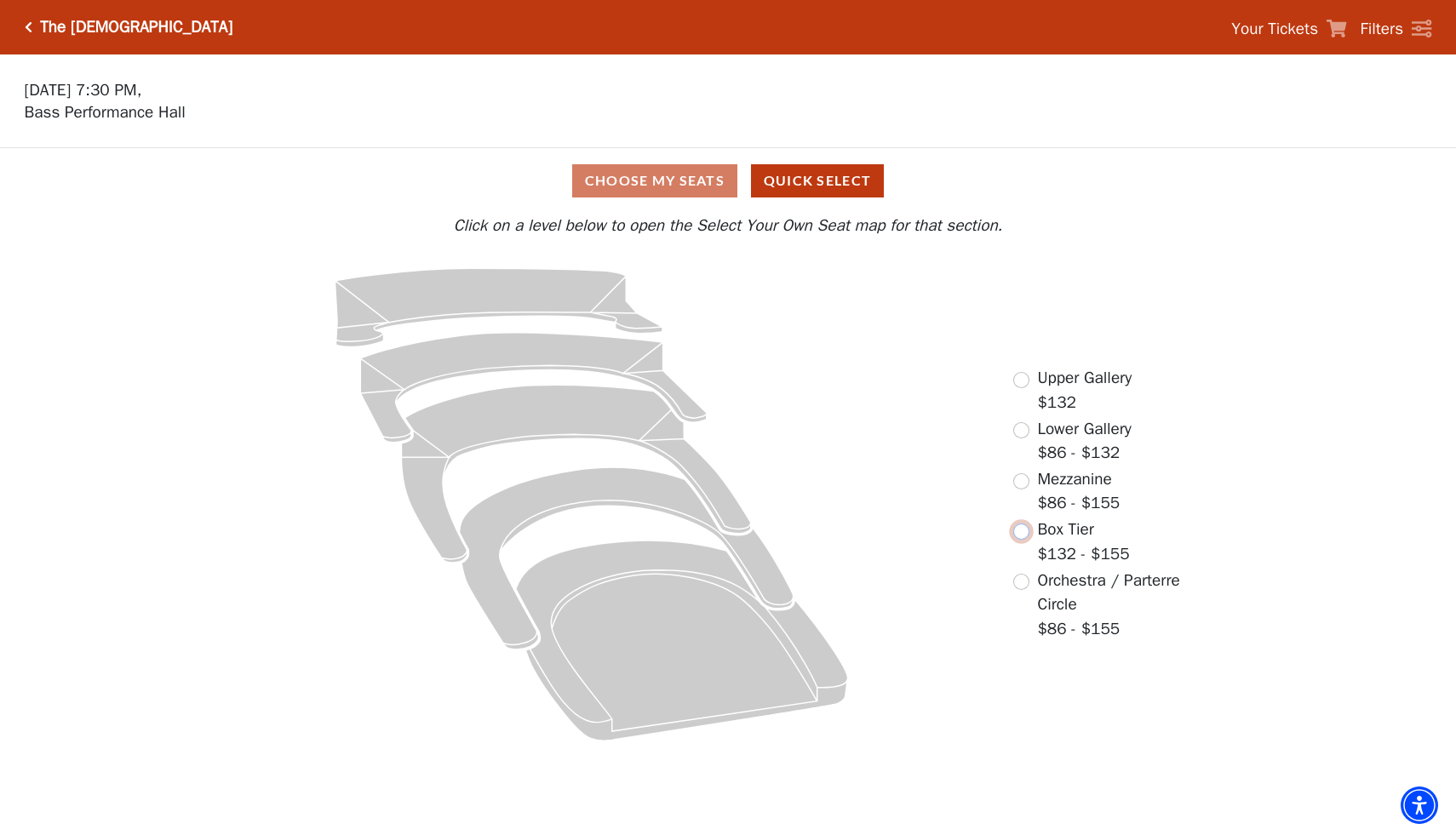 click at bounding box center [1021, 531] 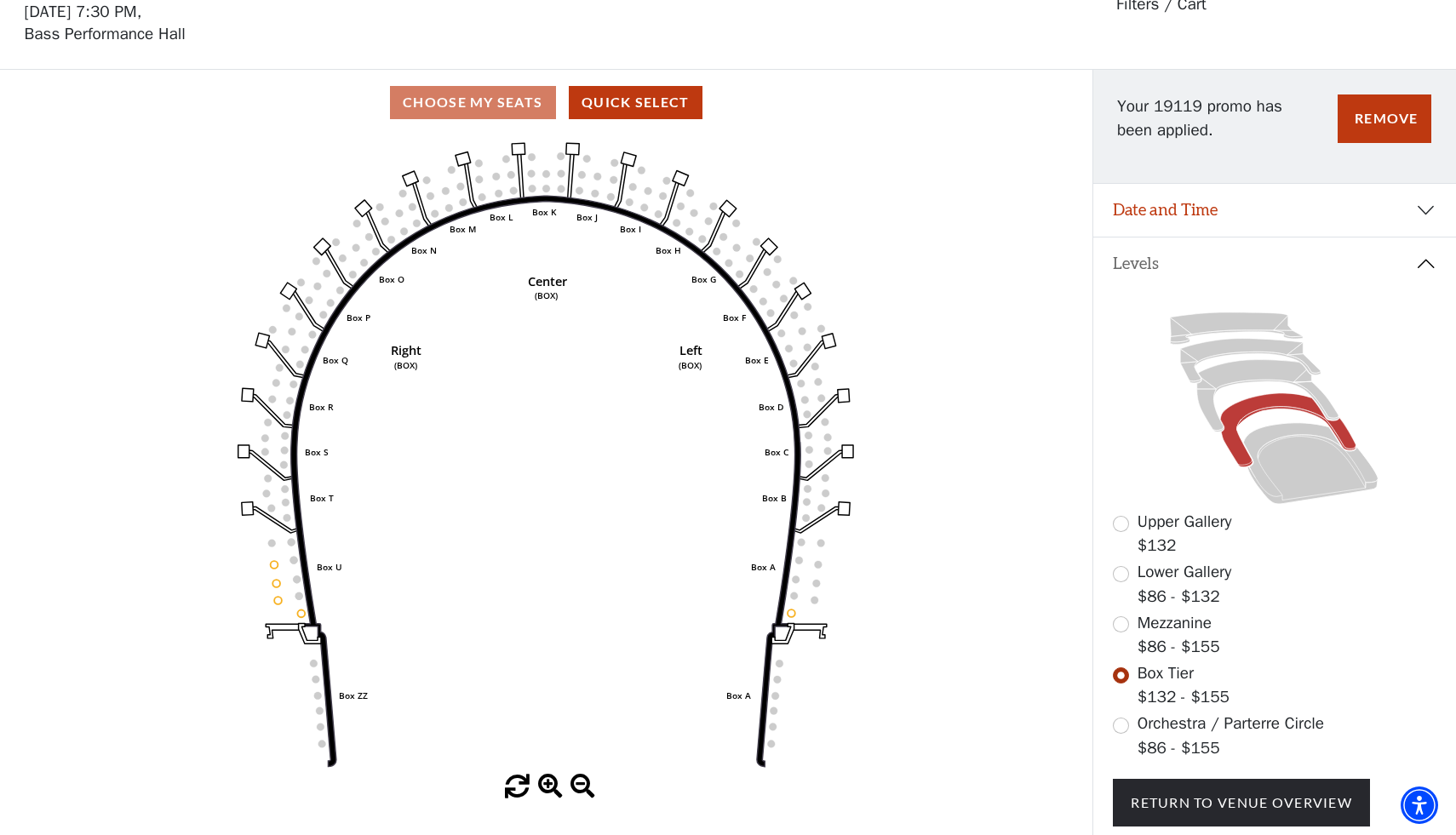 scroll, scrollTop: 78, scrollLeft: 0, axis: vertical 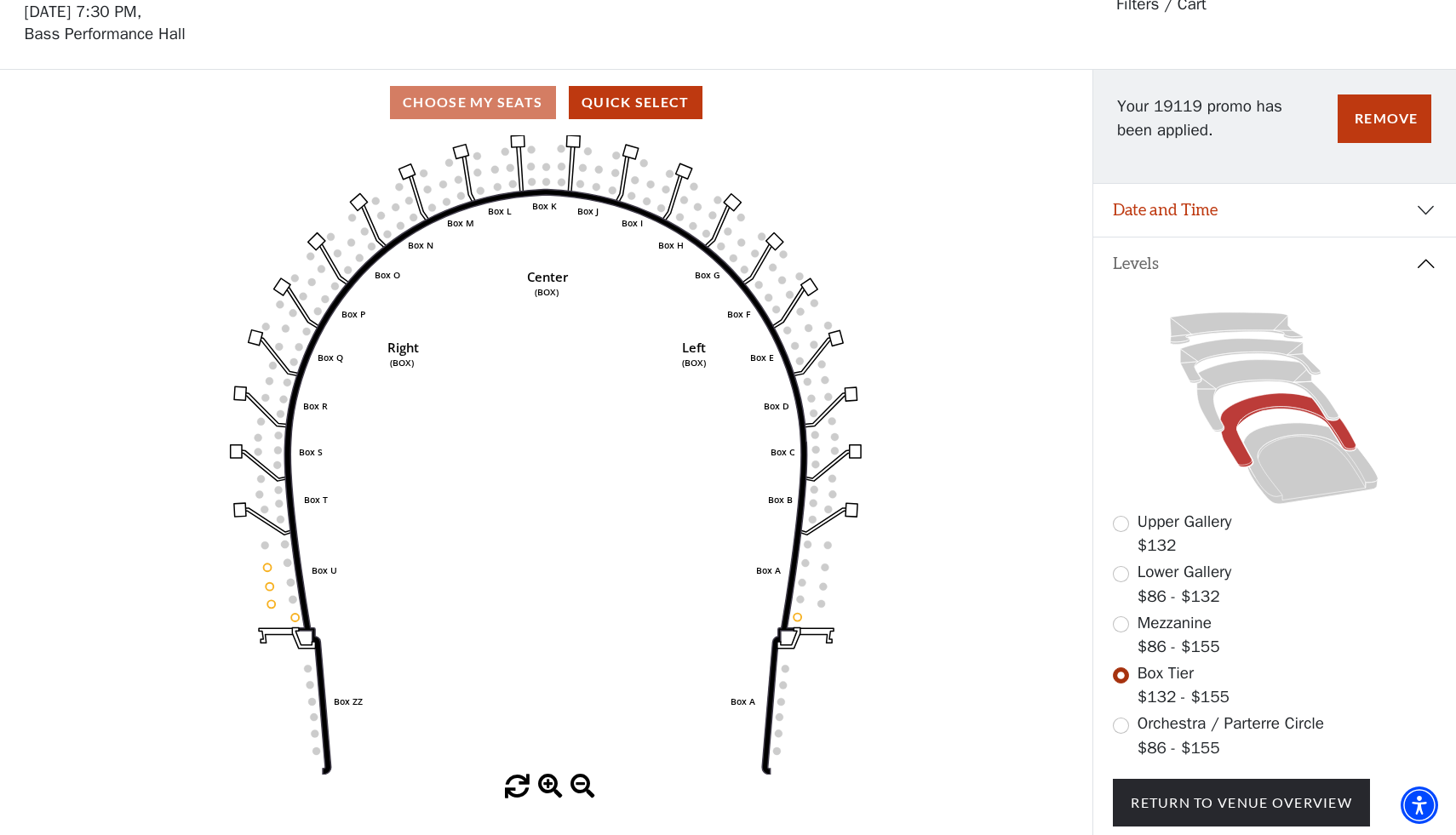 click 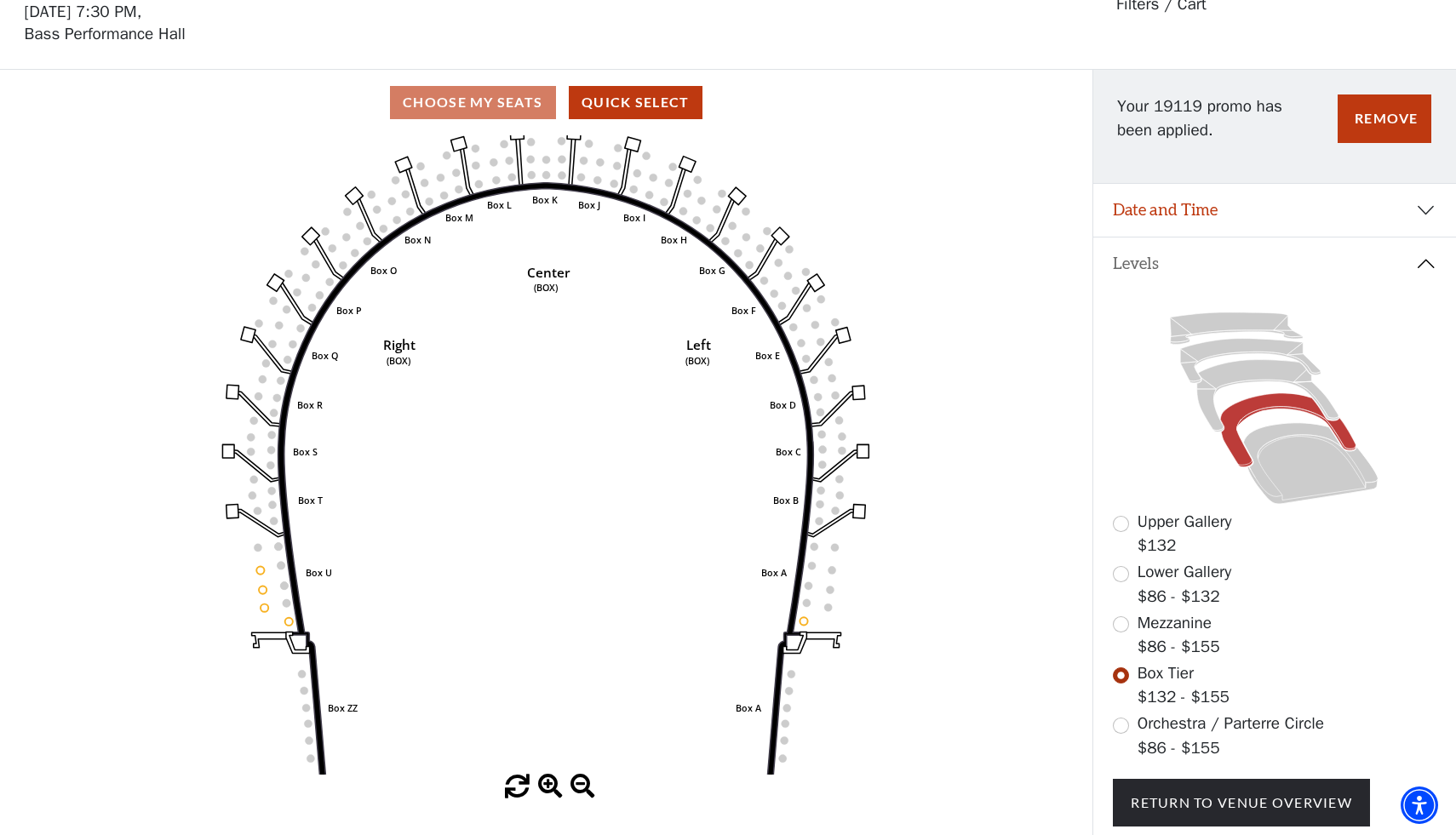 click 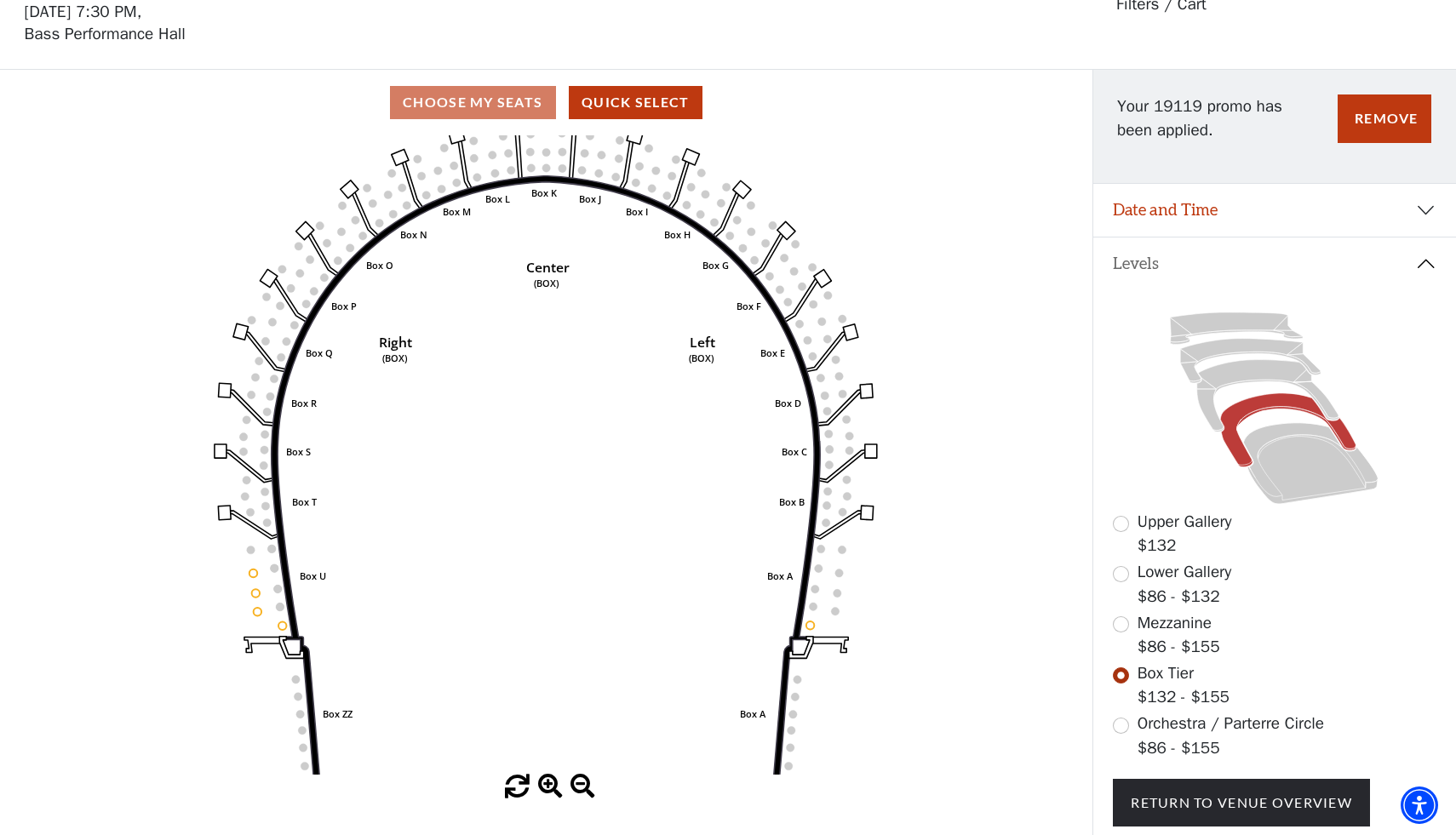 click on "Left   (BOX)   Right   (BOX)   Center   (BOX)   Box ZZ   Box U   Box T   Box S   Box R   Box Q   Box P   Box O   Box N   Box M   Box L   Box A   Box A   Box B   Box C   Box D   Box E   Box F   Box G   Box H   Box I   Box J   Box K" 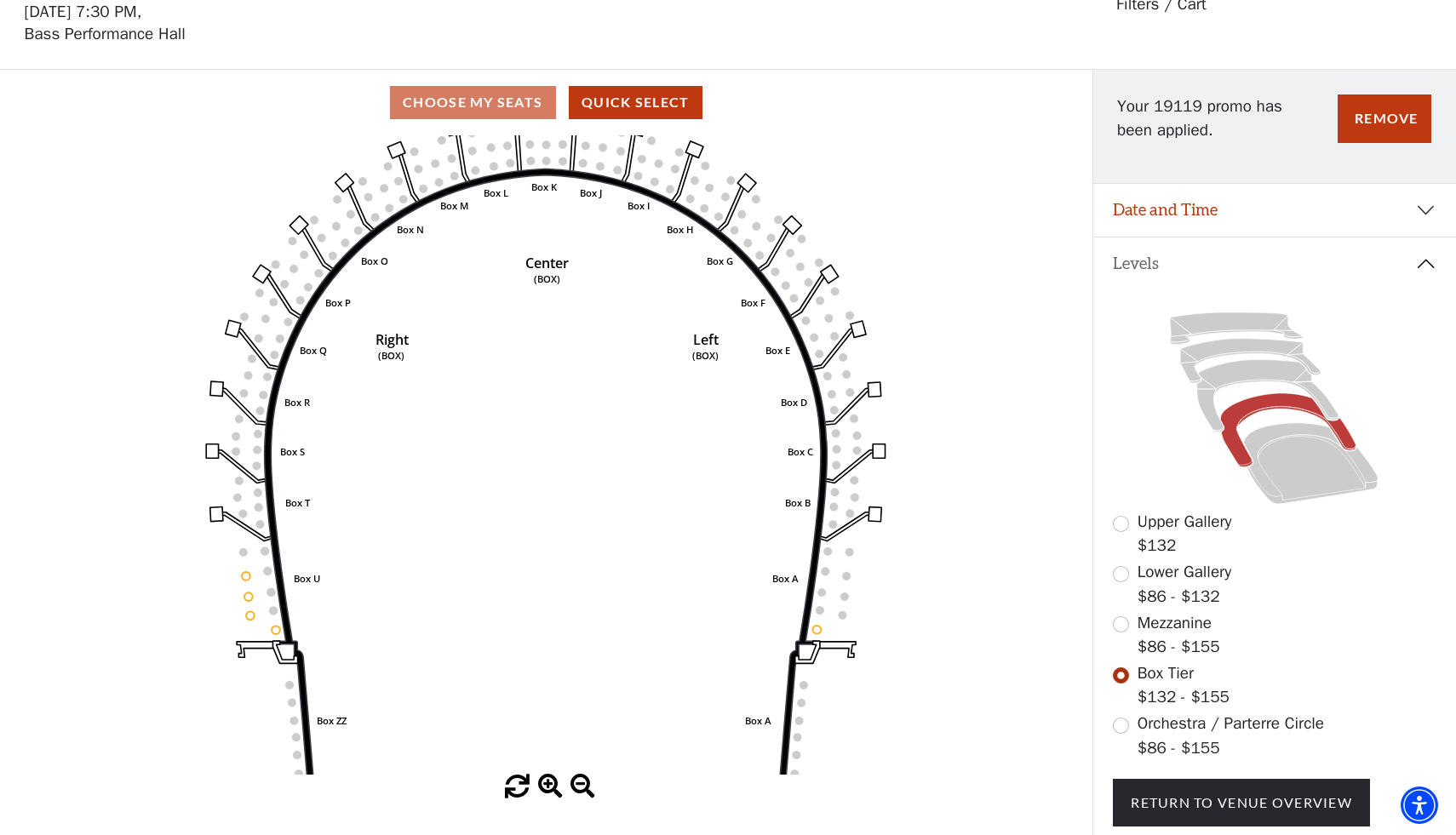 click 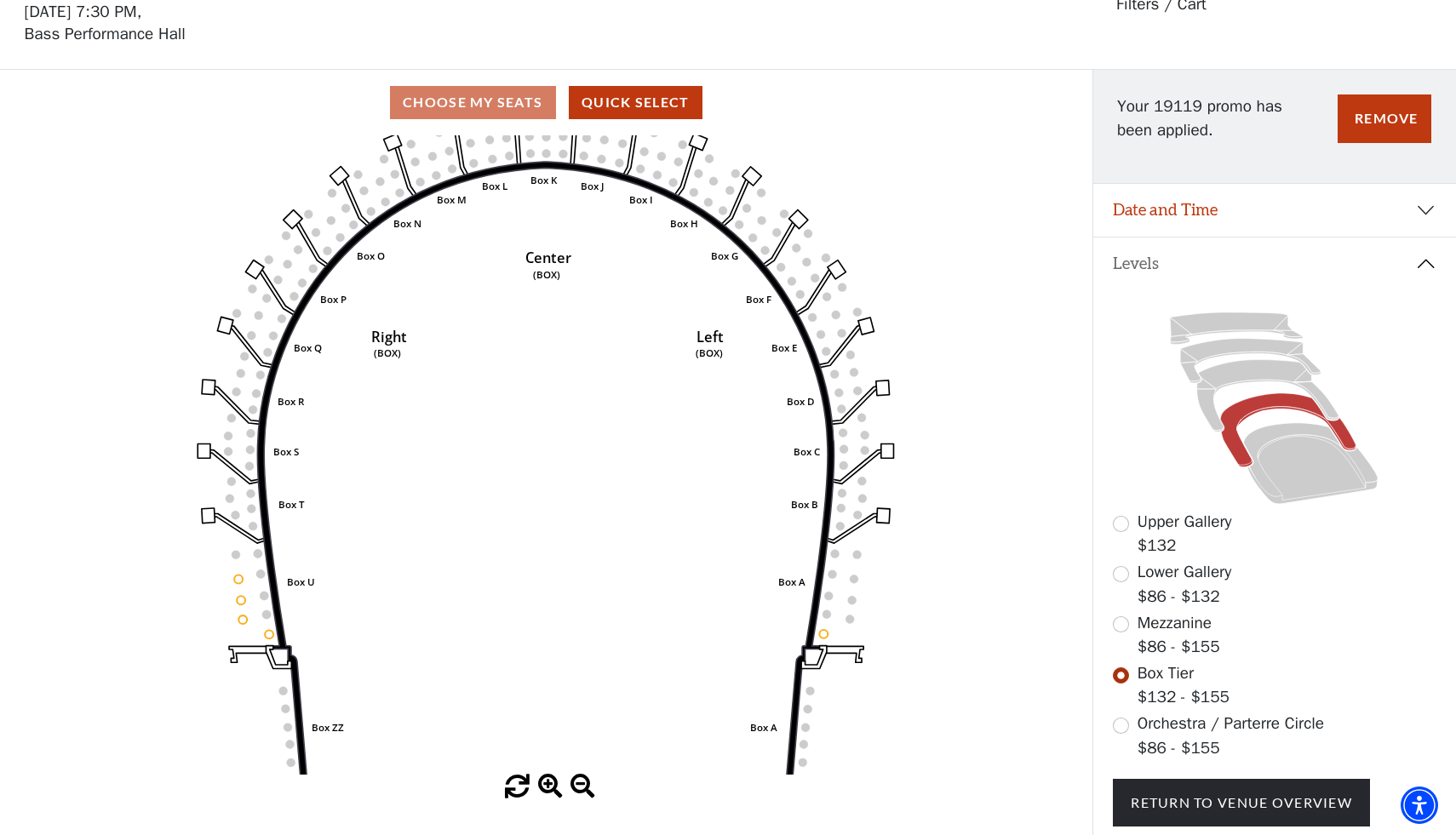 click on "Left   (BOX)   Right   (BOX)   Center   (BOX)   Box ZZ   Box U   Box T   Box S   Box R   Box Q   Box P   Box O   Box N   Box M   Box L   Box A   Box A   Box B   Box C   Box D   Box E   Box F   Box G   Box H   Box I   Box J   Box K" 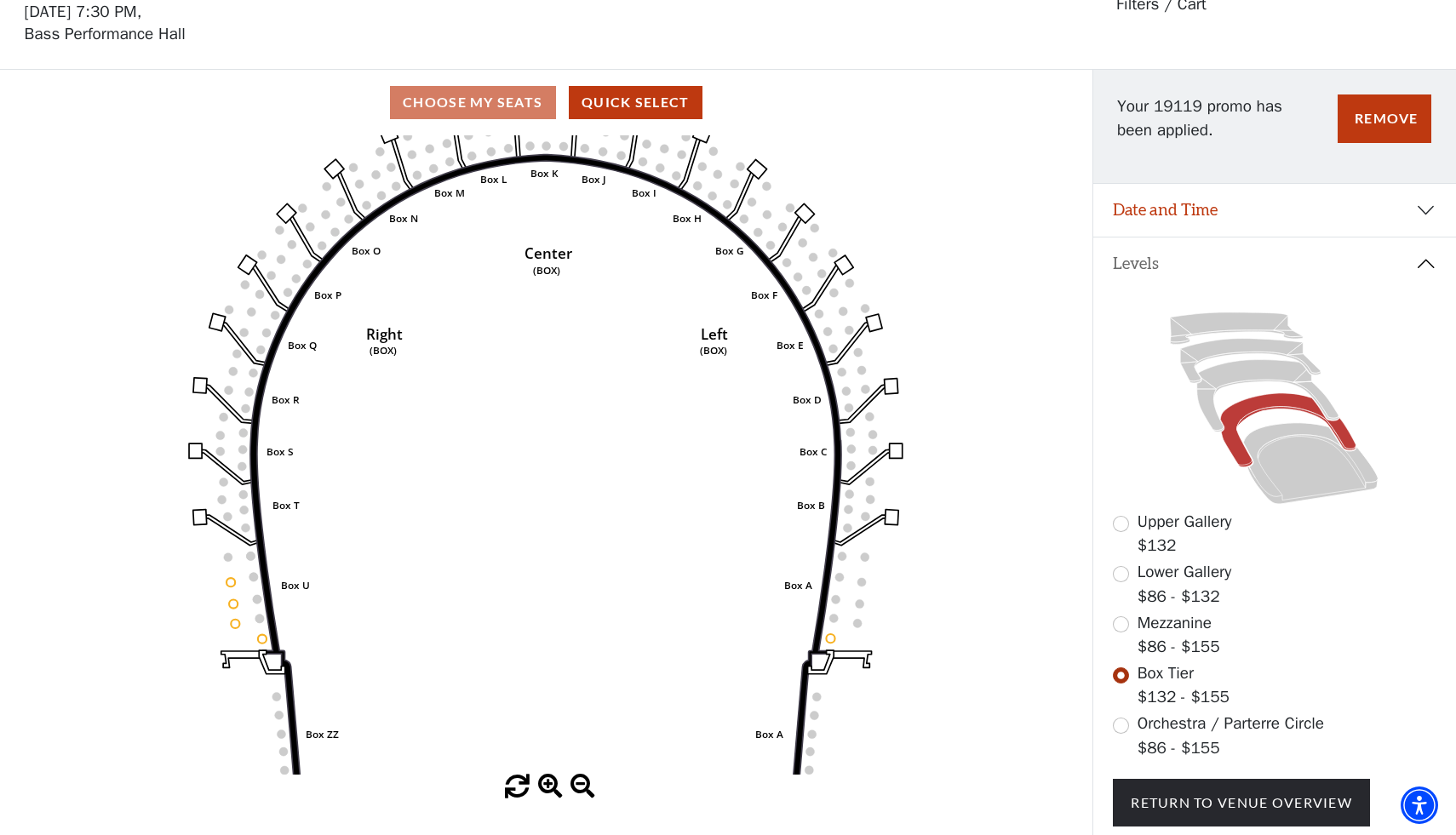click on "Left   (BOX)   Right   (BOX)   Center   (BOX)   Box ZZ   Box U   Box T   Box S   Box R   Box Q   Box P   Box O   Box N   Box M   Box L   Box A   Box A   Box B   Box C   Box D   Box E   Box F   Box G   Box H   Box I   Box J   Box K" 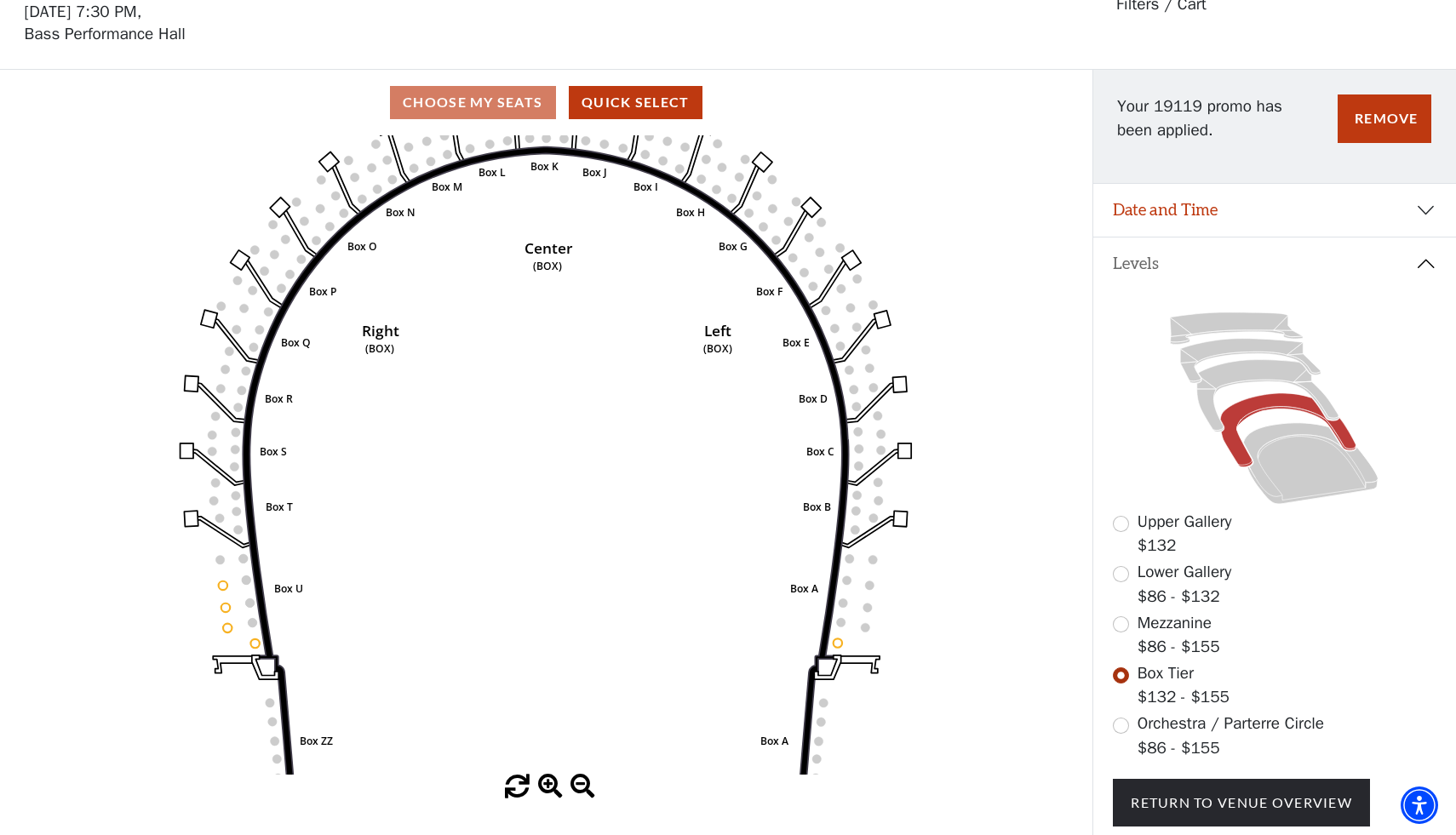 click 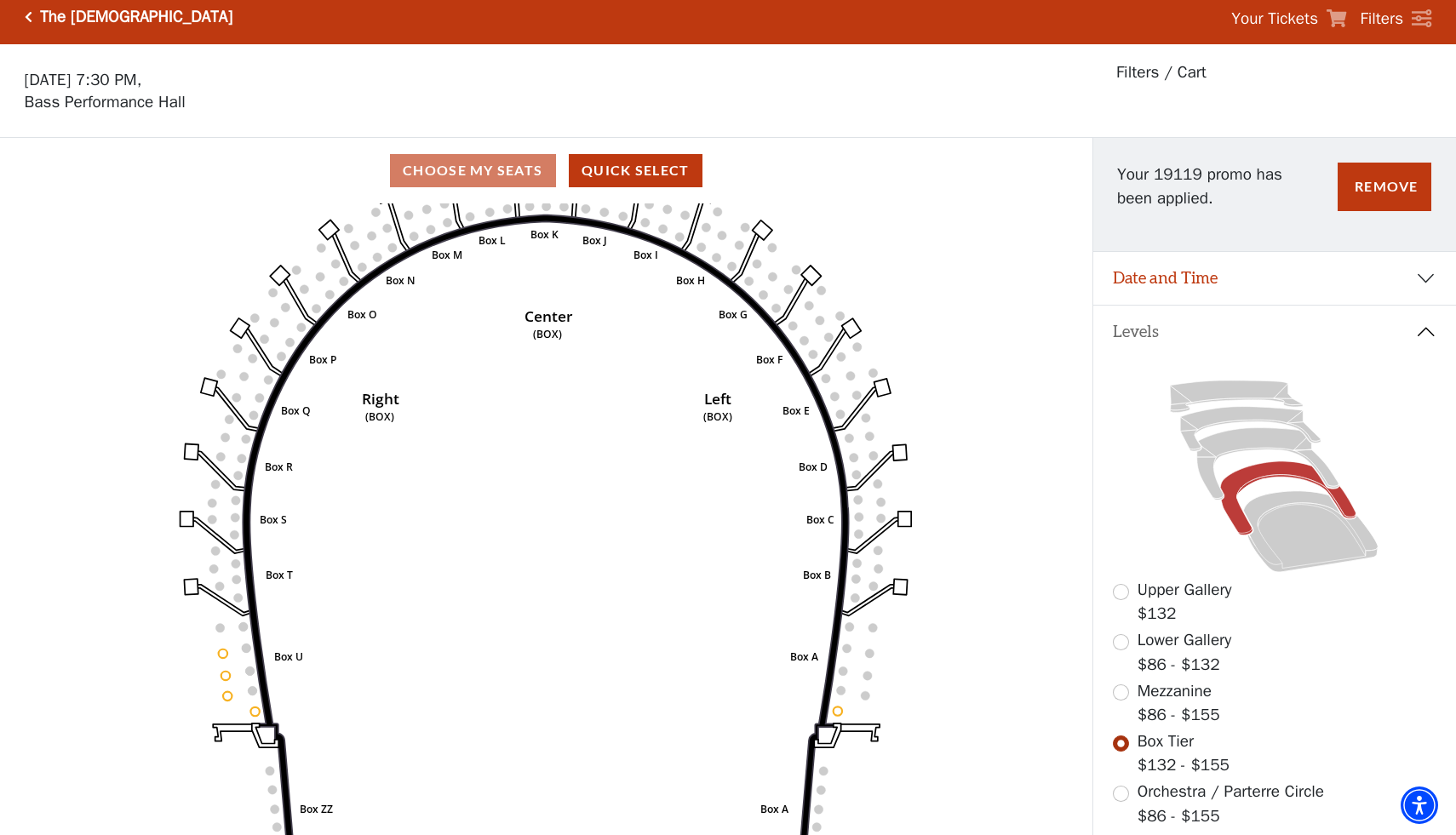 scroll, scrollTop: 0, scrollLeft: 0, axis: both 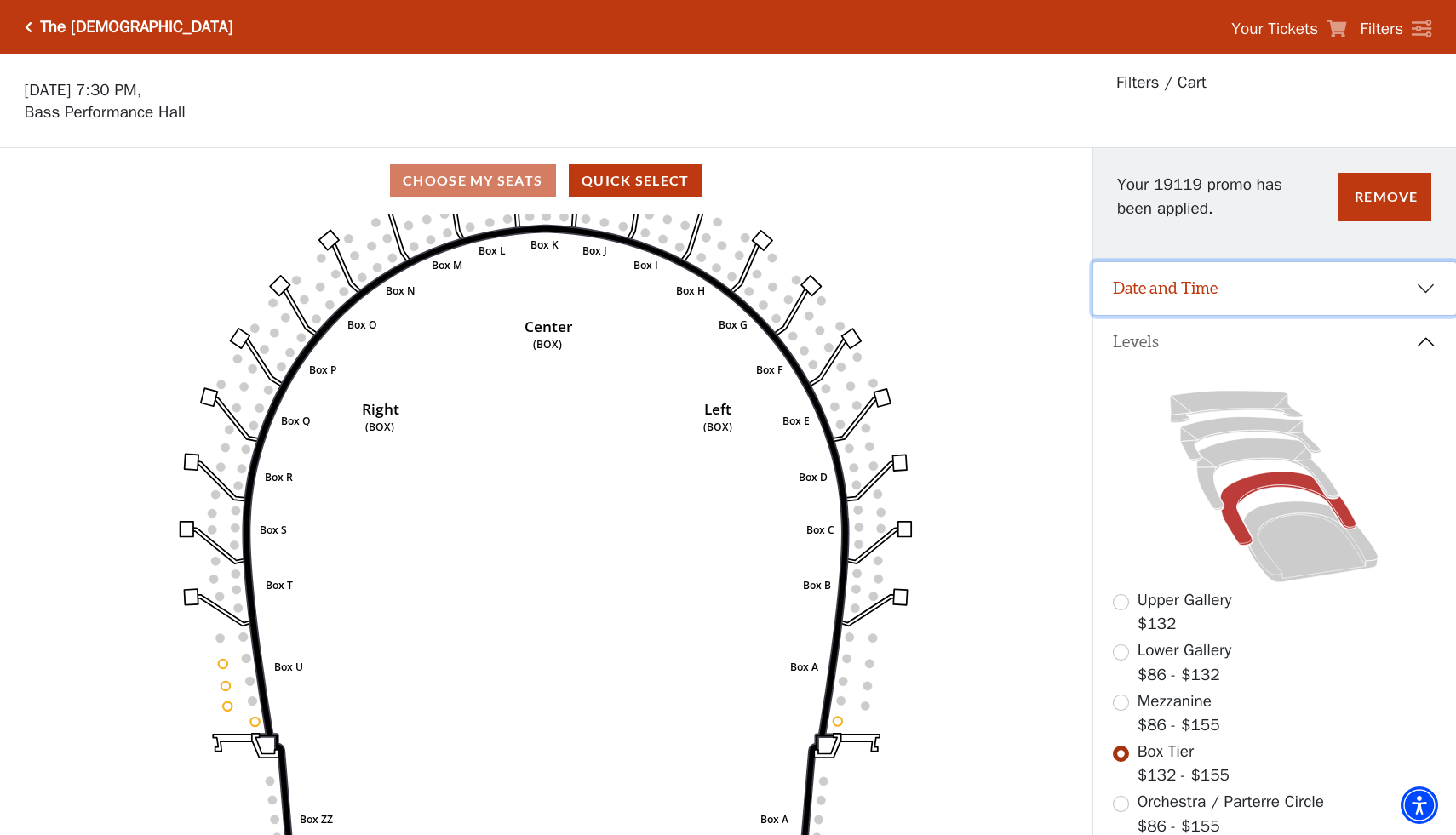 click on "Date and Time" at bounding box center [1275, 289] 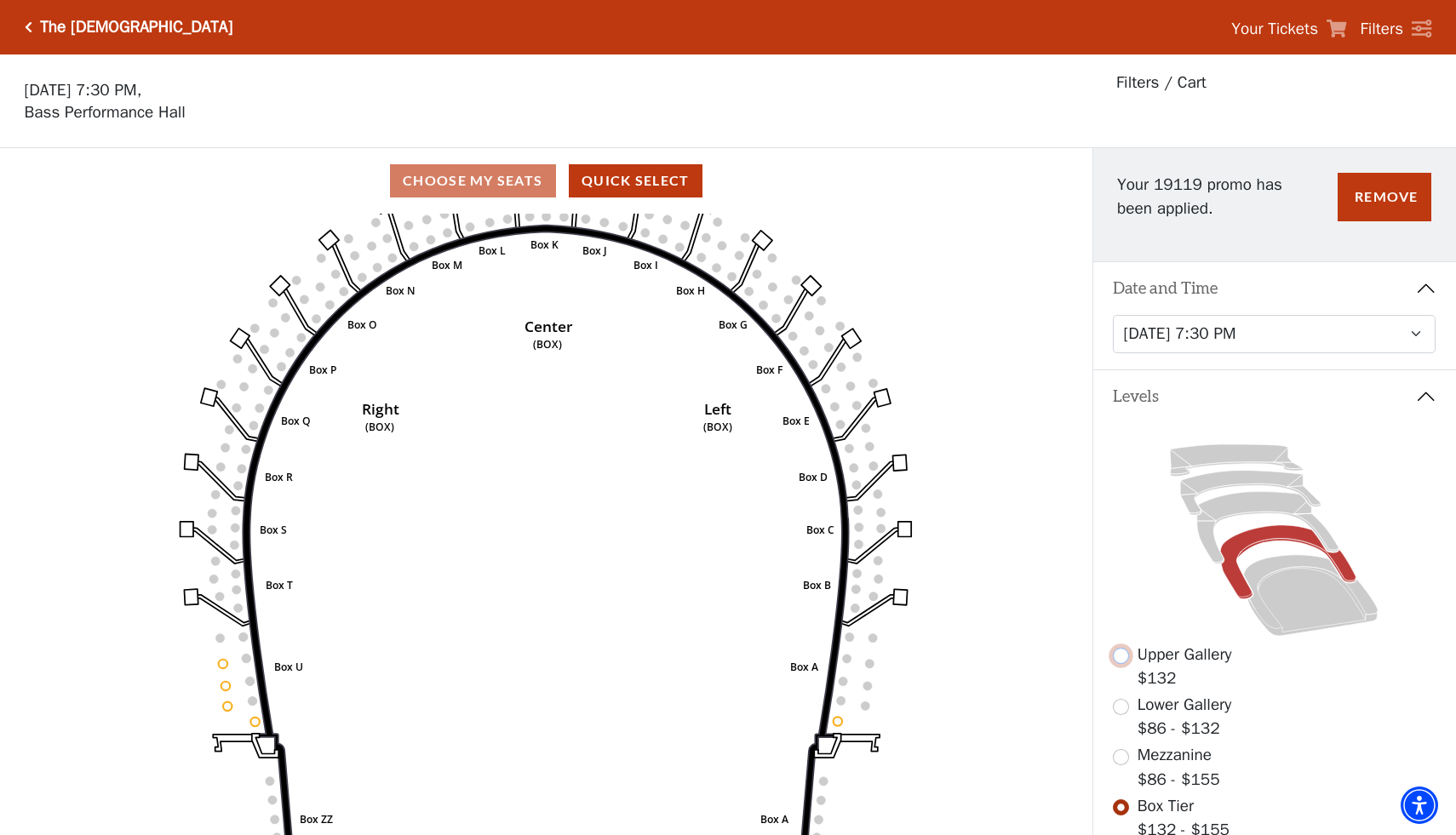 click at bounding box center (1121, 655) 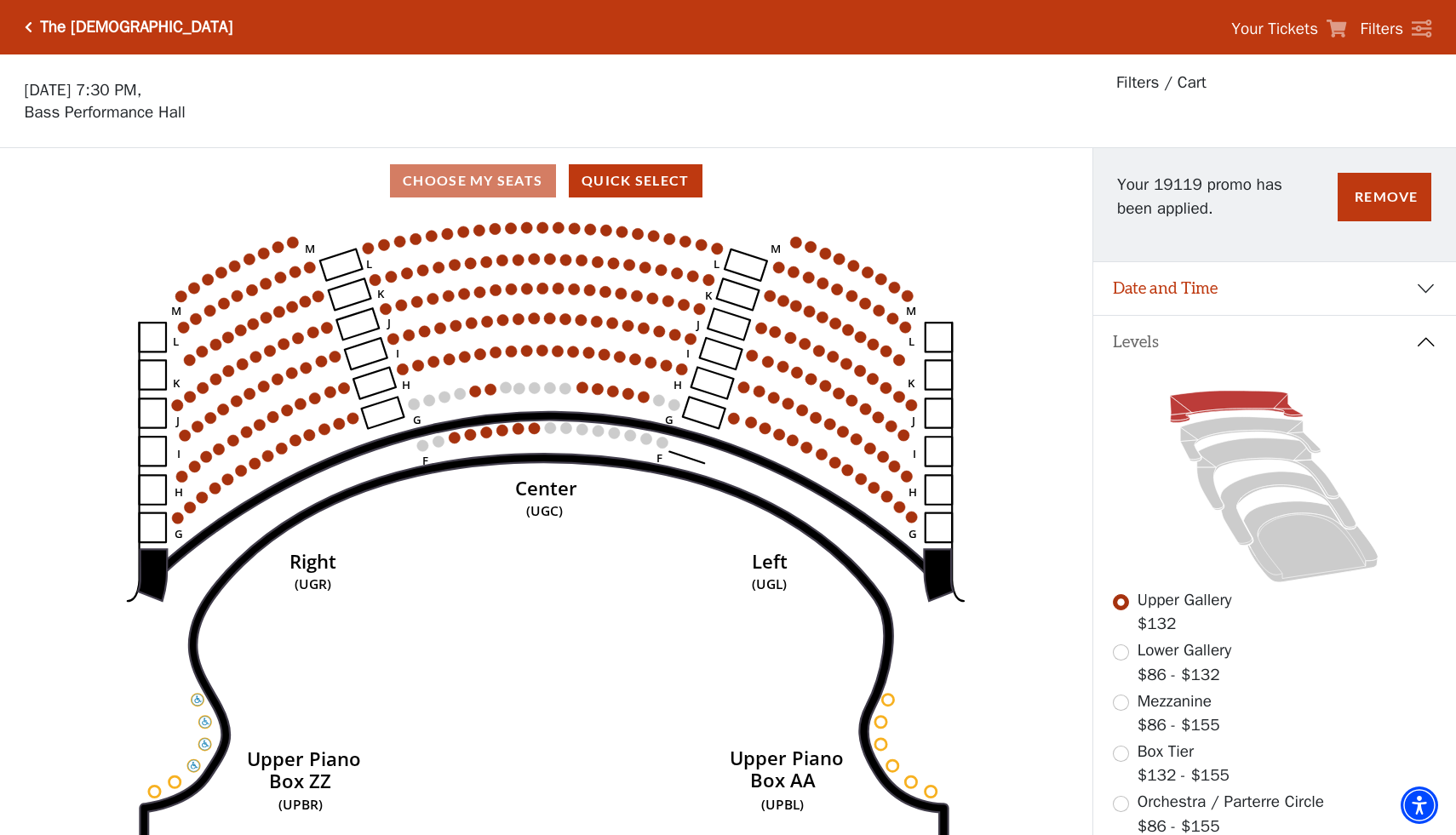 scroll, scrollTop: 78, scrollLeft: 0, axis: vertical 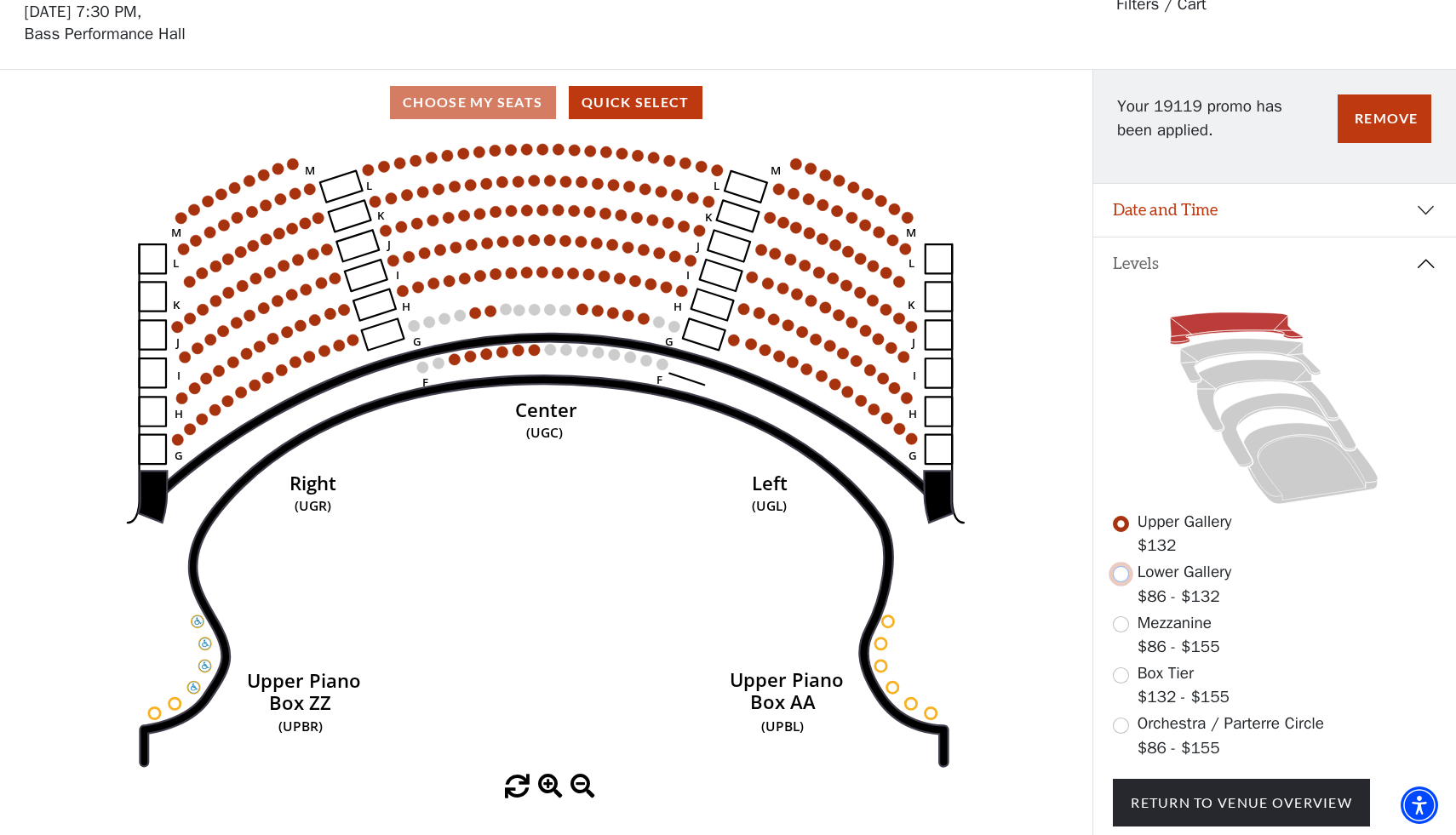 click at bounding box center (1121, 574) 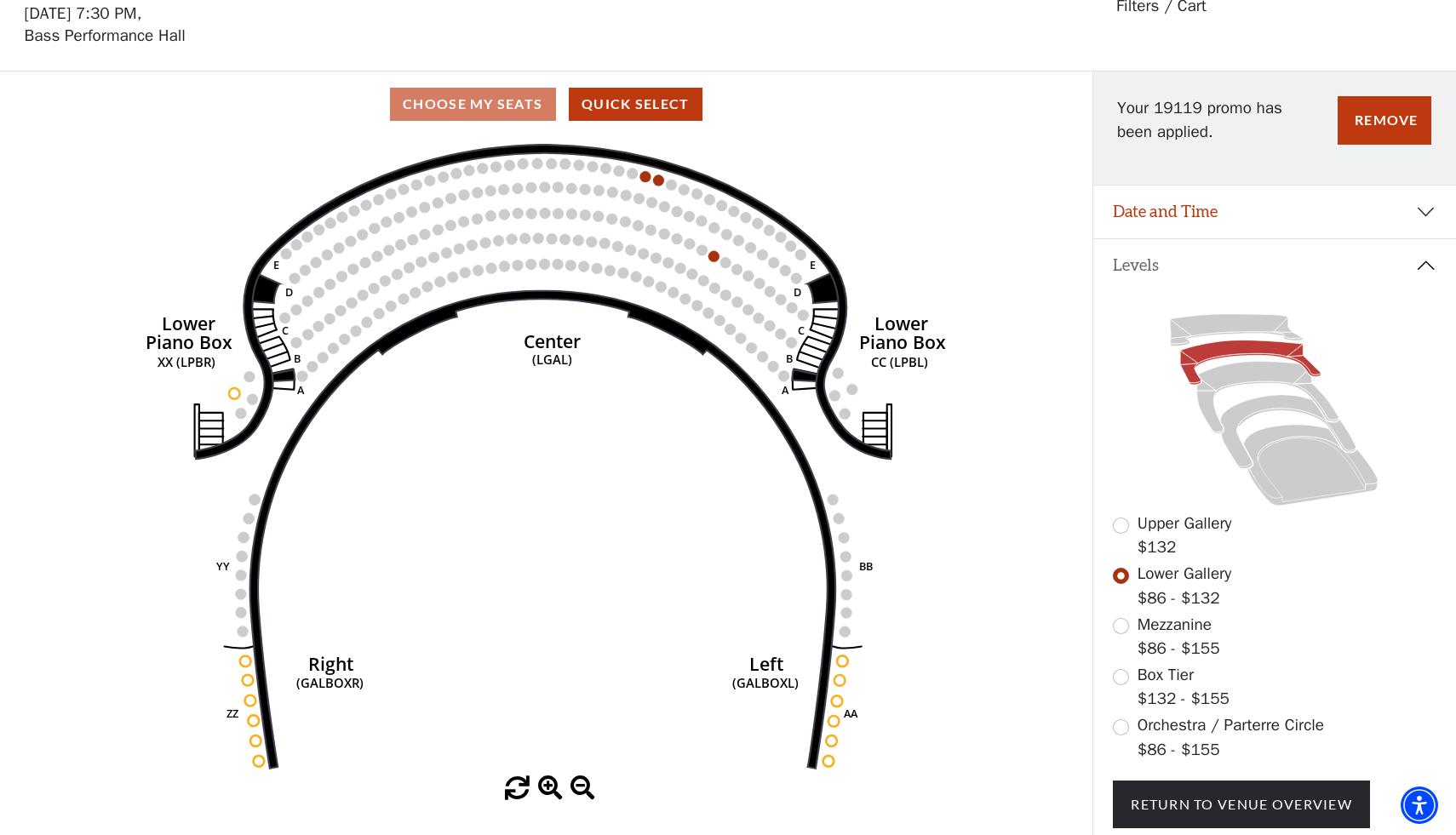 scroll, scrollTop: 78, scrollLeft: 0, axis: vertical 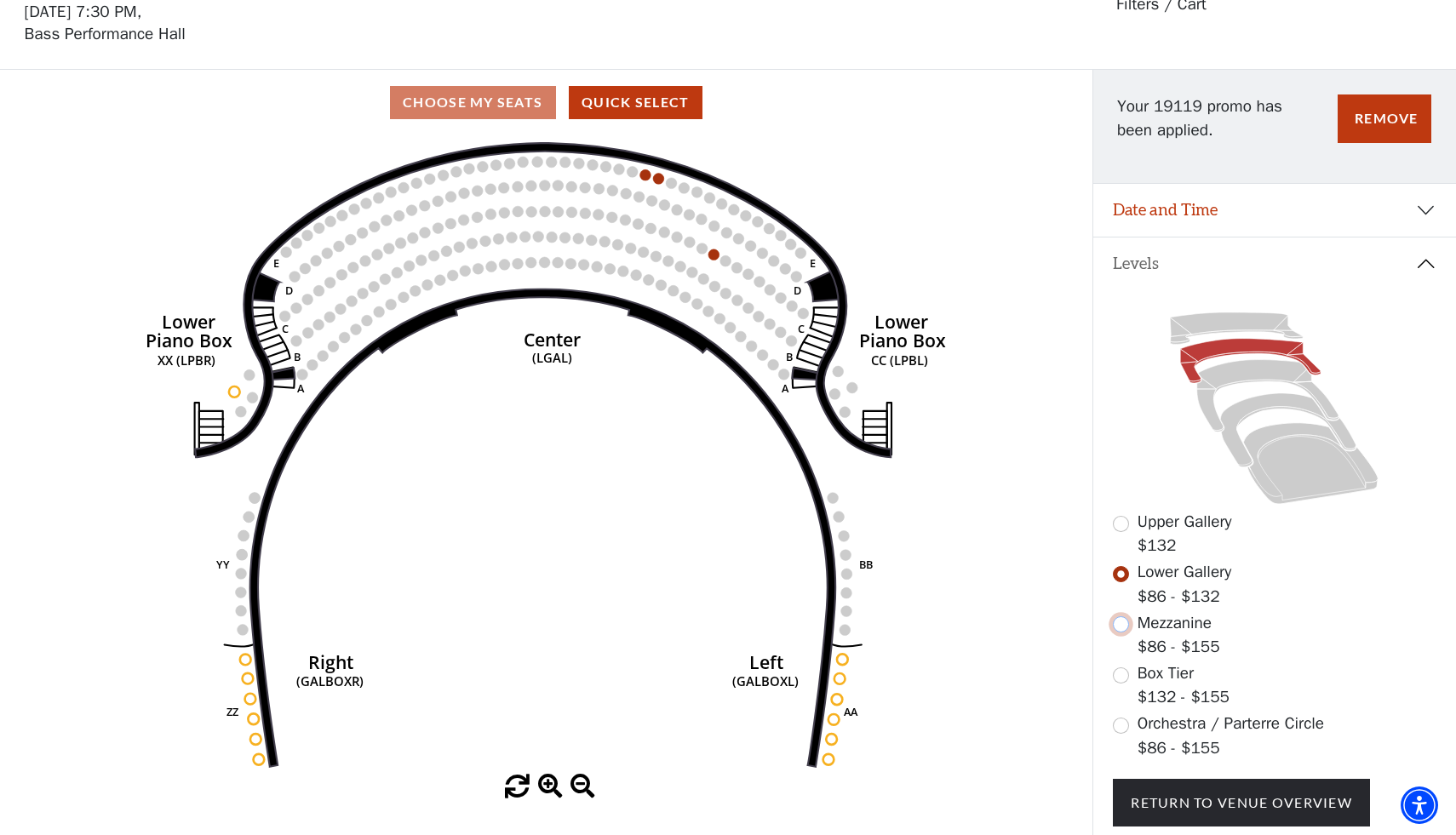 click at bounding box center (1121, 624) 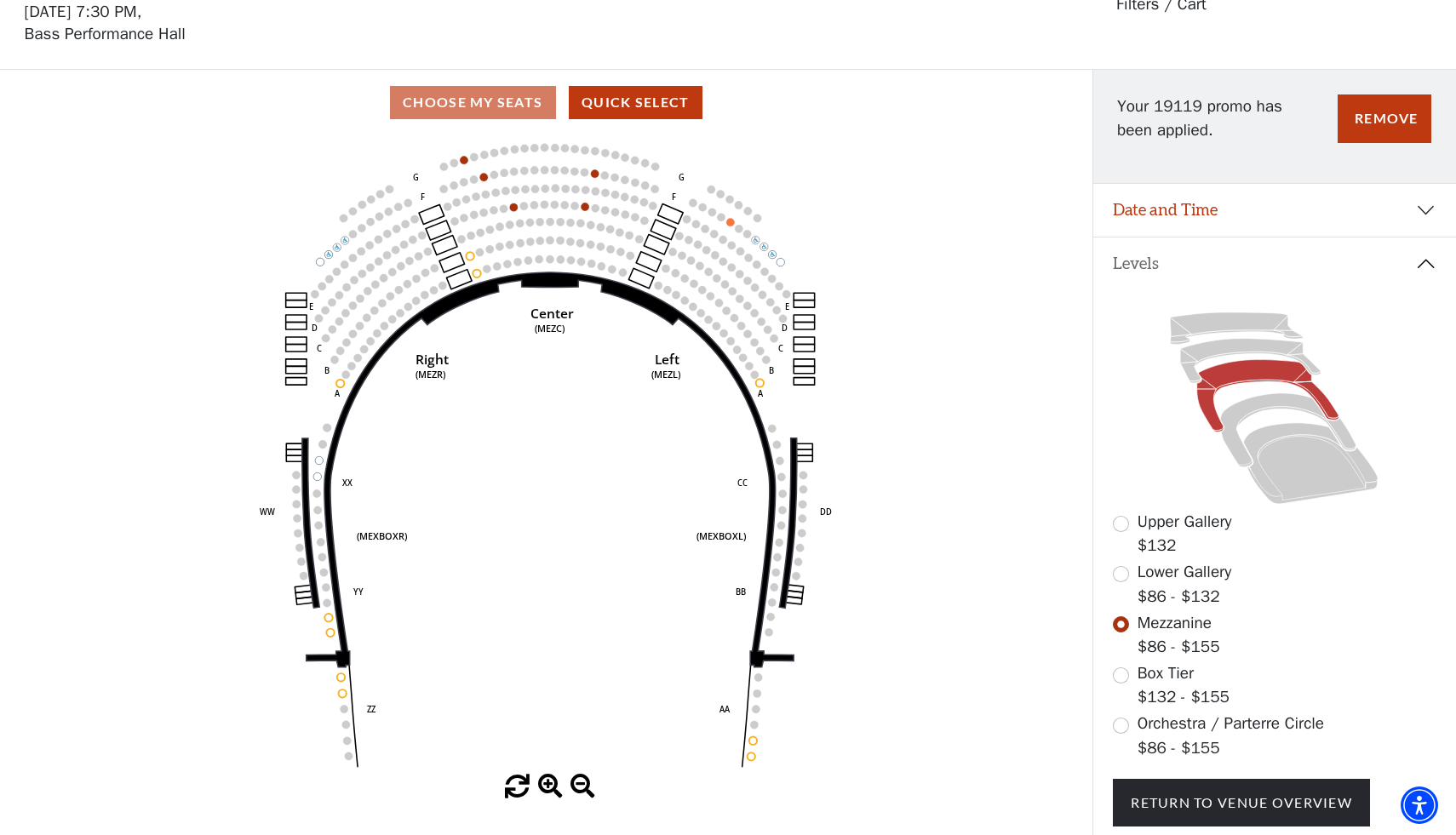 scroll, scrollTop: 78, scrollLeft: 0, axis: vertical 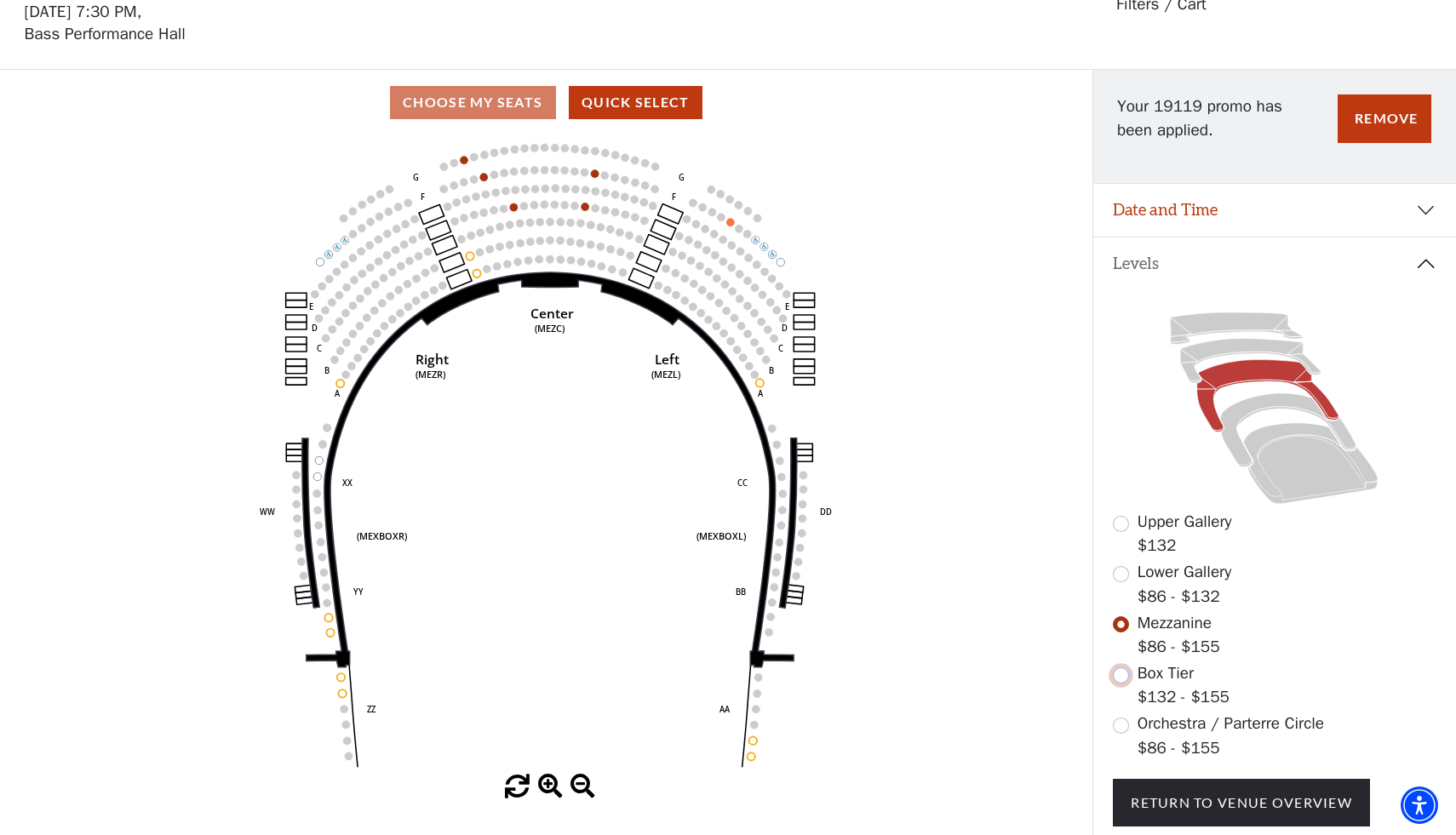 click at bounding box center (1121, 675) 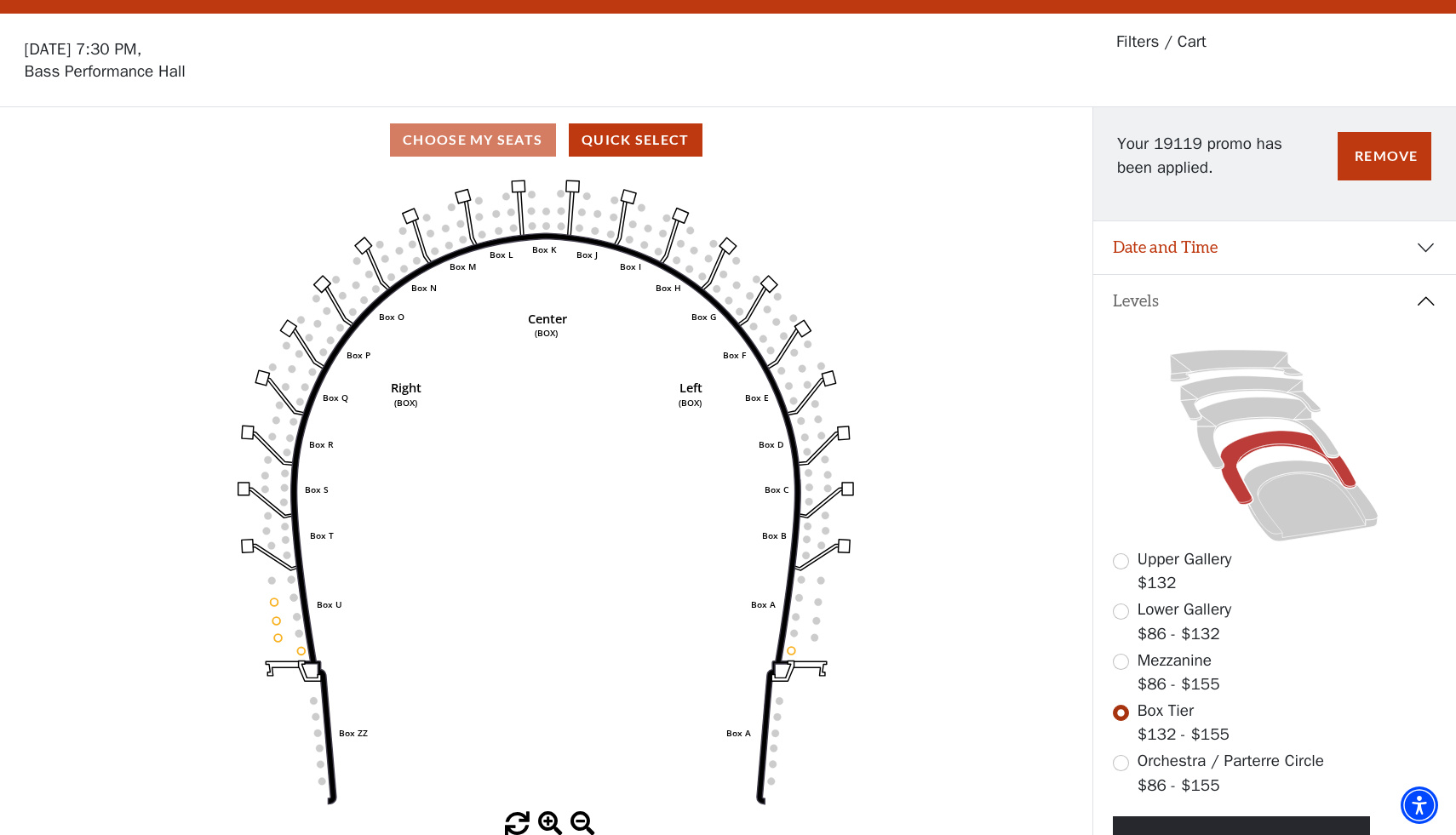 scroll, scrollTop: 78, scrollLeft: 0, axis: vertical 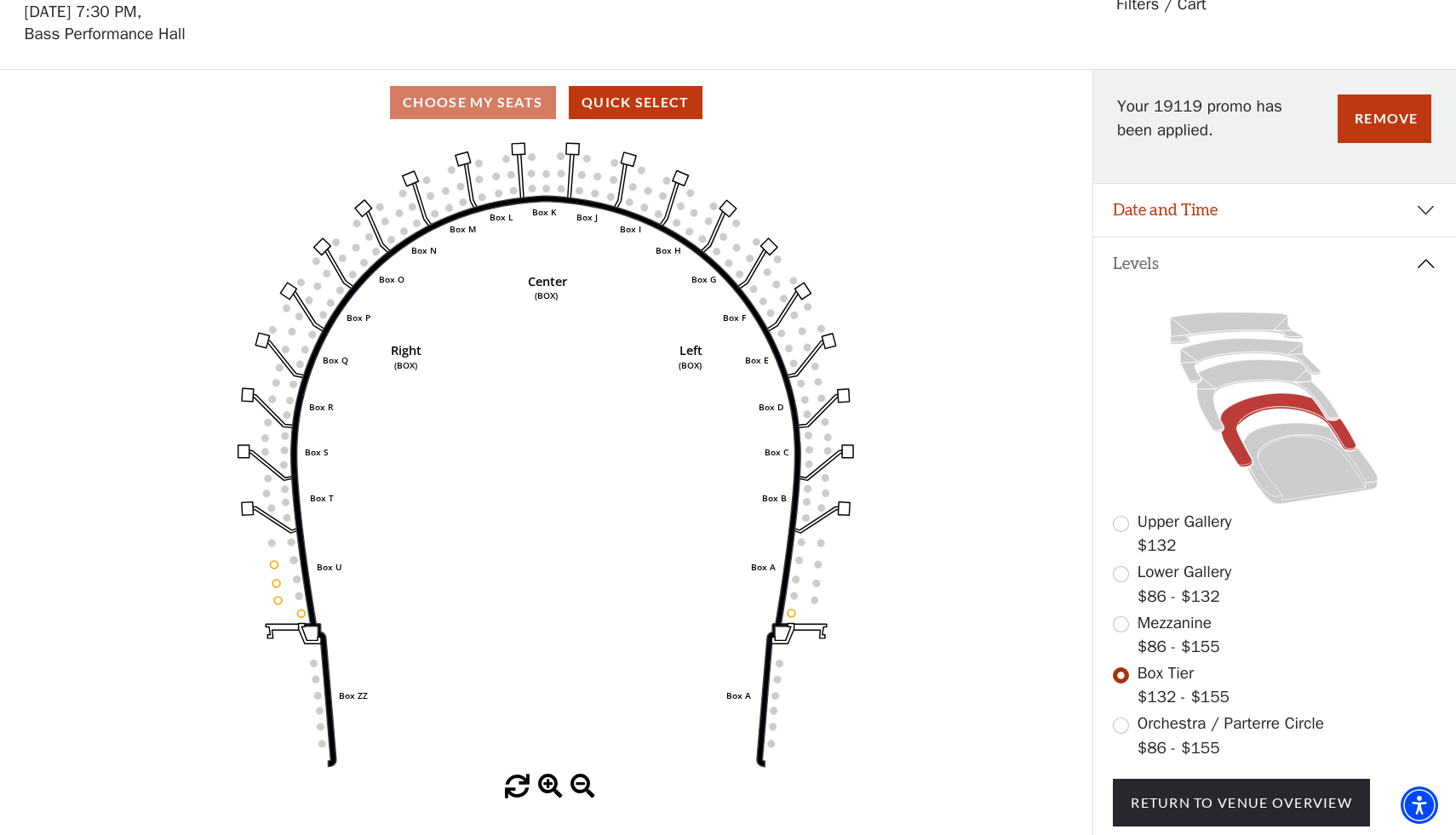 click on "Left   (BOX)   Right   (BOX)   Center   (BOX)   Box ZZ   Box U   Box T   Box S   Box R   Box Q   Box P   Box O   Box N   Box M   Box L   Box A   Box A   Box B   Box C   Box D   Box E   Box F   Box G   Box H   Box I   Box J   Box K" 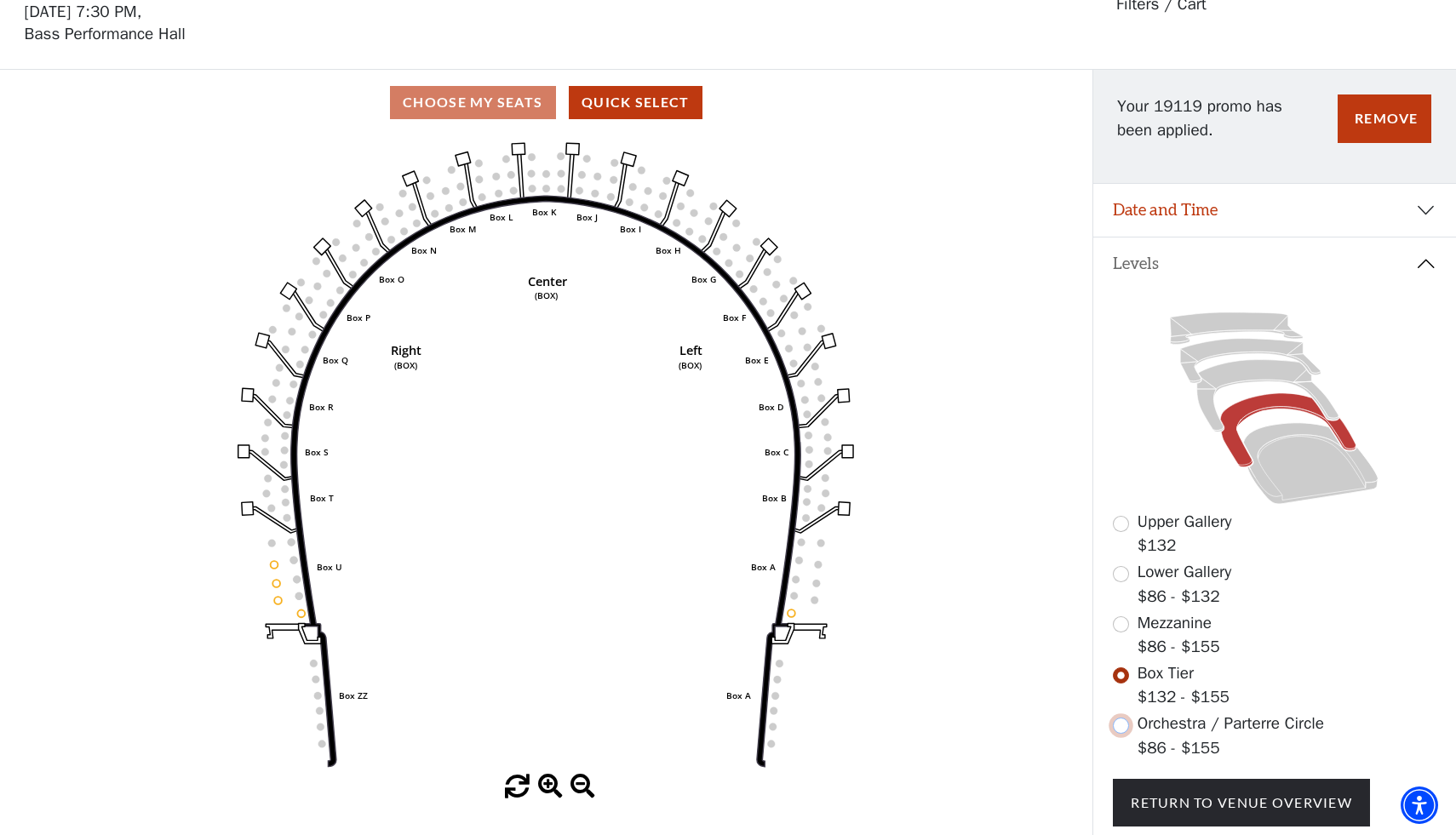 click at bounding box center (1121, 725) 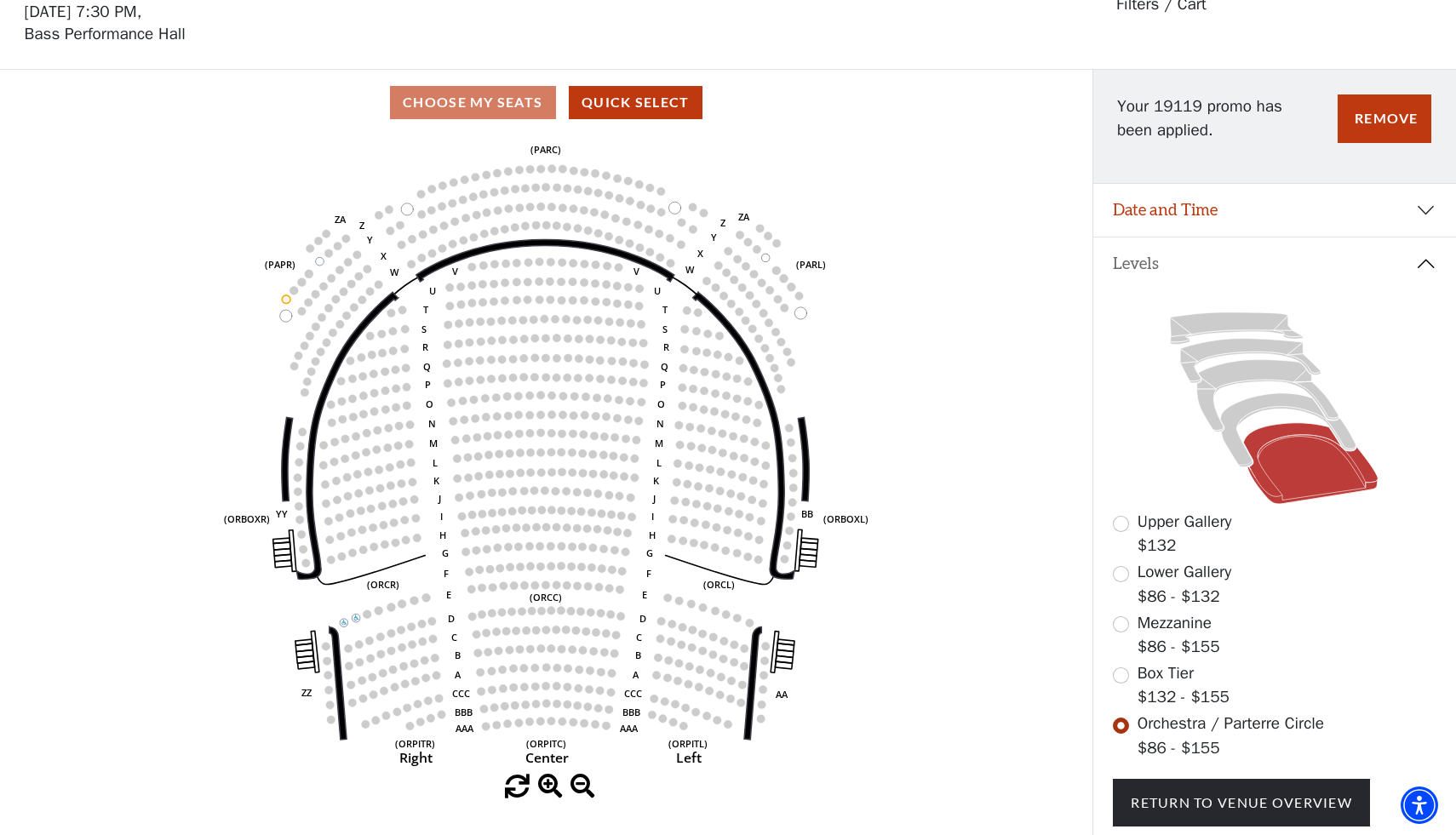 scroll, scrollTop: 78, scrollLeft: 0, axis: vertical 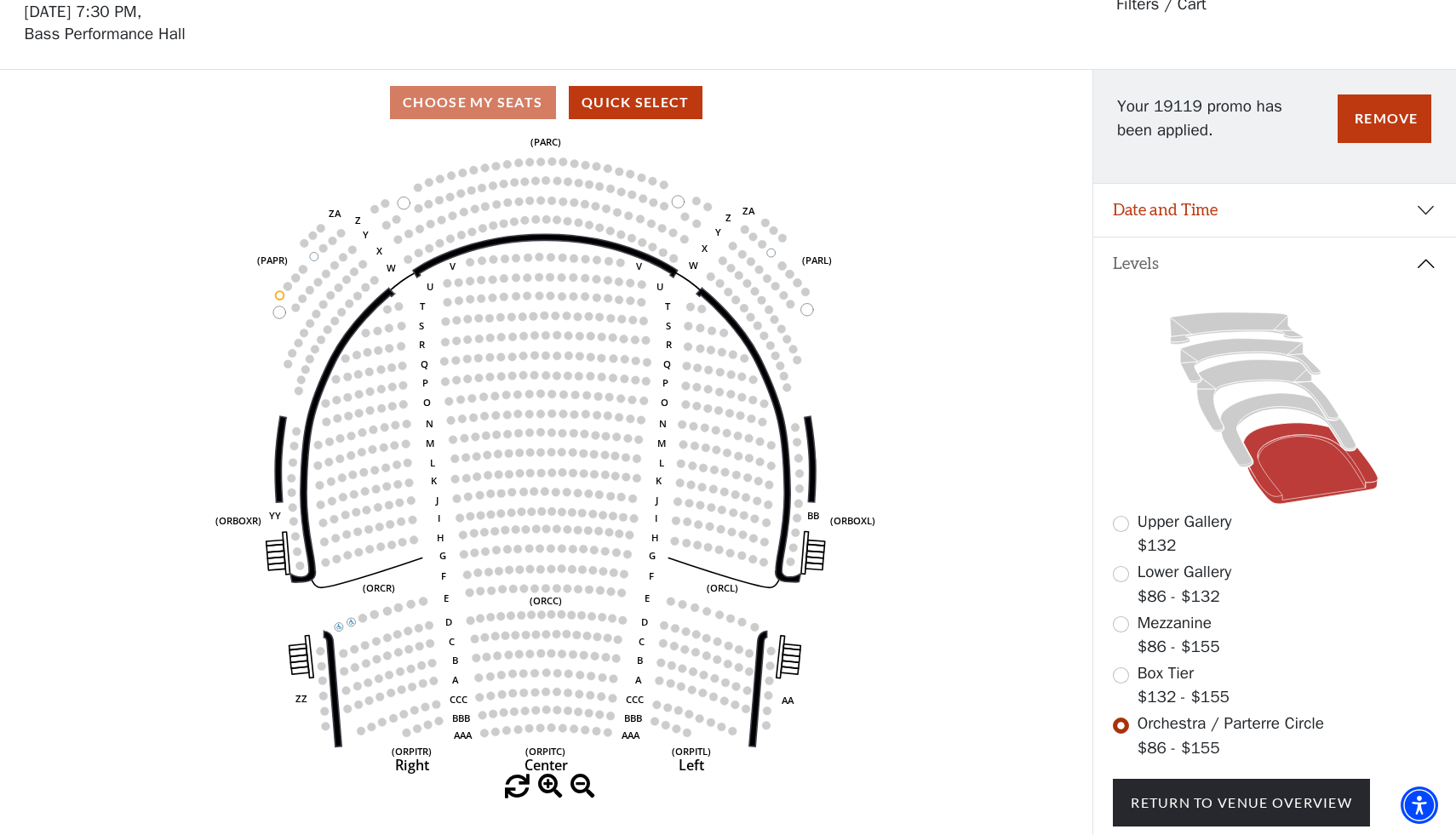 click at bounding box center [550, 786] 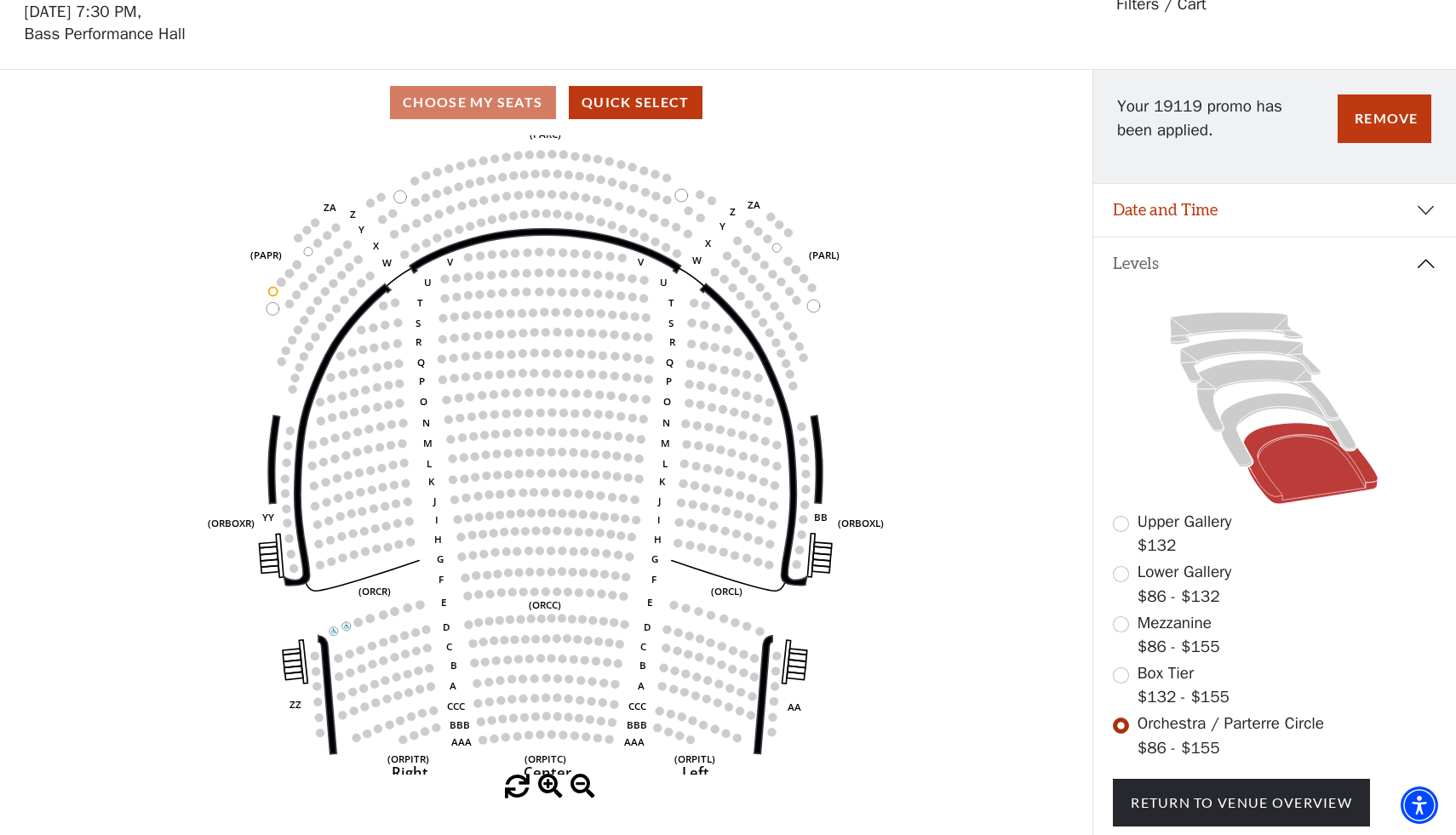 click at bounding box center (550, 786) 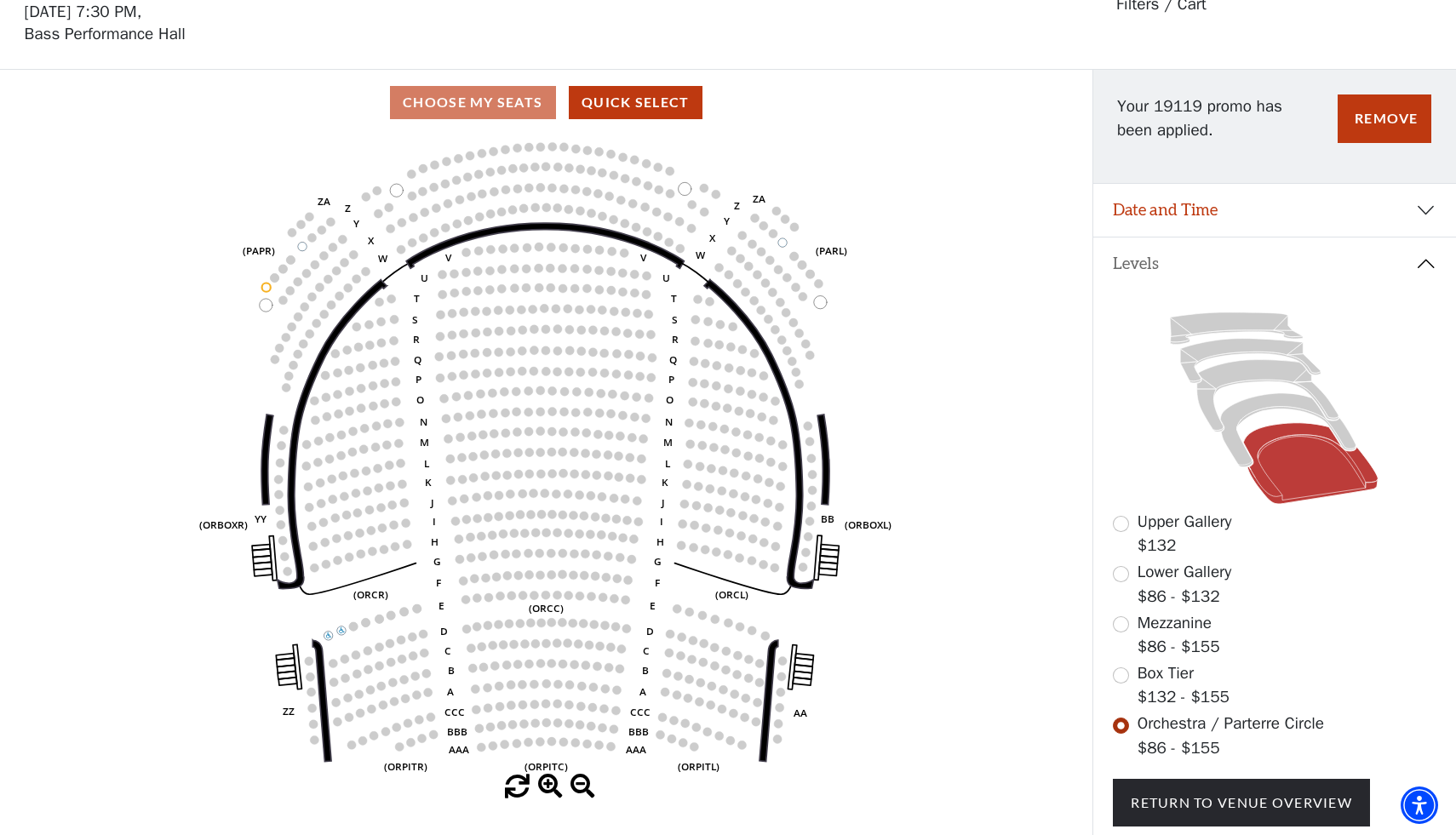 type 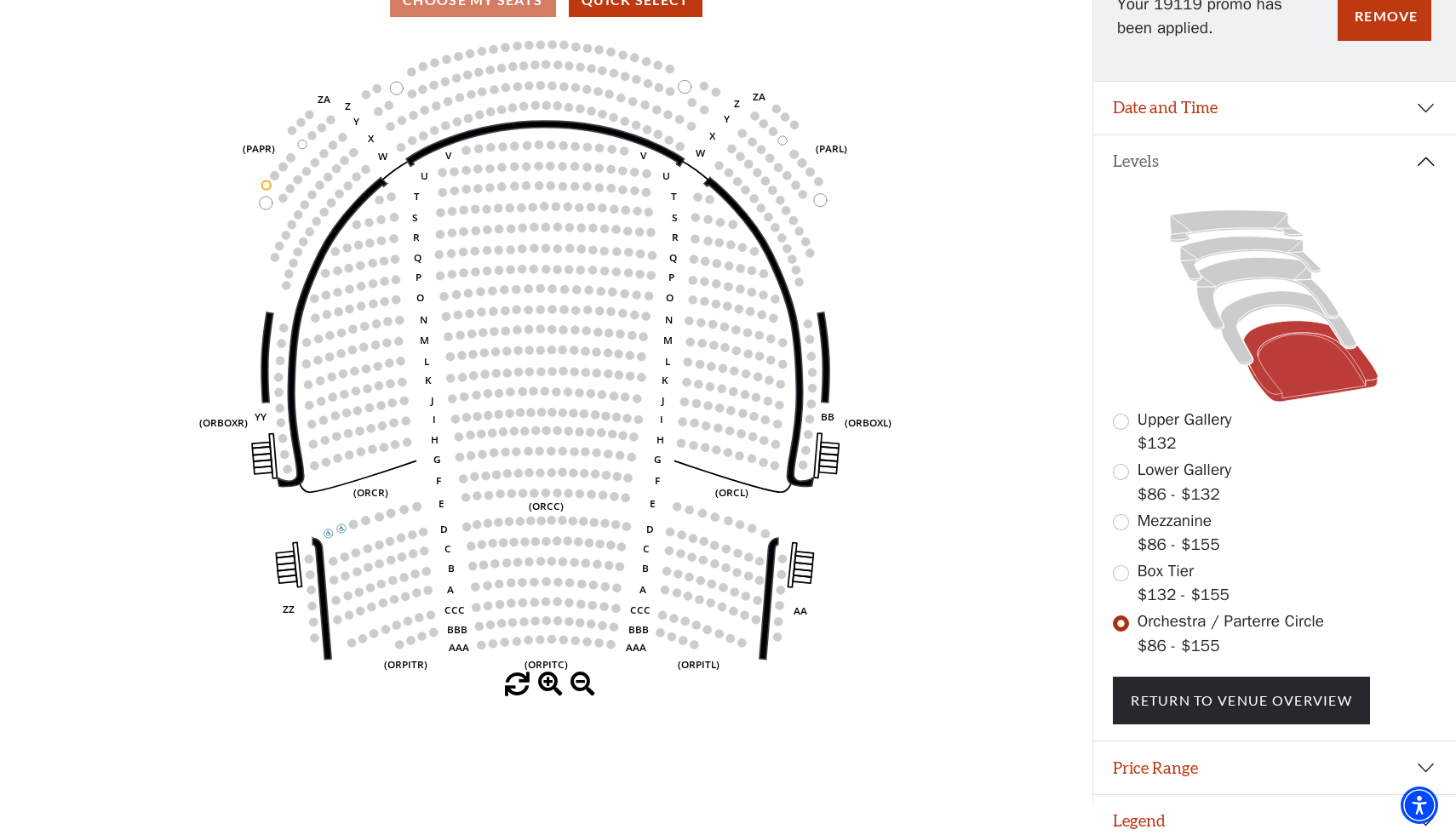 scroll, scrollTop: 186, scrollLeft: 0, axis: vertical 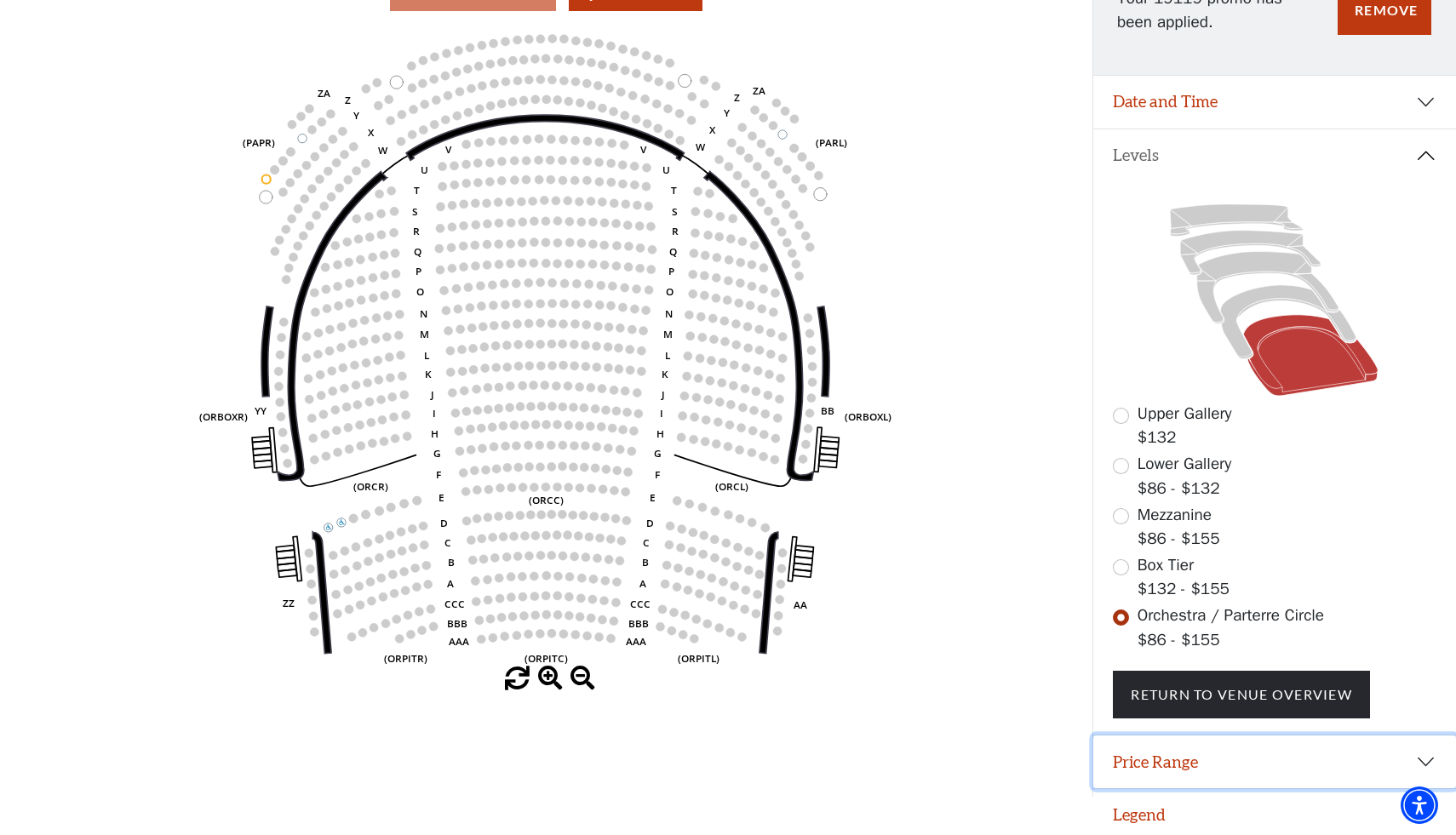 click on "Price Range" at bounding box center [1275, 762] 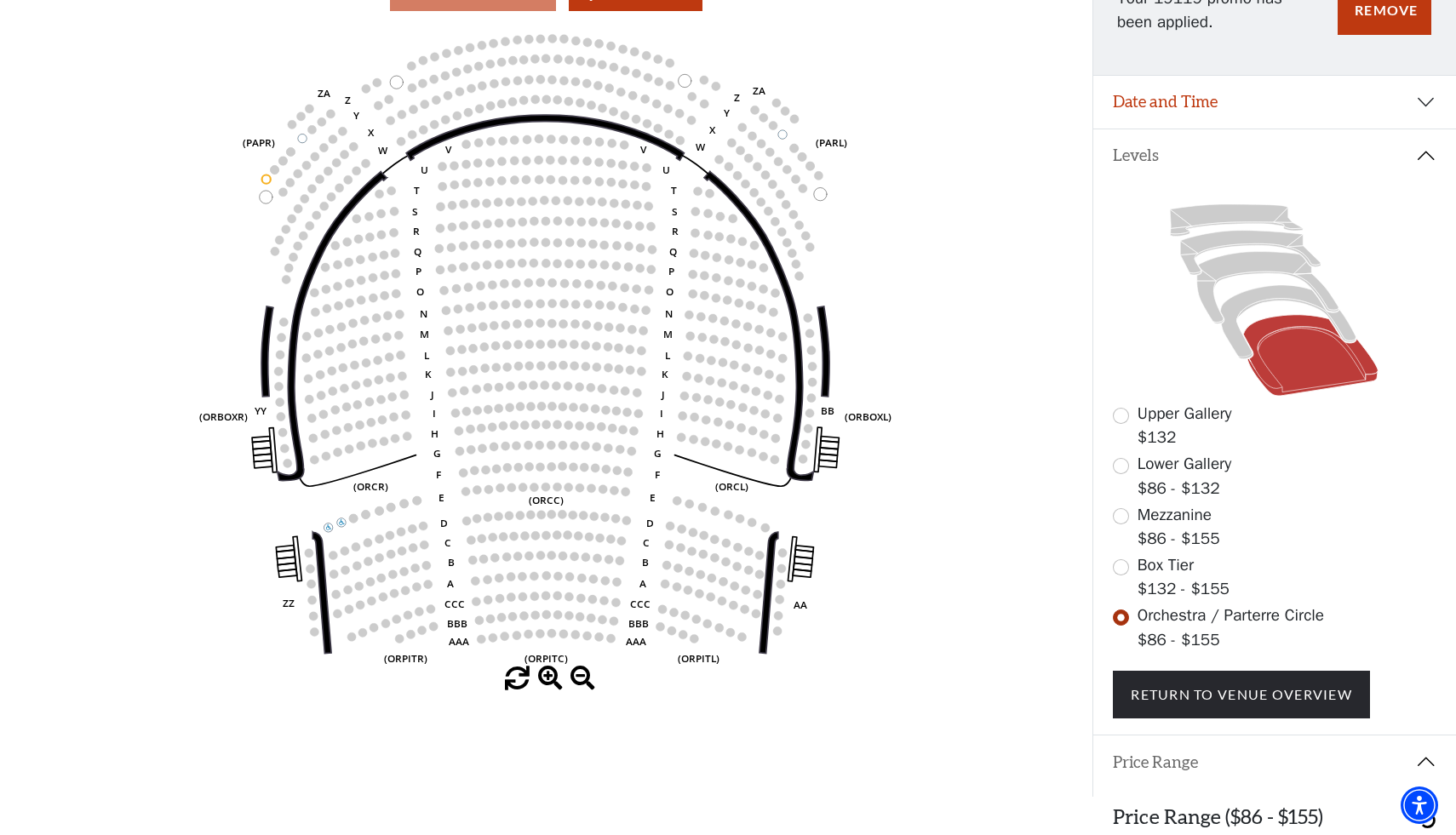 type 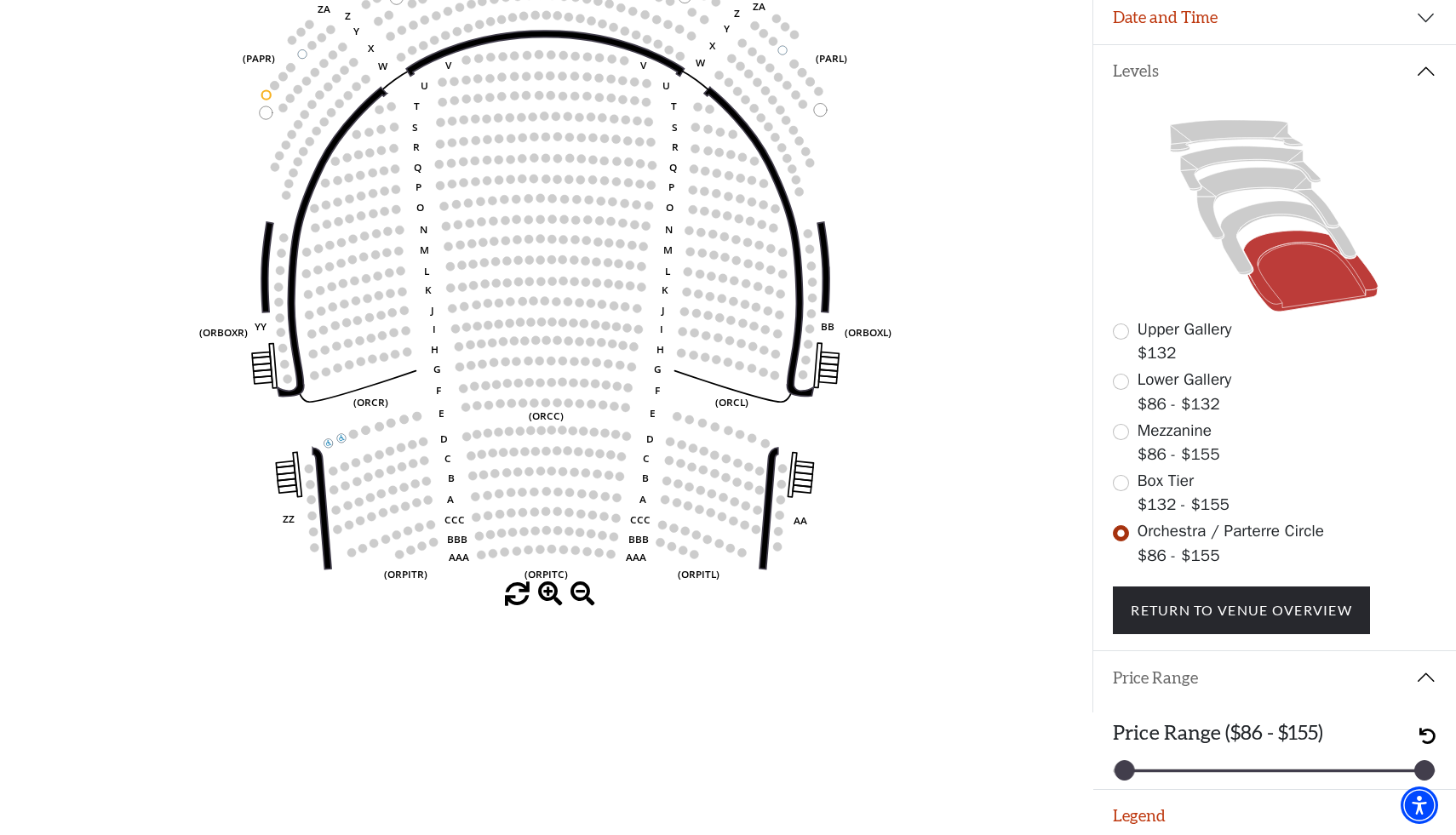 scroll, scrollTop: 272, scrollLeft: 0, axis: vertical 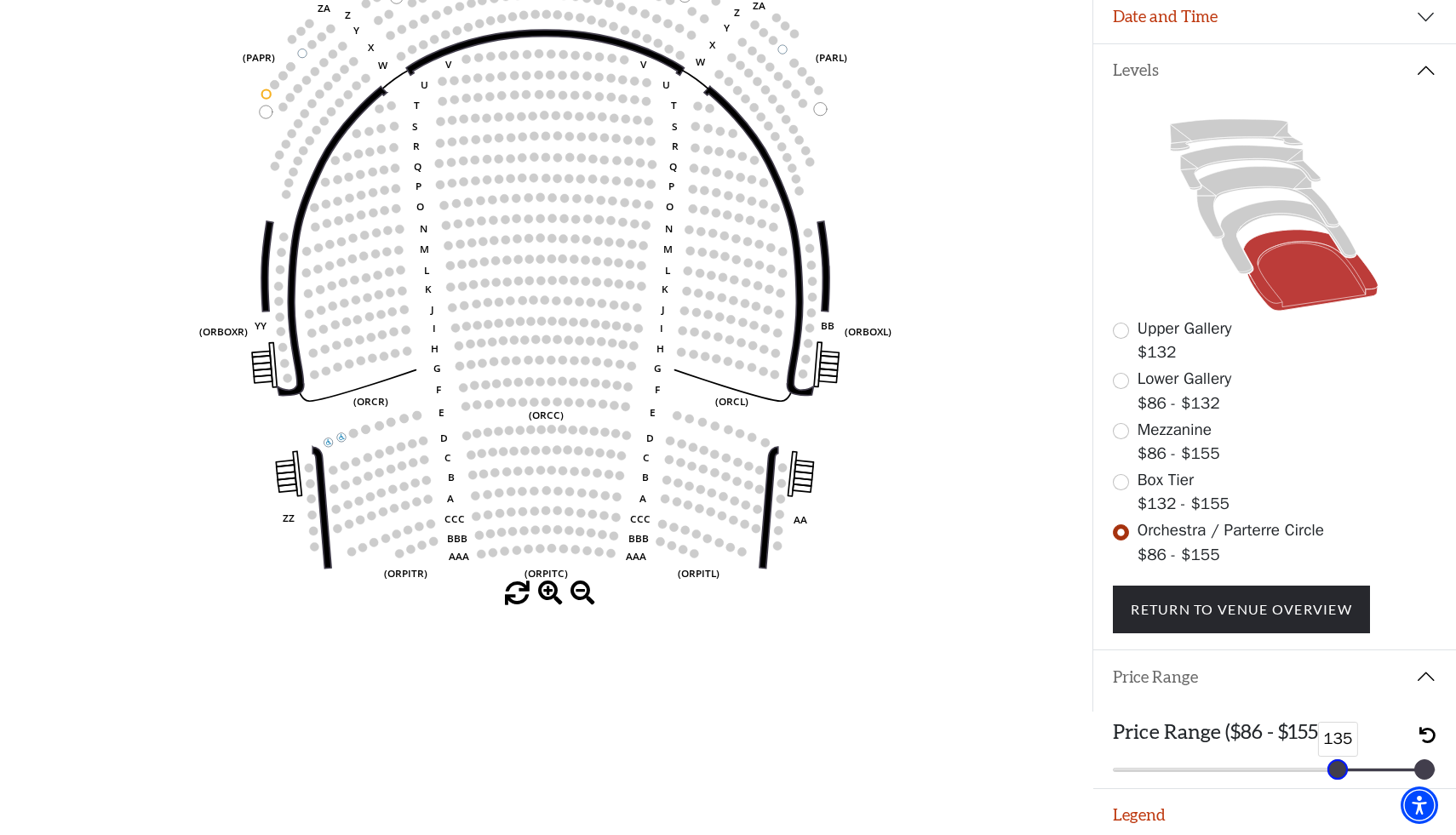 drag, startPoint x: 1125, startPoint y: 761, endPoint x: 1339, endPoint y: 742, distance: 214.8418 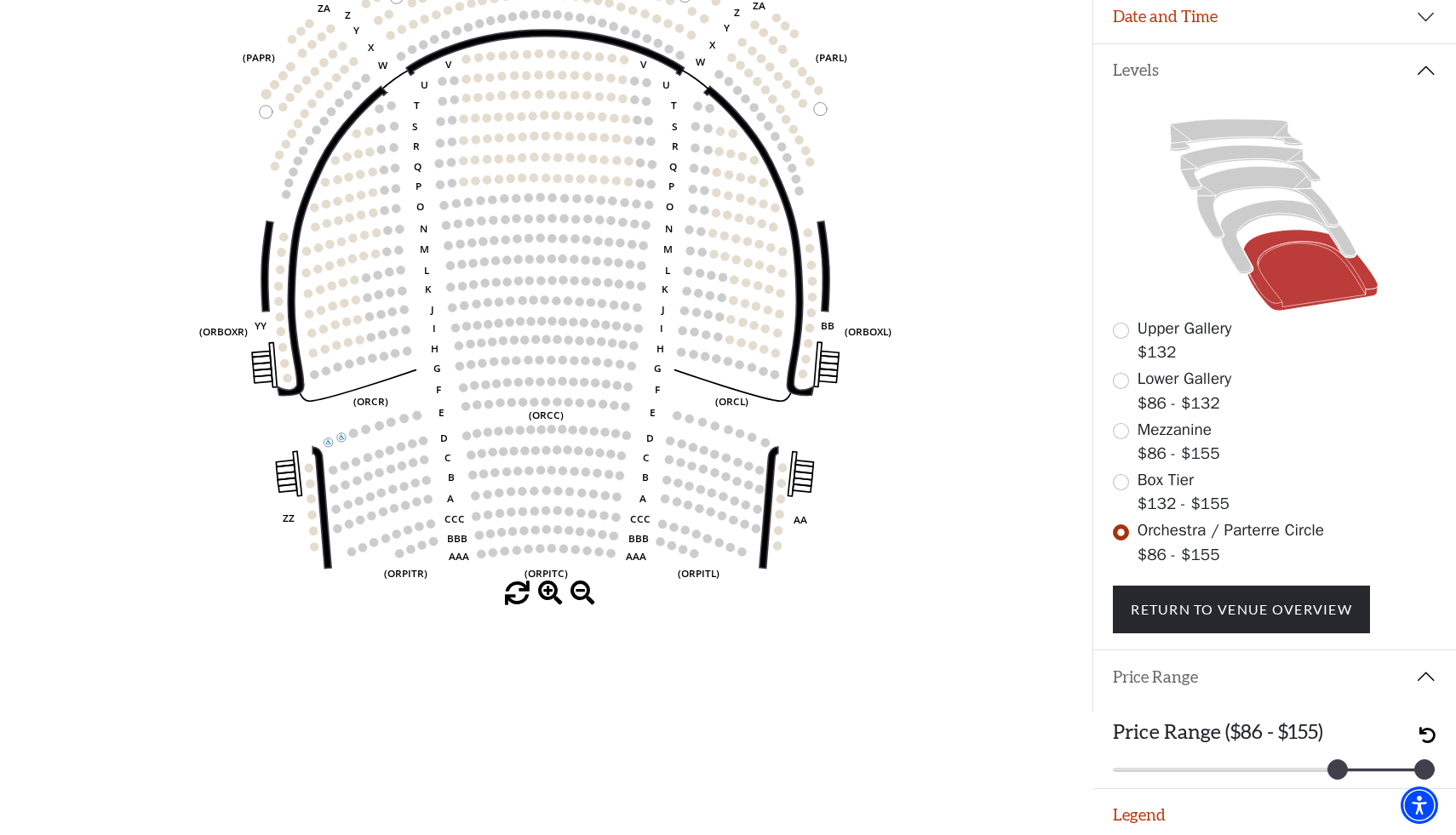 click on "Upper Gallery $132
Lower Gallery $86 - $132
Mezzanine $86 - $155
Box Tier $132 - $155
Orchestra / Parterre Circle $86 - $155
Return To Venue Overview" at bounding box center [1275, 374] 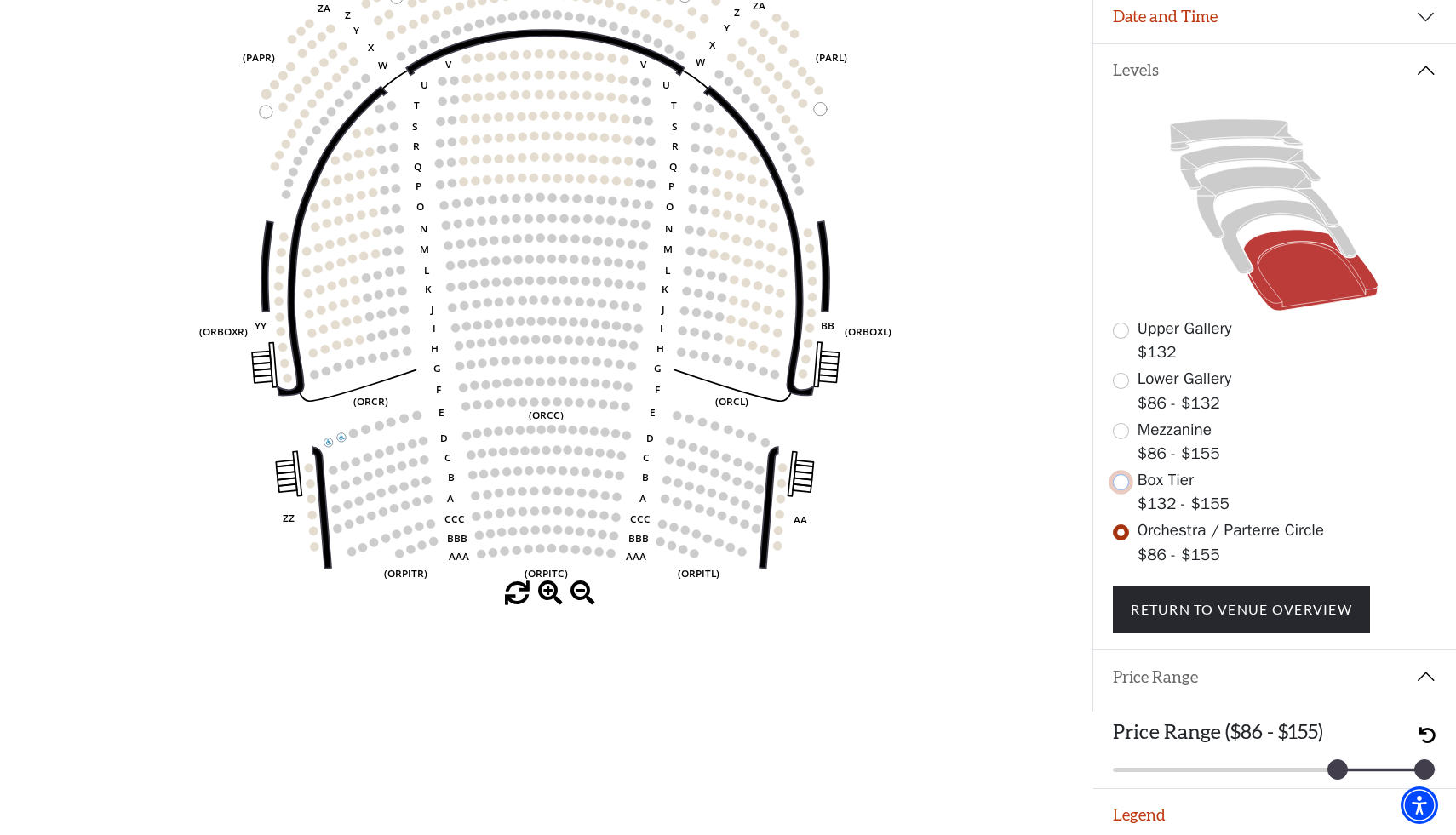 click at bounding box center [1121, 482] 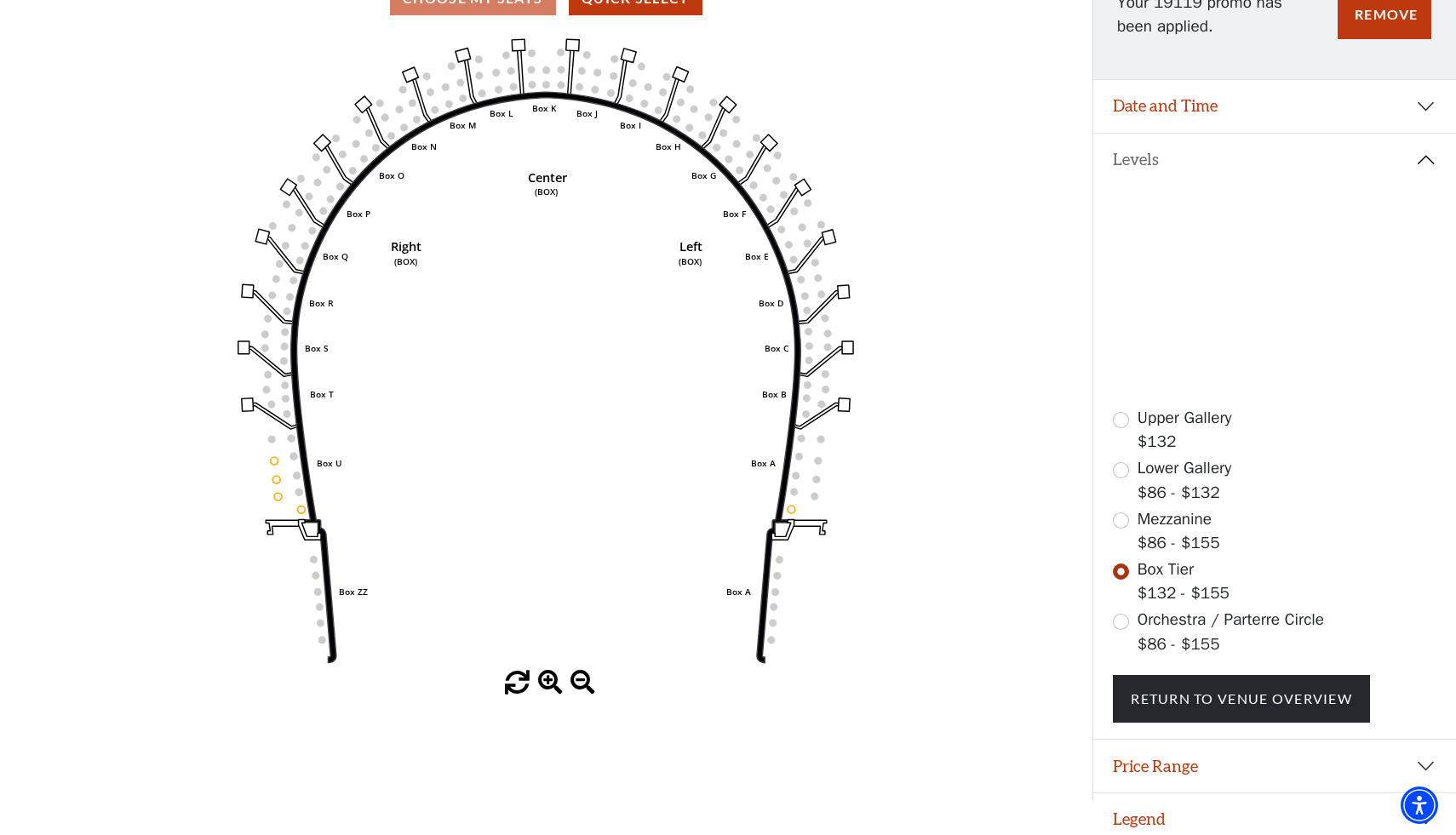 scroll, scrollTop: 186, scrollLeft: 0, axis: vertical 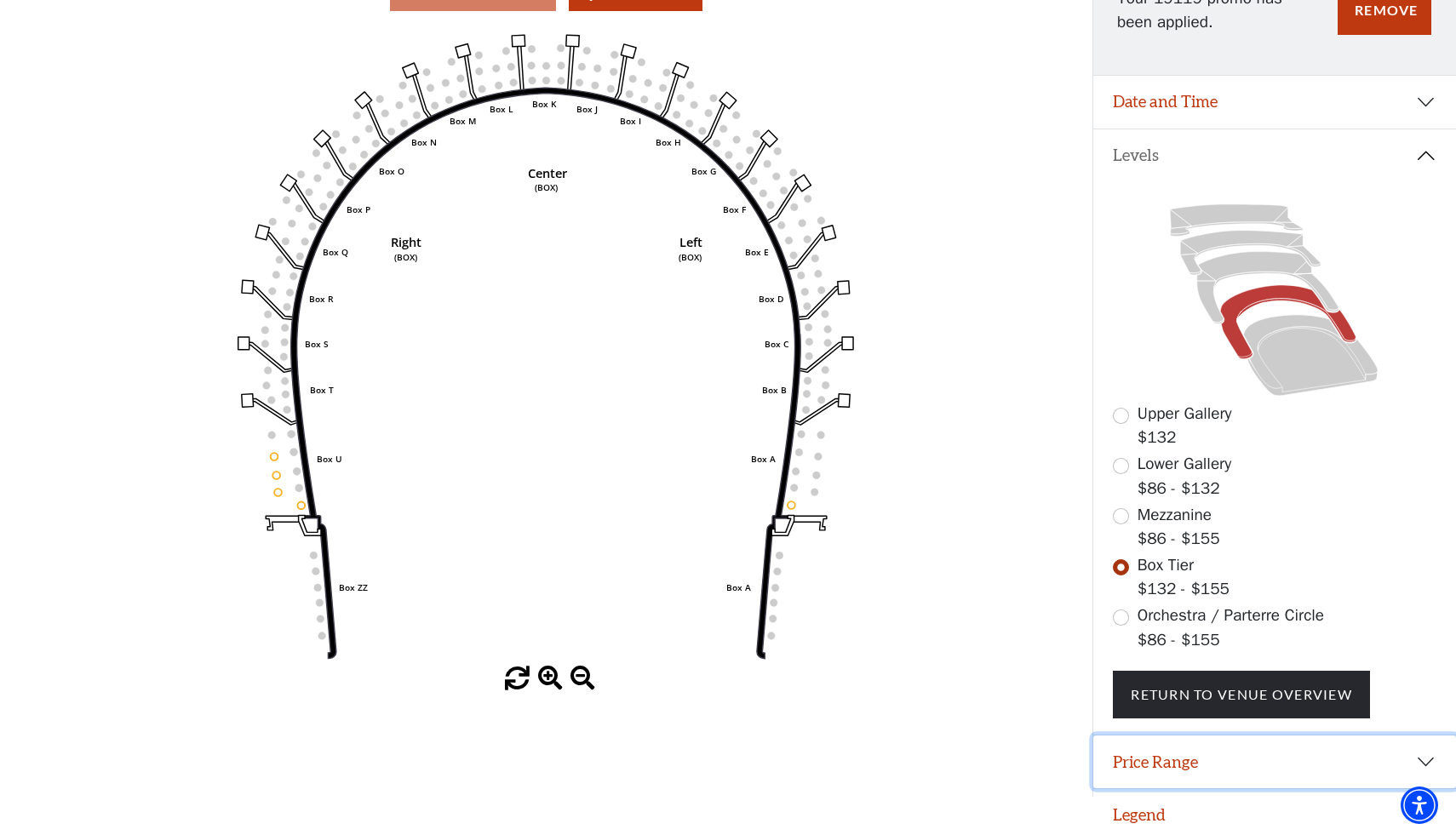 click on "Price Range" at bounding box center [1275, 762] 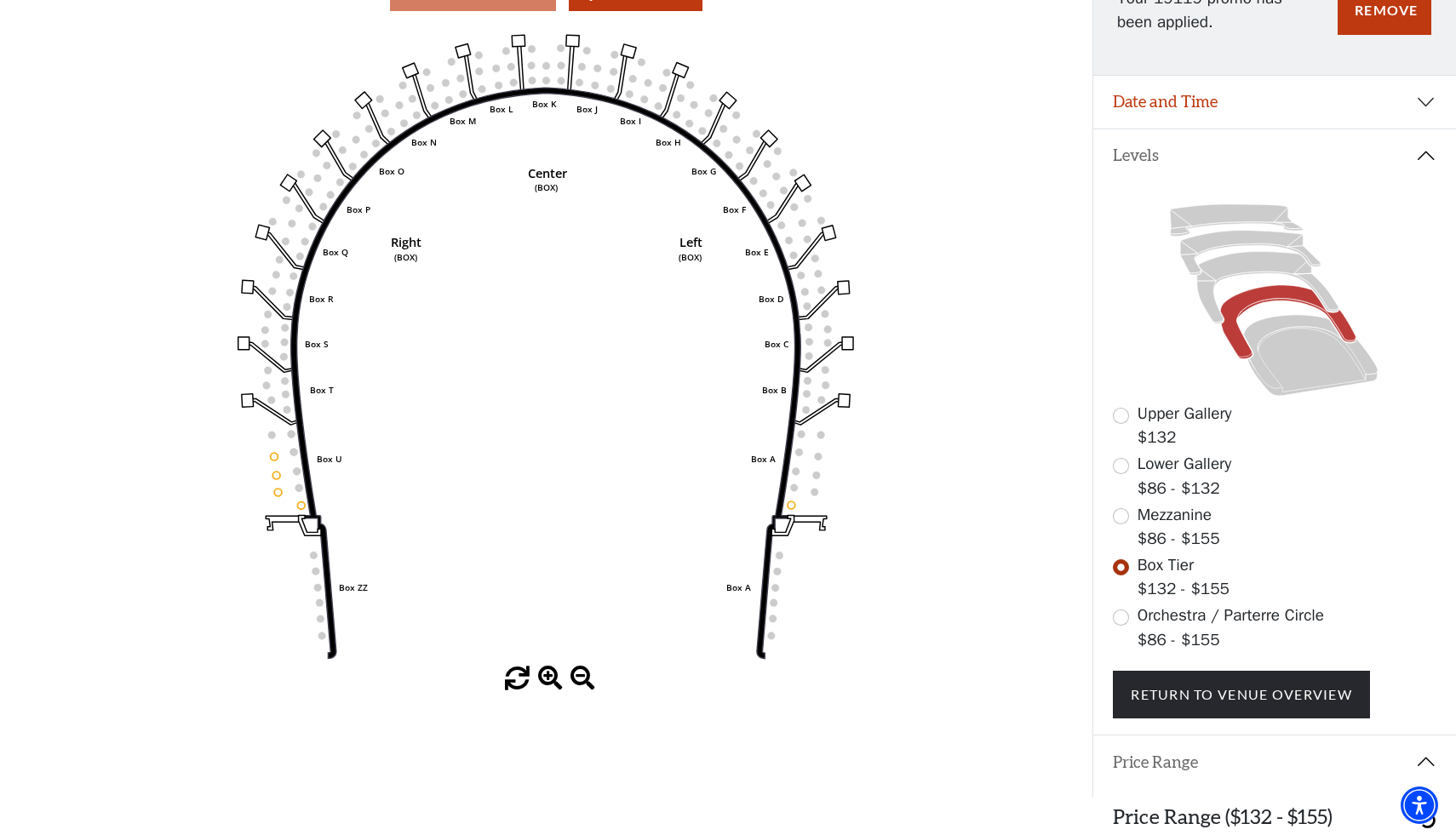 type 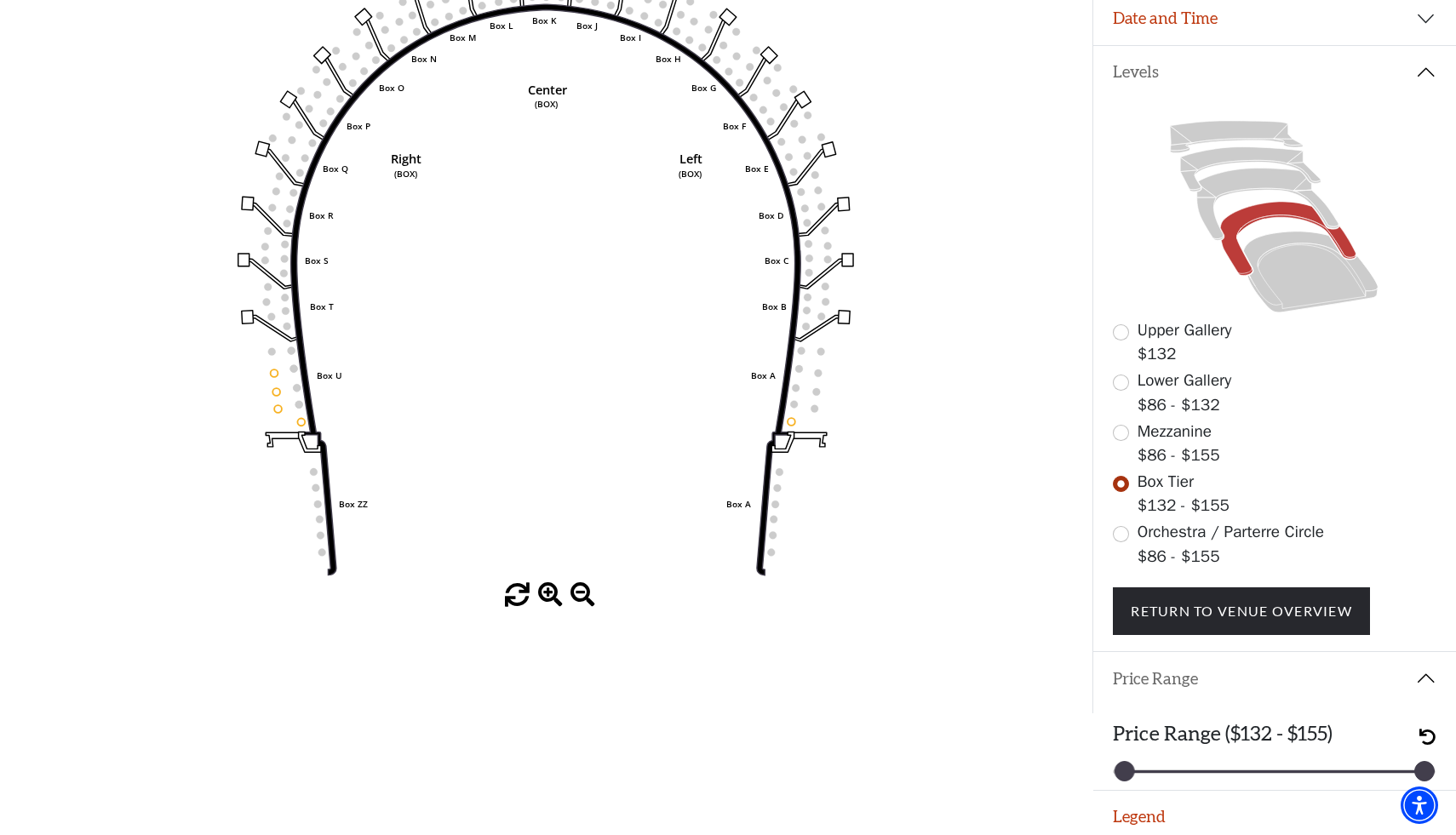scroll, scrollTop: 272, scrollLeft: 0, axis: vertical 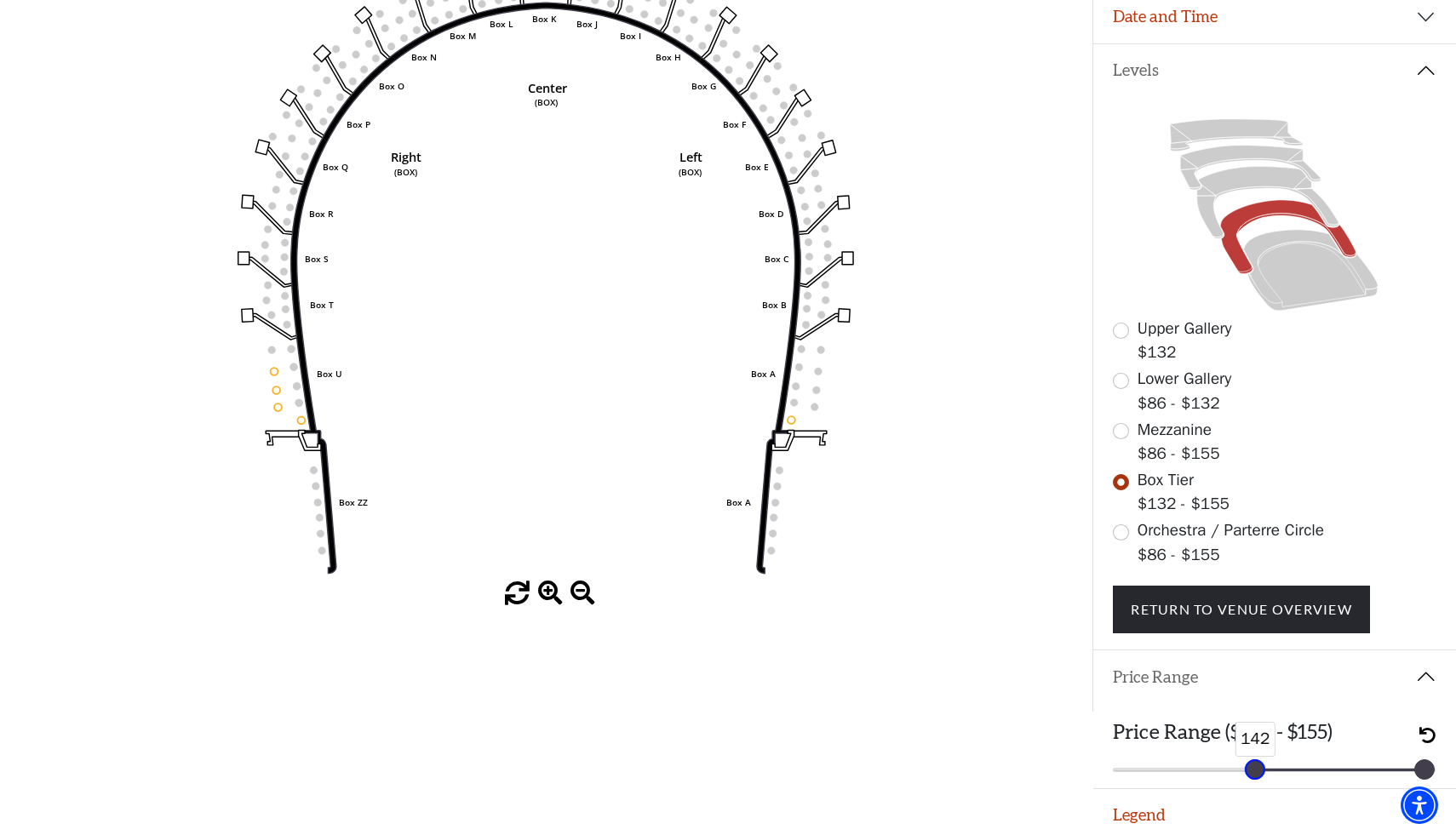 drag, startPoint x: 1122, startPoint y: 761, endPoint x: 1249, endPoint y: 746, distance: 127.88276 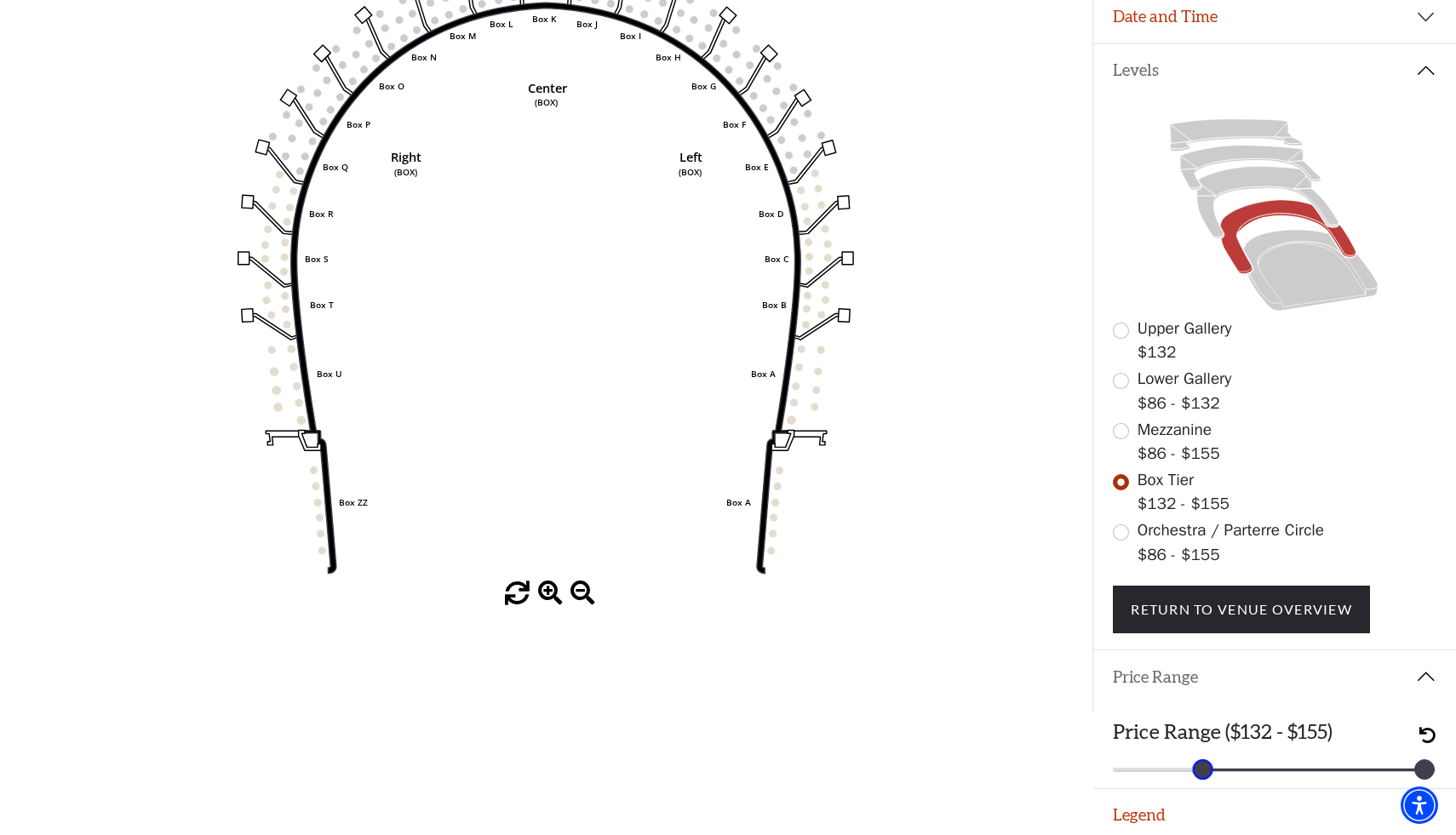 drag, startPoint x: 1042, startPoint y: 589, endPoint x: 1267, endPoint y: 424, distance: 279.01613 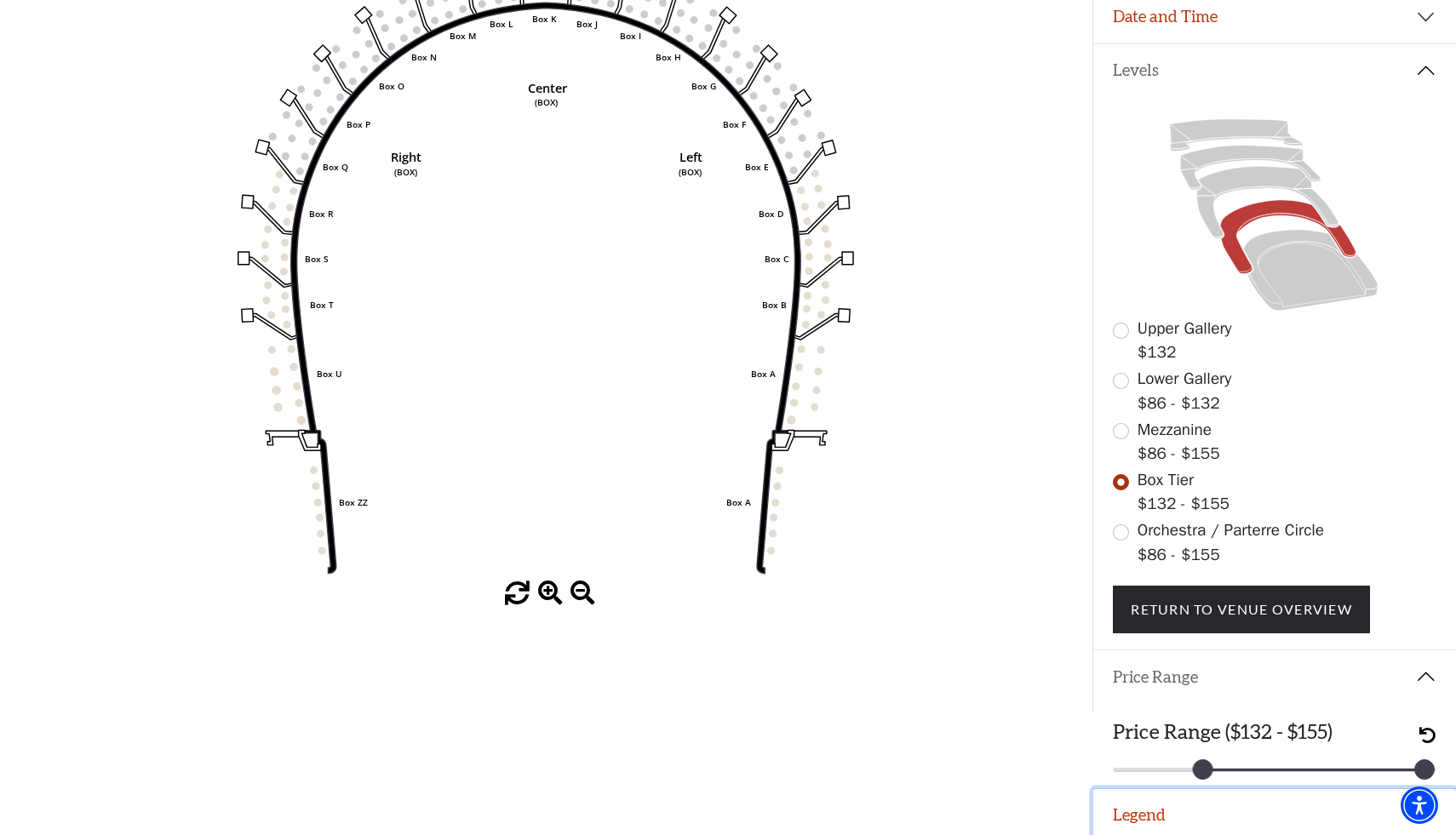 click on "Legend" at bounding box center (1275, 815) 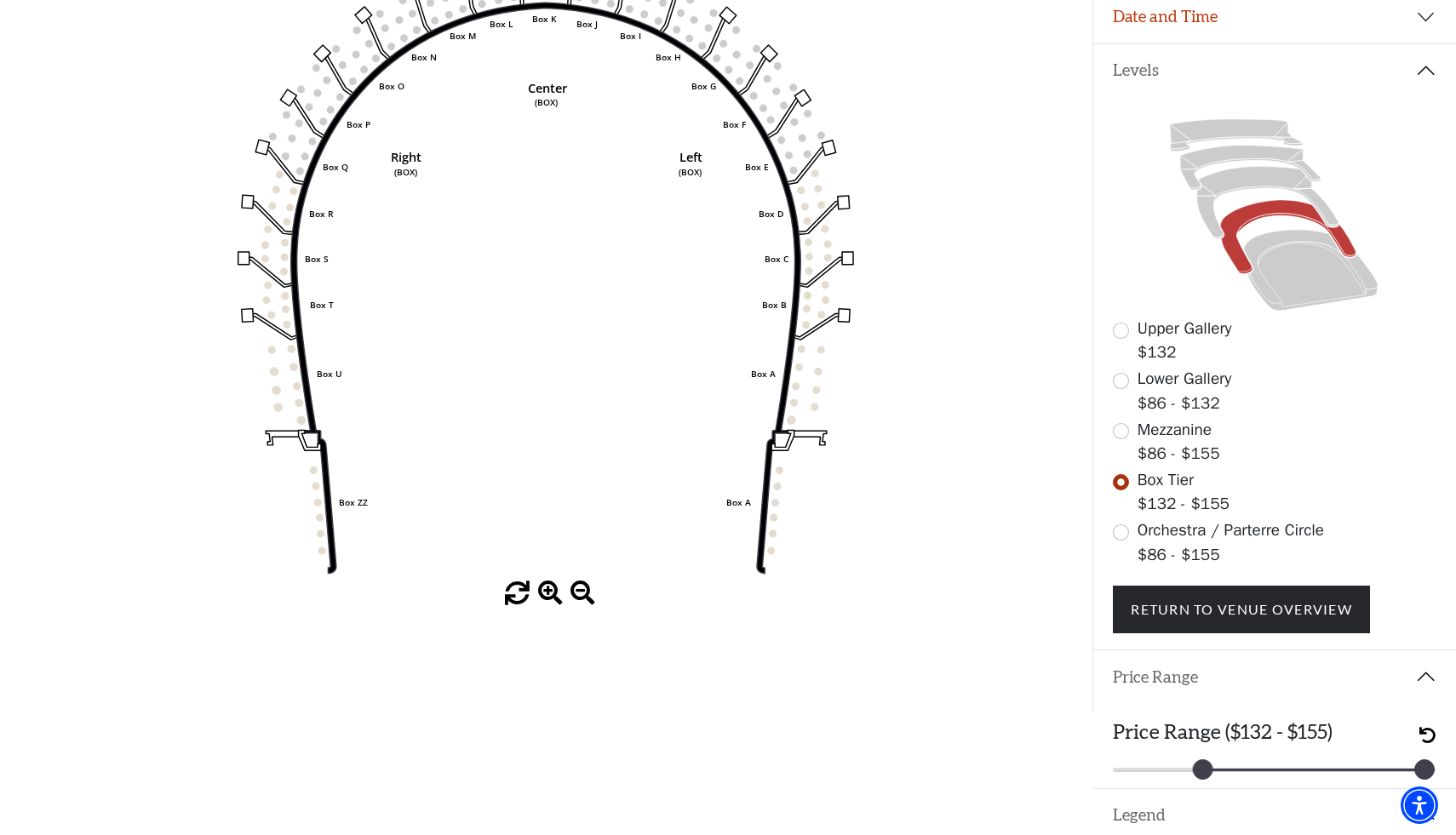 click on "Upper Gallery $132
Lower Gallery $86 - $132
Mezzanine $86 - $155
Box Tier $132 - $155
Orchestra / Parterre Circle $86 - $155
Return To Venue Overview" at bounding box center (1275, 374) 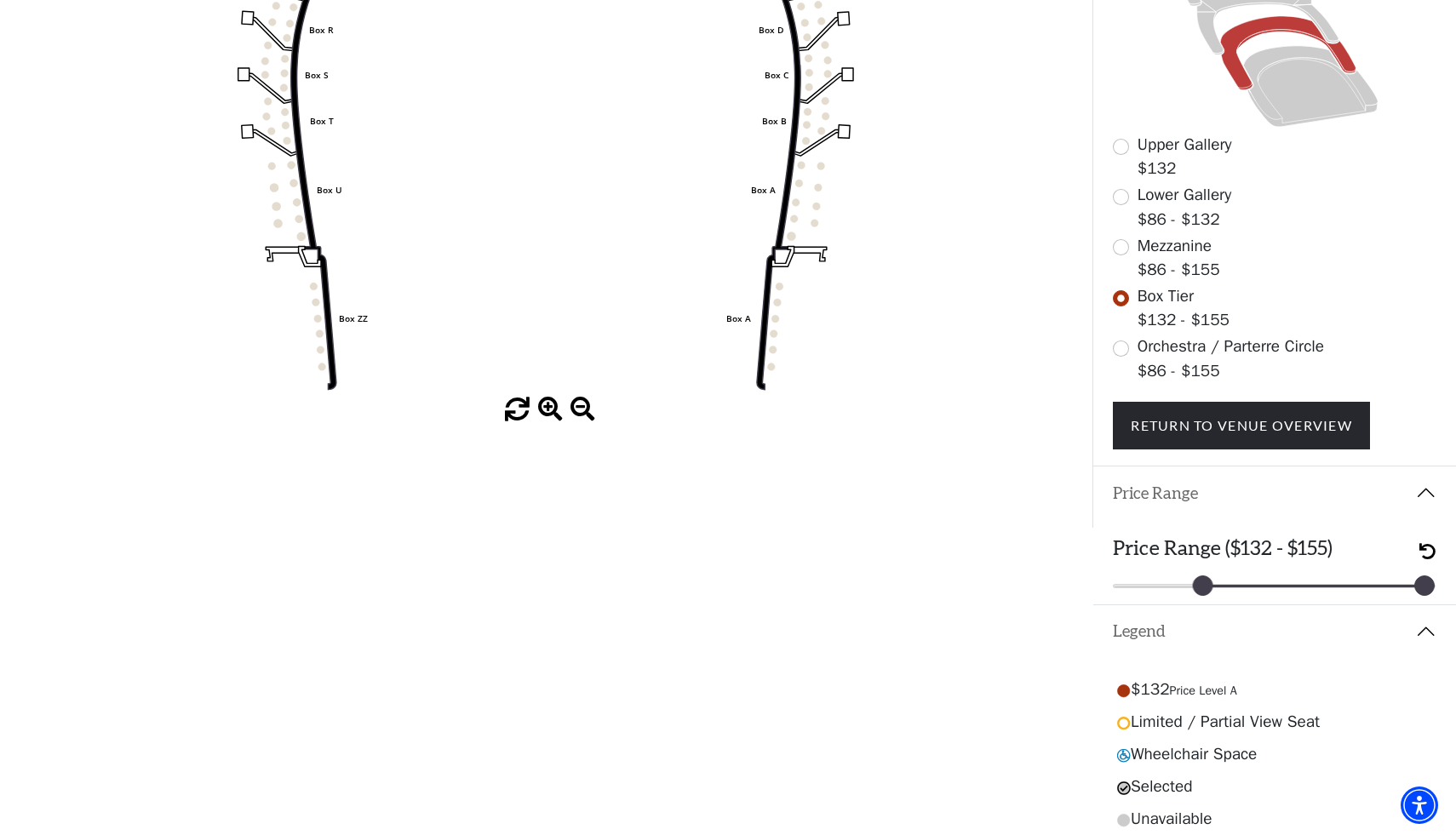 scroll, scrollTop: 466, scrollLeft: 0, axis: vertical 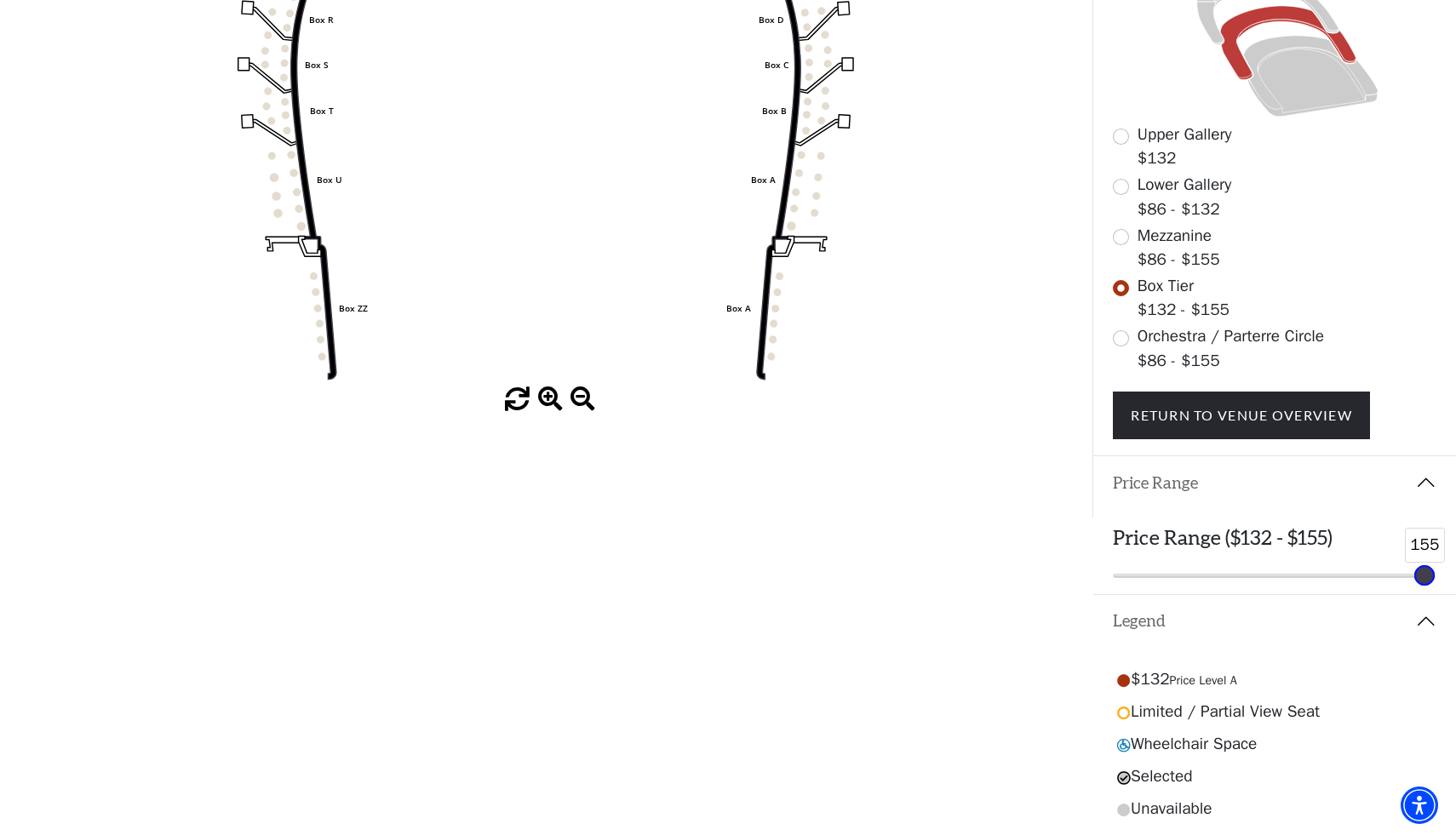 drag, startPoint x: 1202, startPoint y: 569, endPoint x: 1426, endPoint y: 568, distance: 224.0022 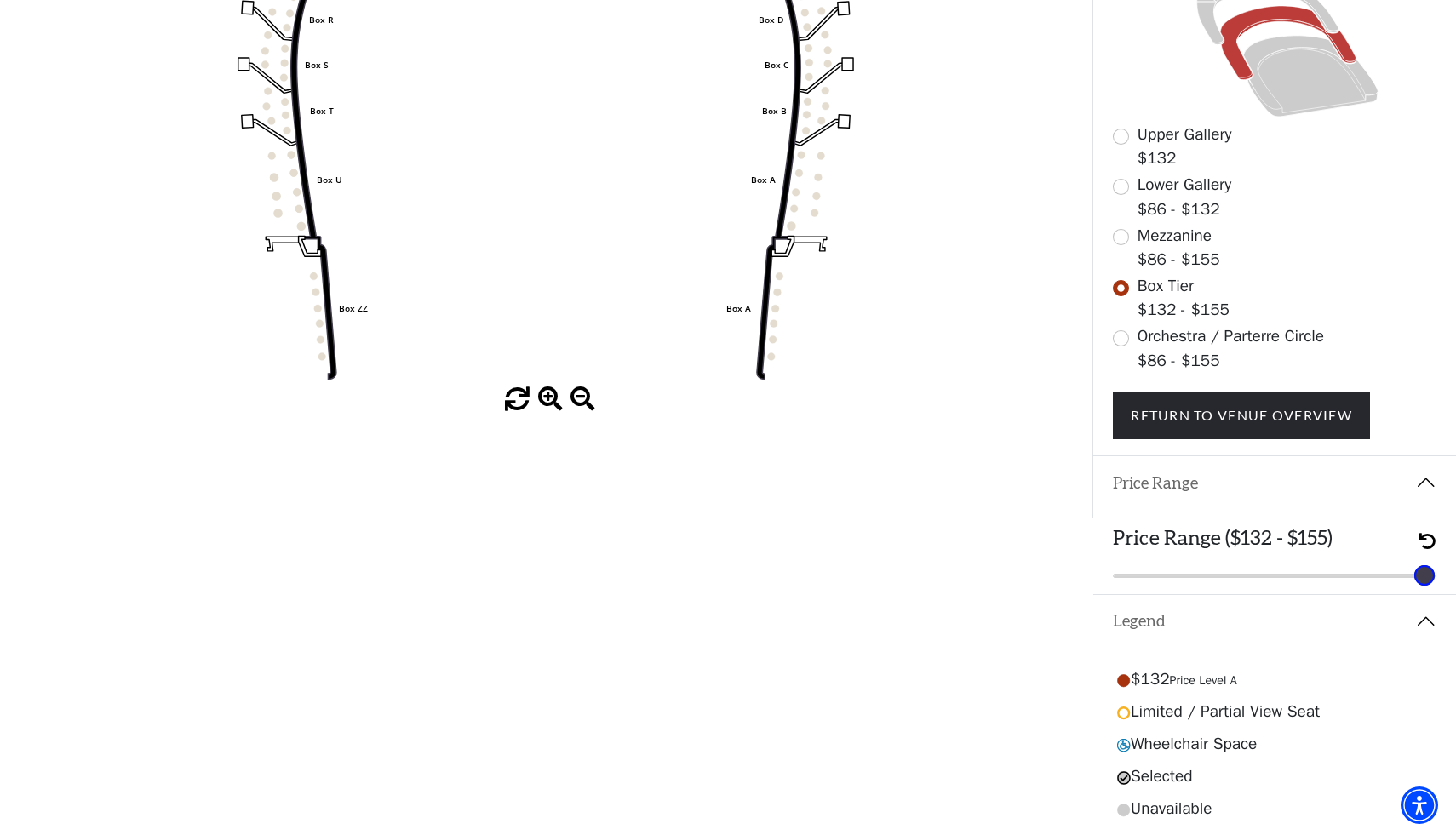 click on "$132  Price Level A" at bounding box center [1274, 680] 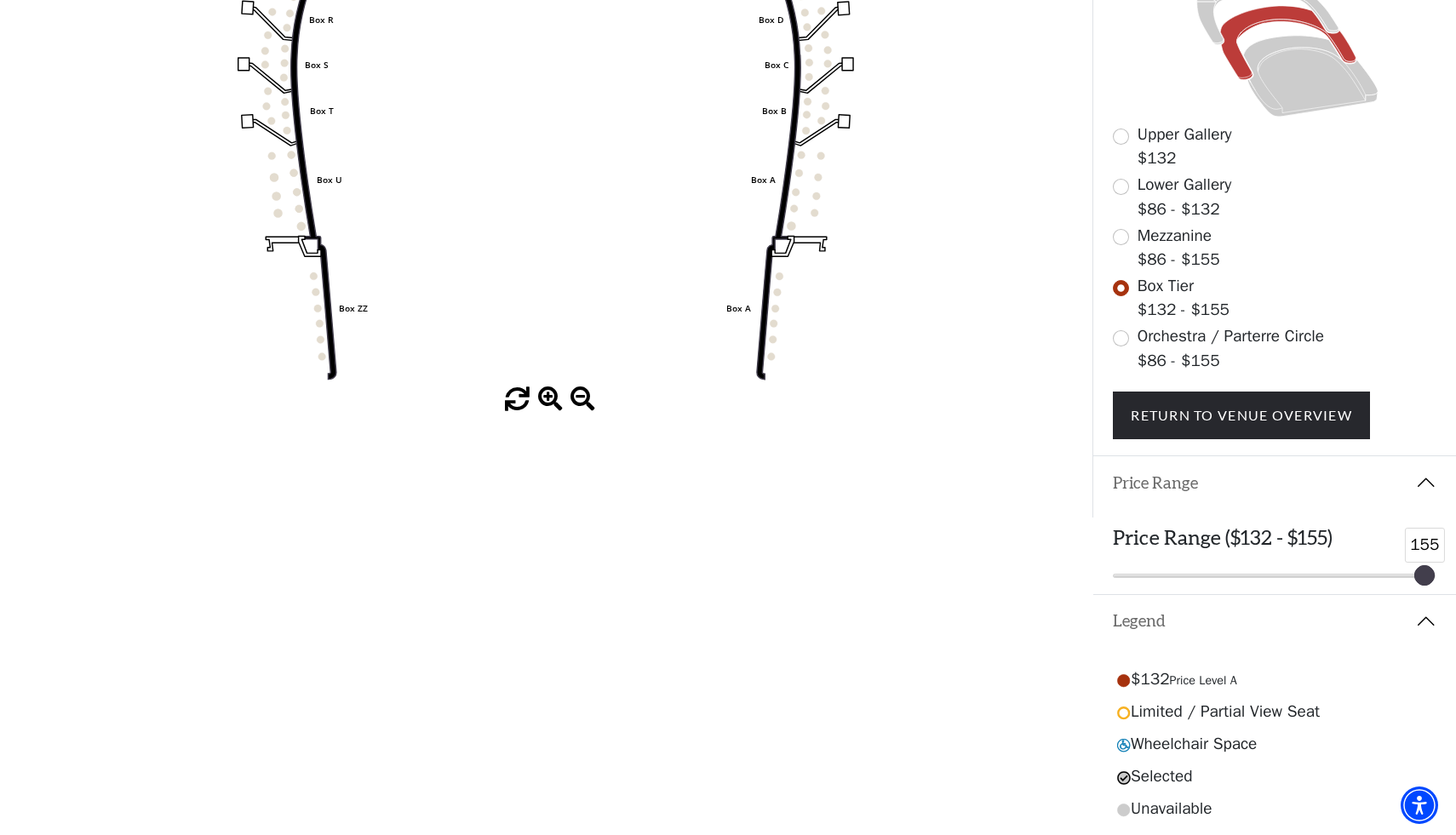 click at bounding box center (1424, 575) 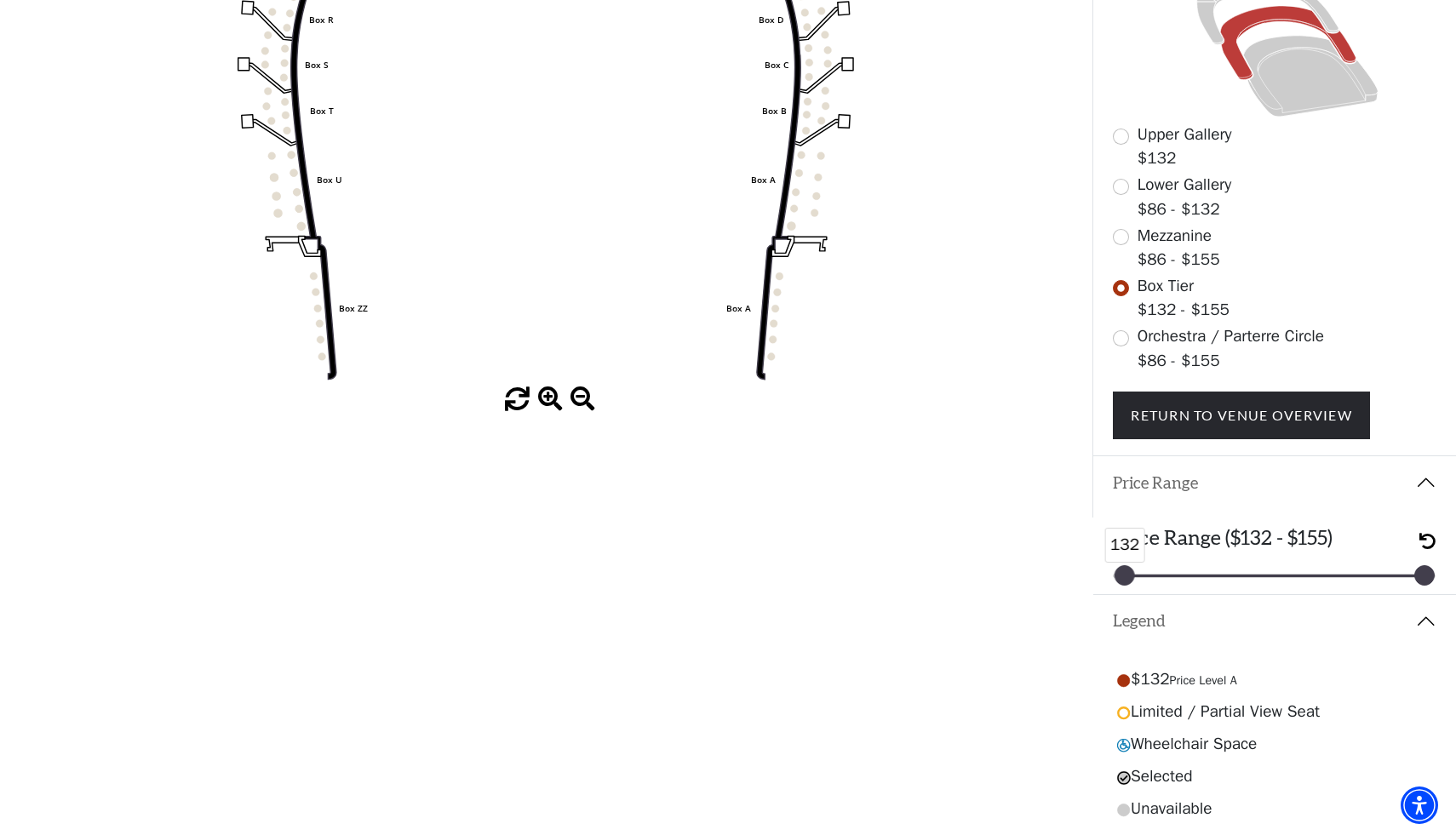 drag, startPoint x: 1411, startPoint y: 564, endPoint x: 1084, endPoint y: 584, distance: 327.61105 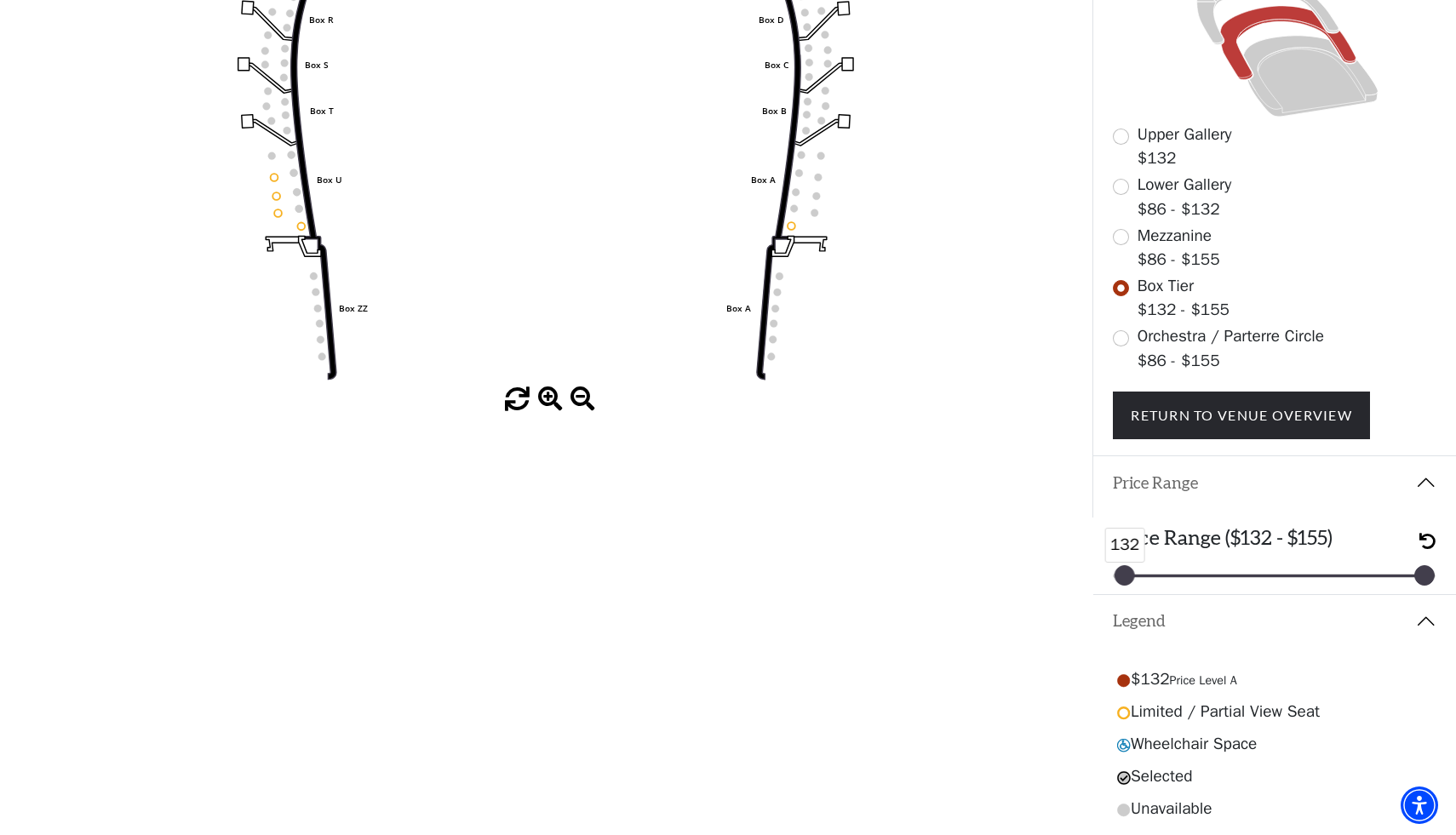 drag, startPoint x: 1139, startPoint y: 566, endPoint x: 1088, endPoint y: 571, distance: 51.244512 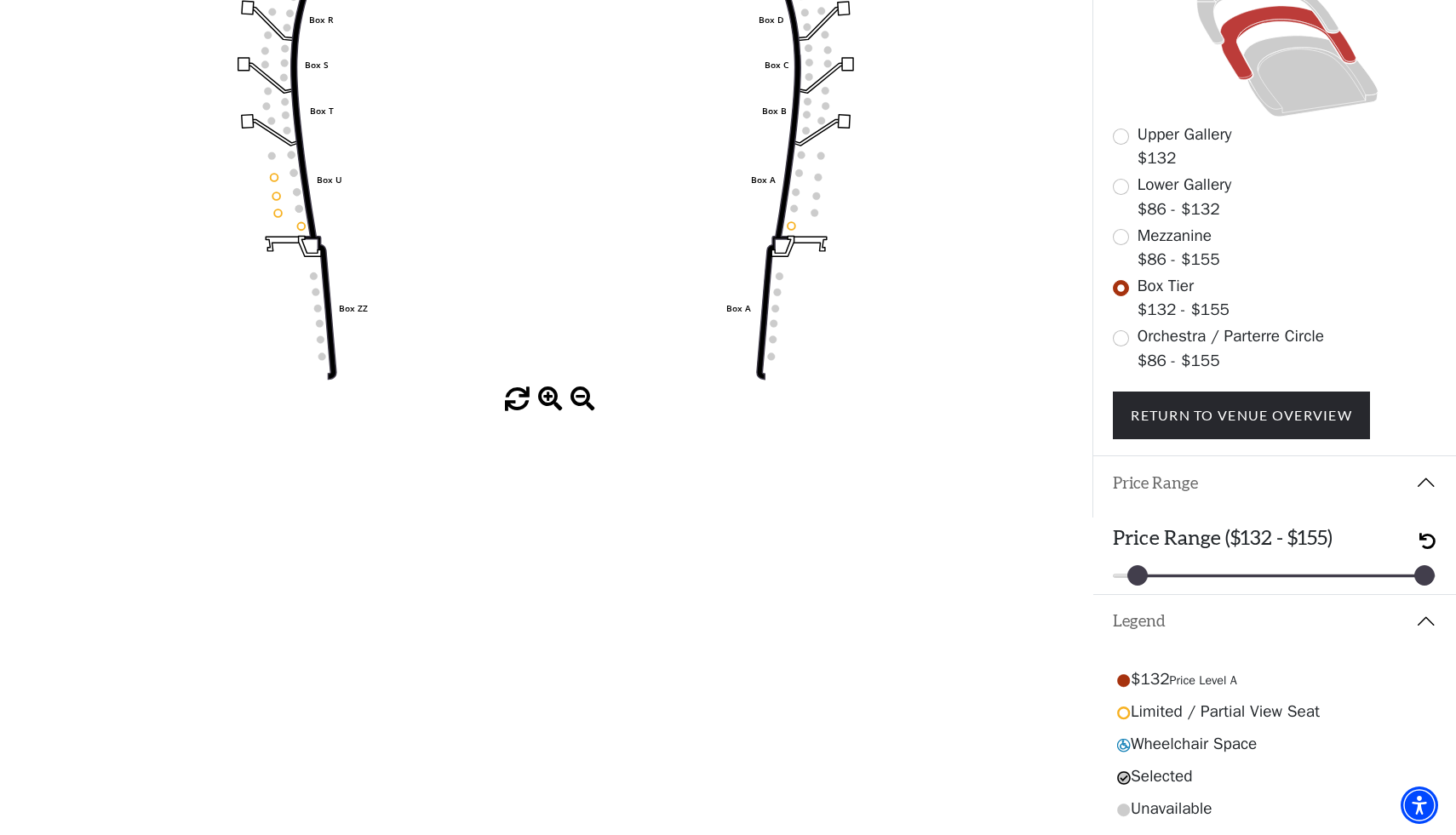 click on "Upper Gallery $132" at bounding box center (1274, 146) 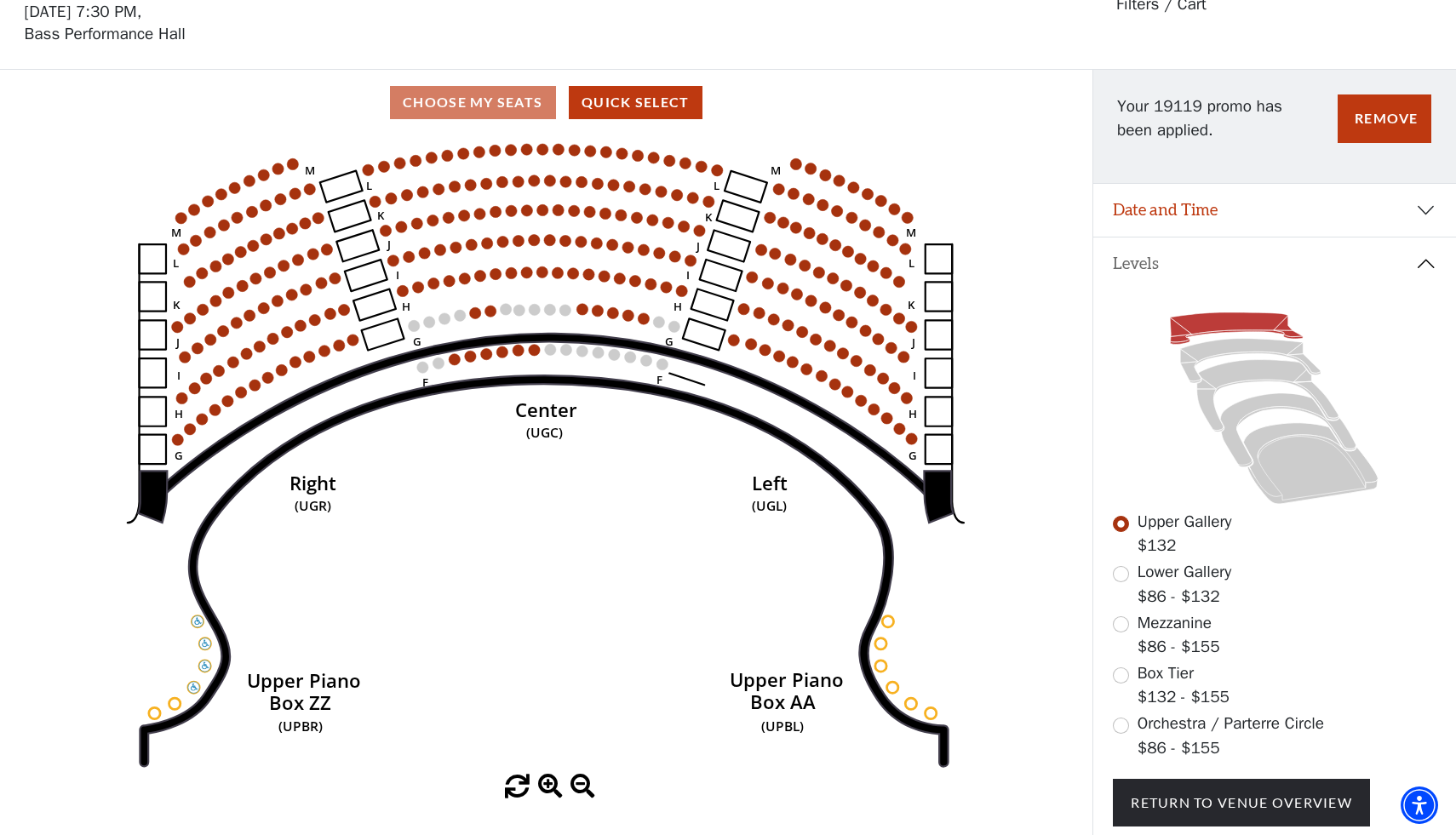 scroll, scrollTop: 78, scrollLeft: 0, axis: vertical 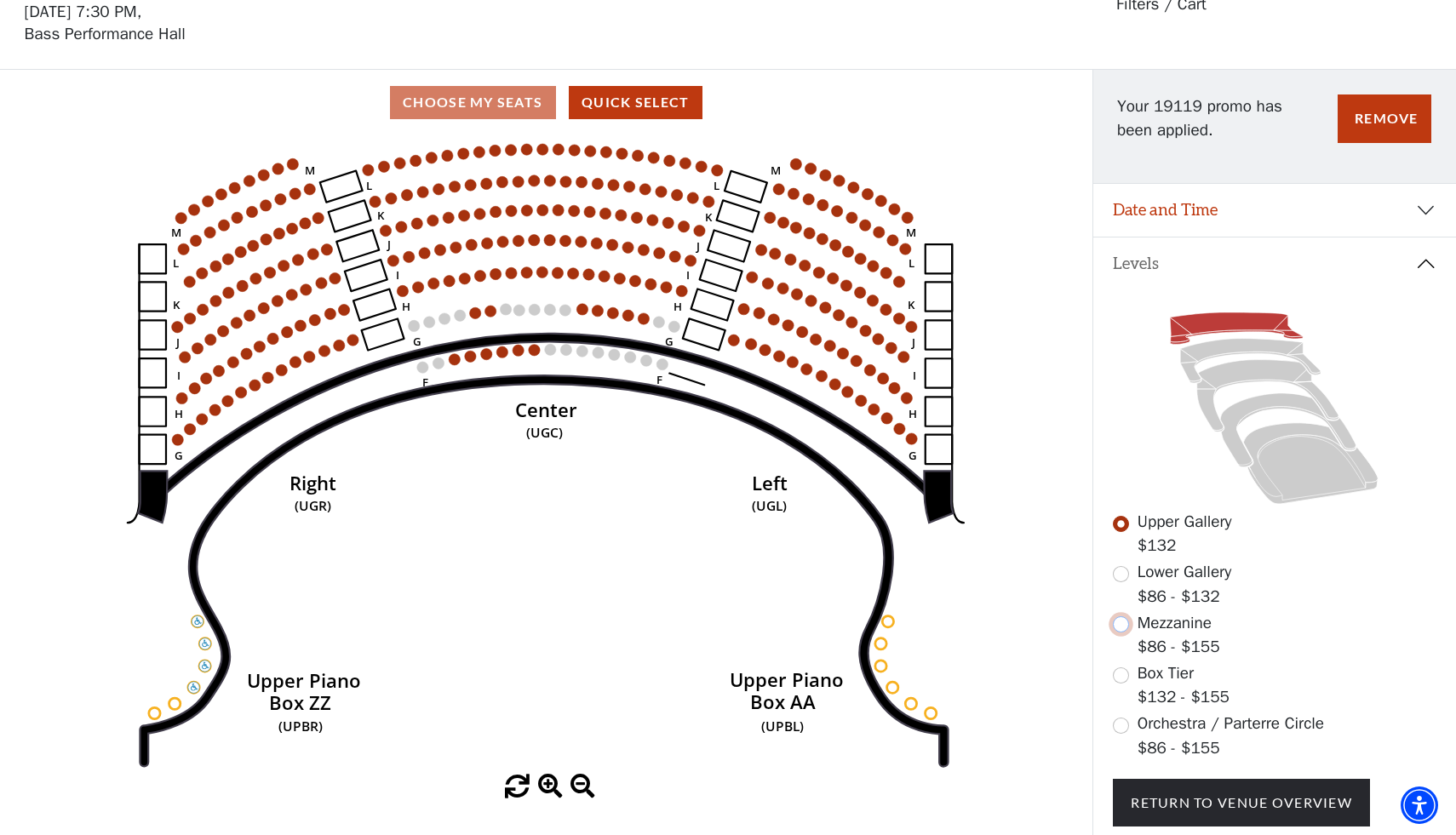 click at bounding box center [1121, 624] 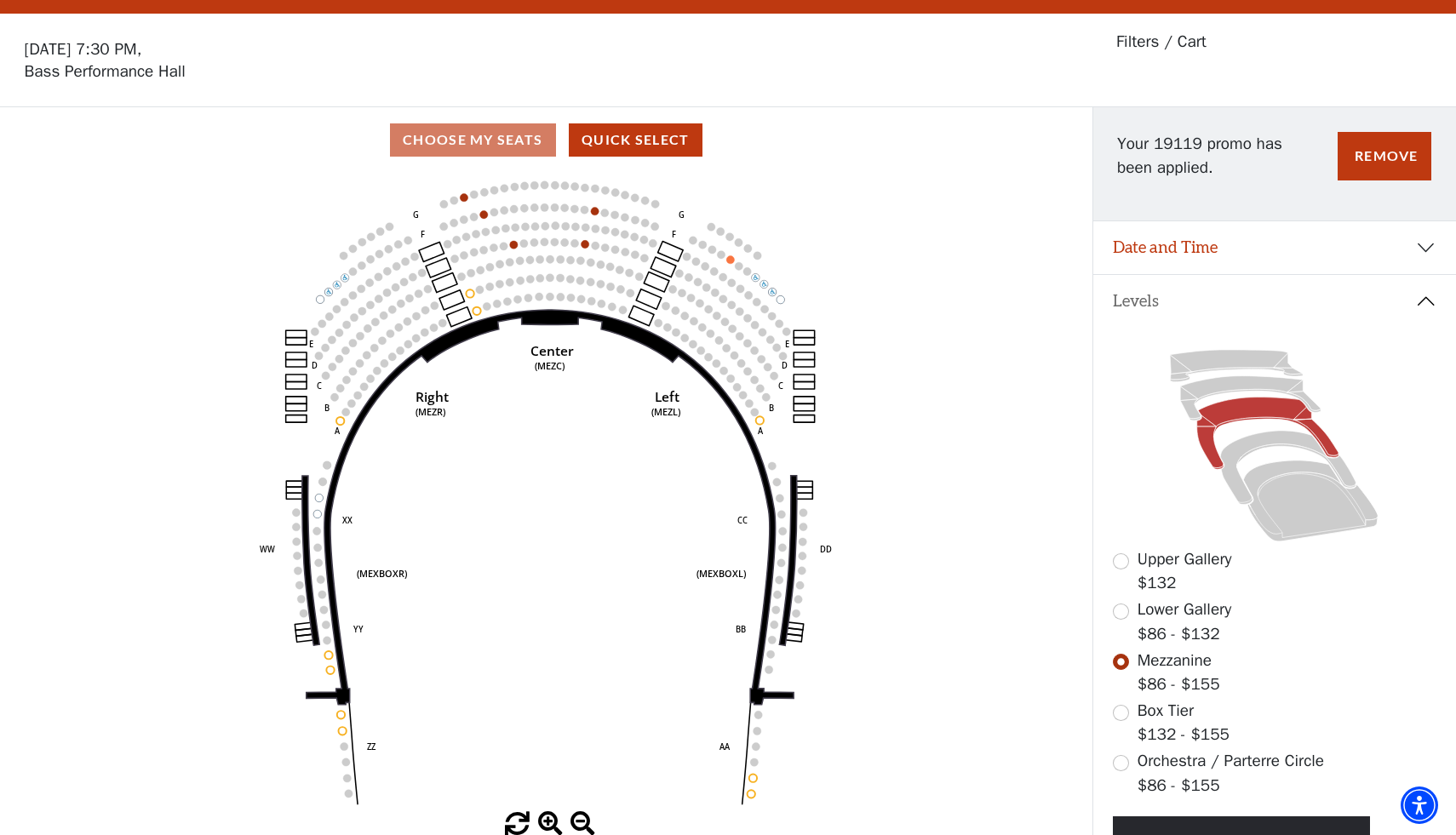 scroll, scrollTop: 78, scrollLeft: 0, axis: vertical 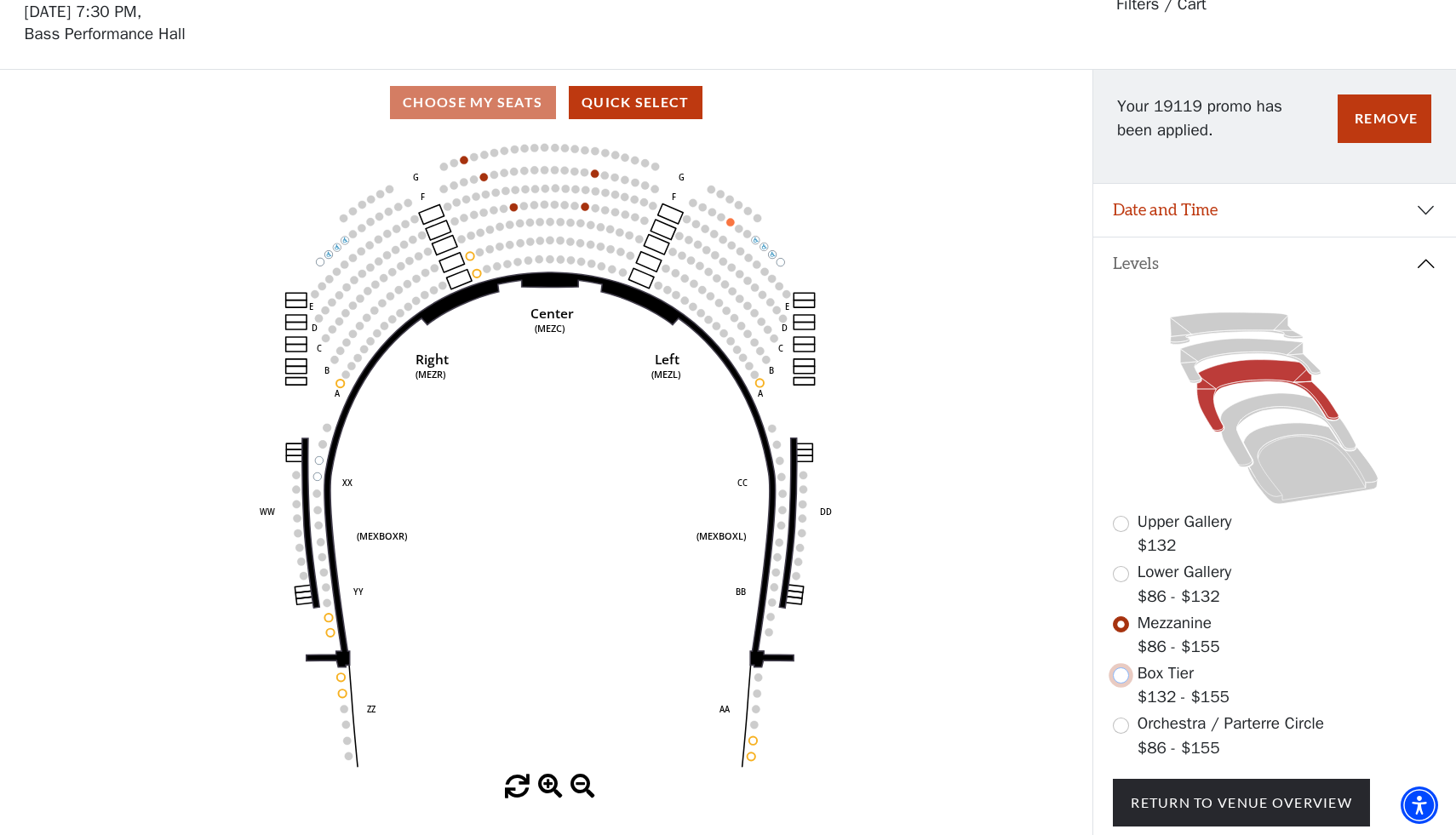 click at bounding box center [1121, 675] 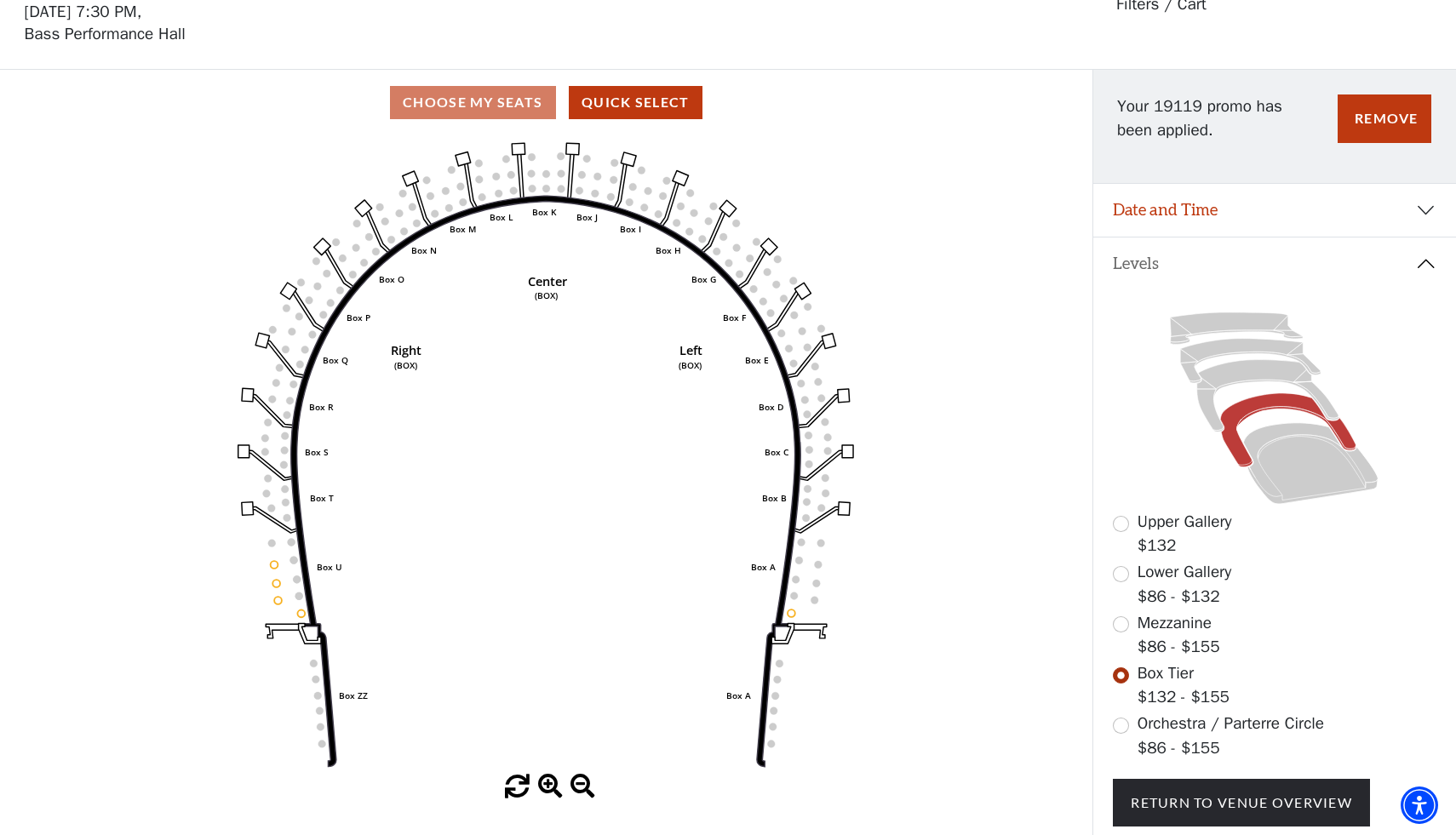 scroll, scrollTop: 78, scrollLeft: 0, axis: vertical 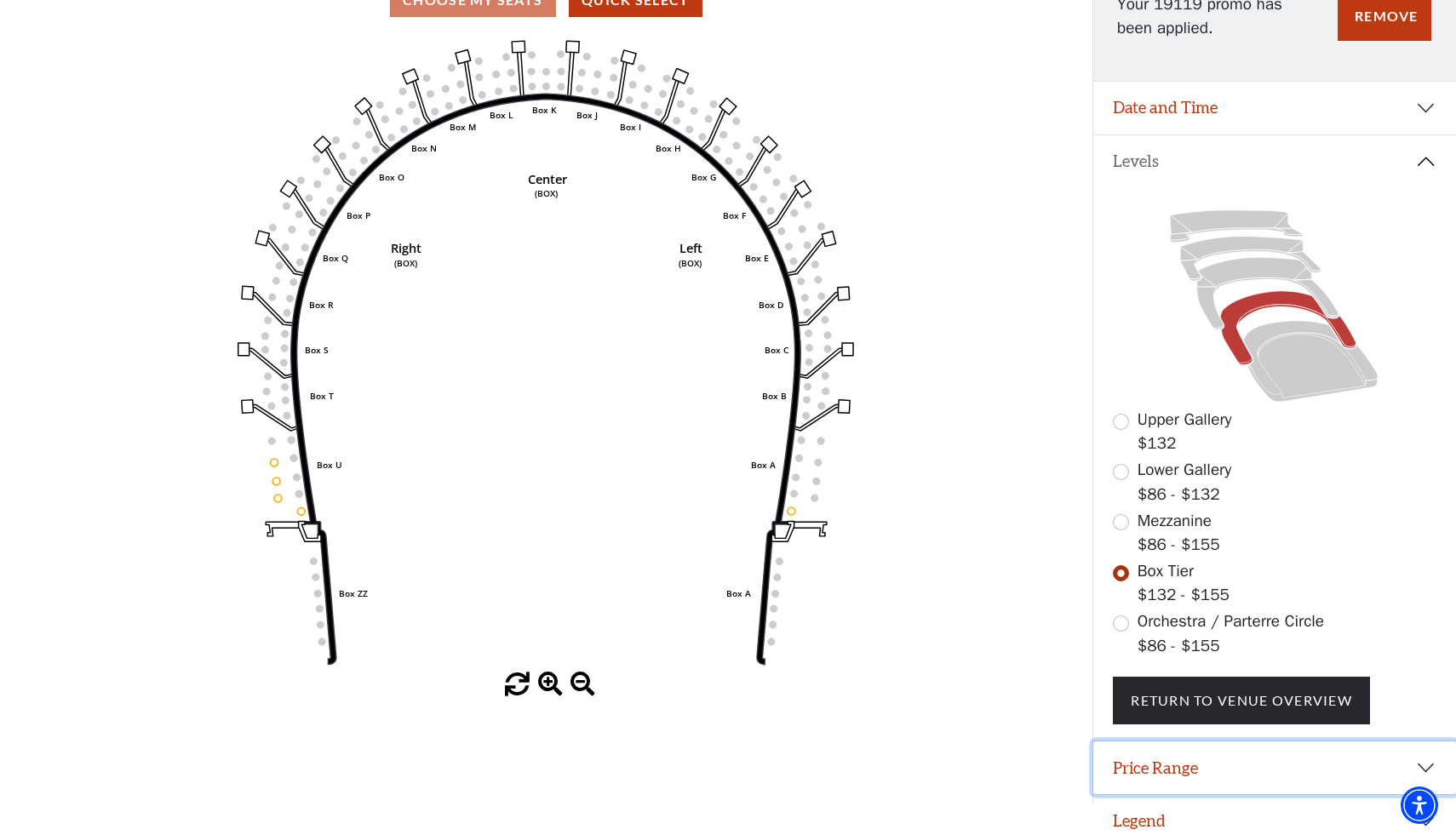 click on "Price Range" at bounding box center (1275, 768) 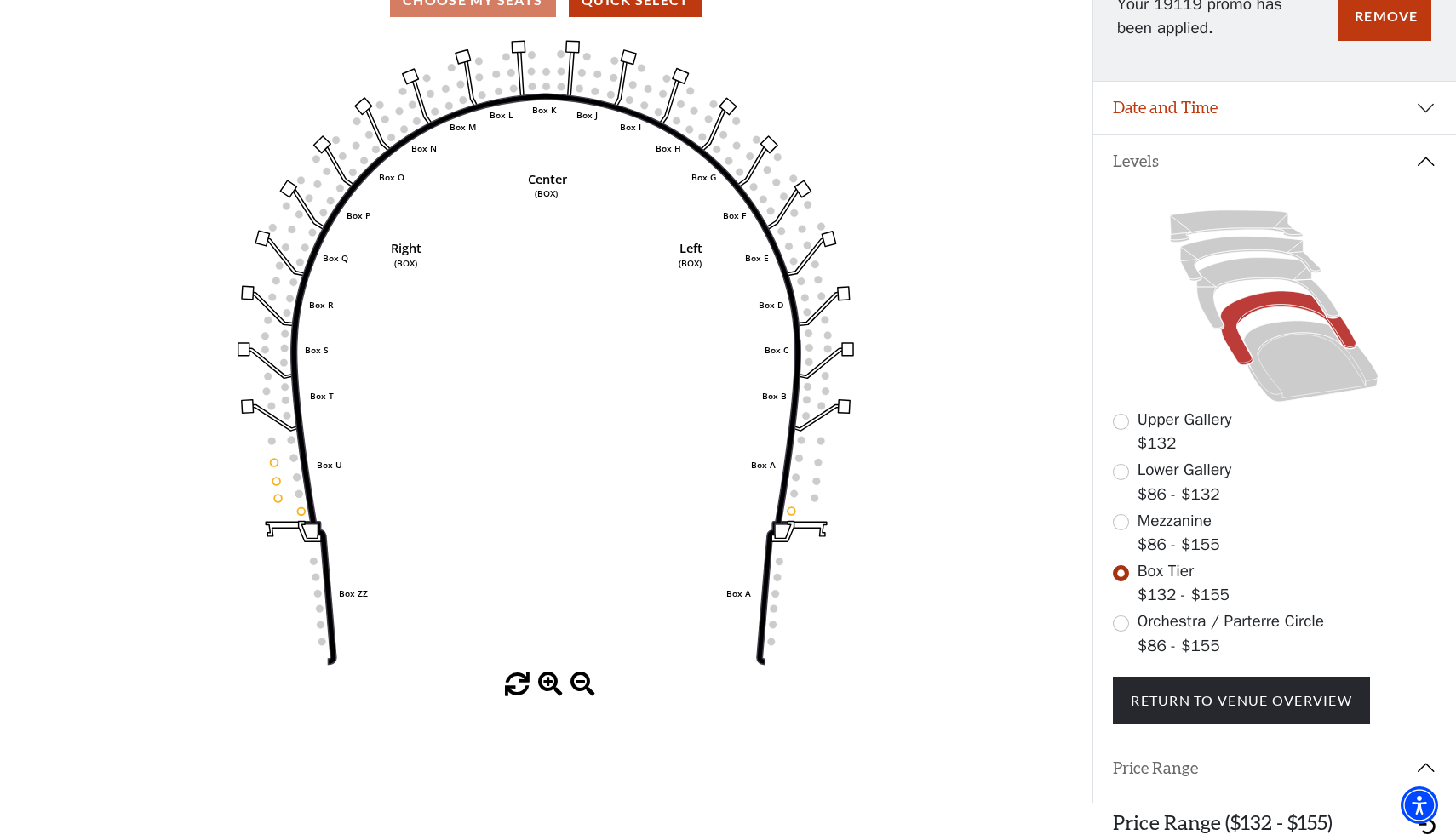 type 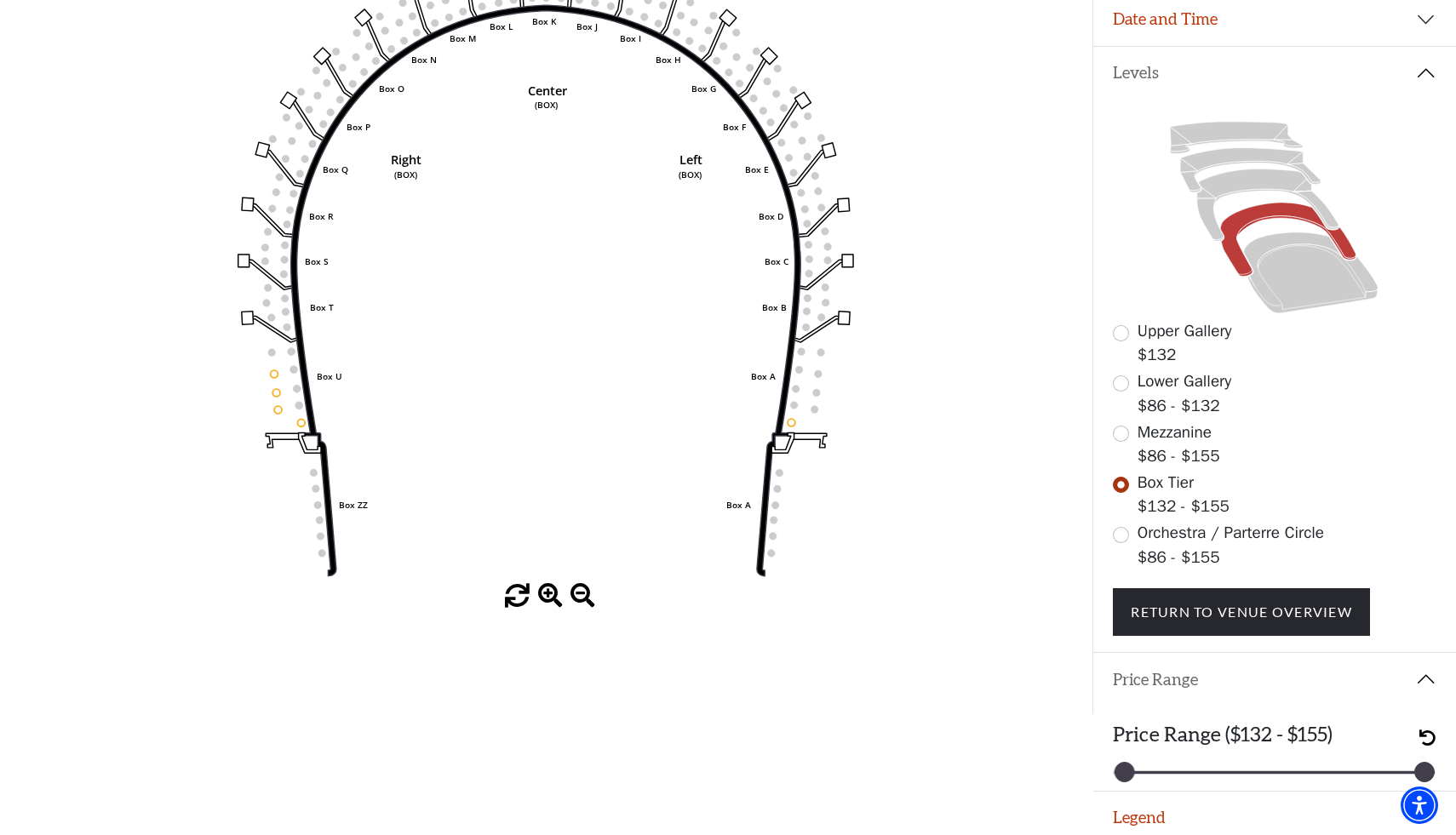 scroll, scrollTop: 272, scrollLeft: 0, axis: vertical 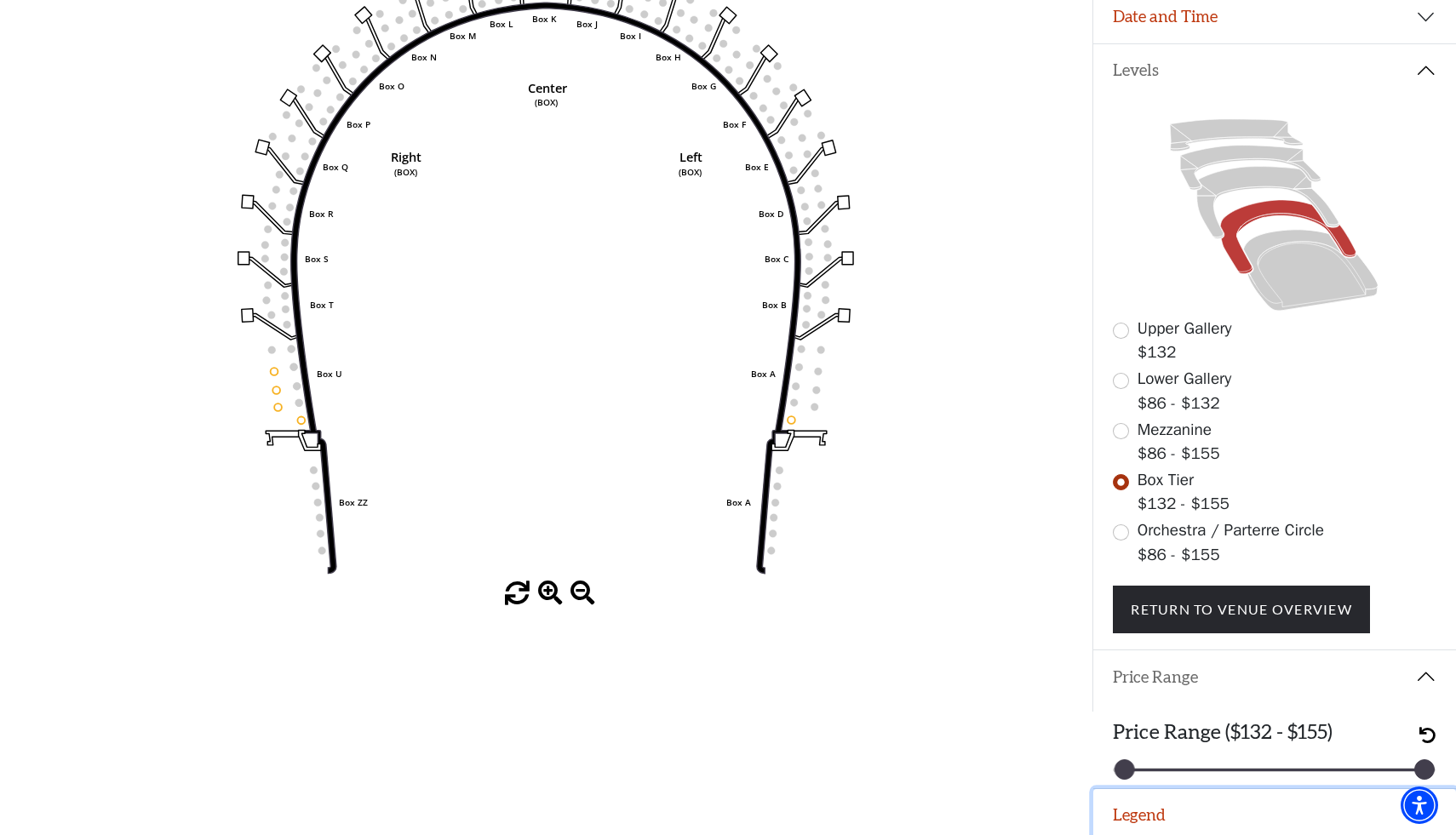 click on "Legend" at bounding box center [1275, 815] 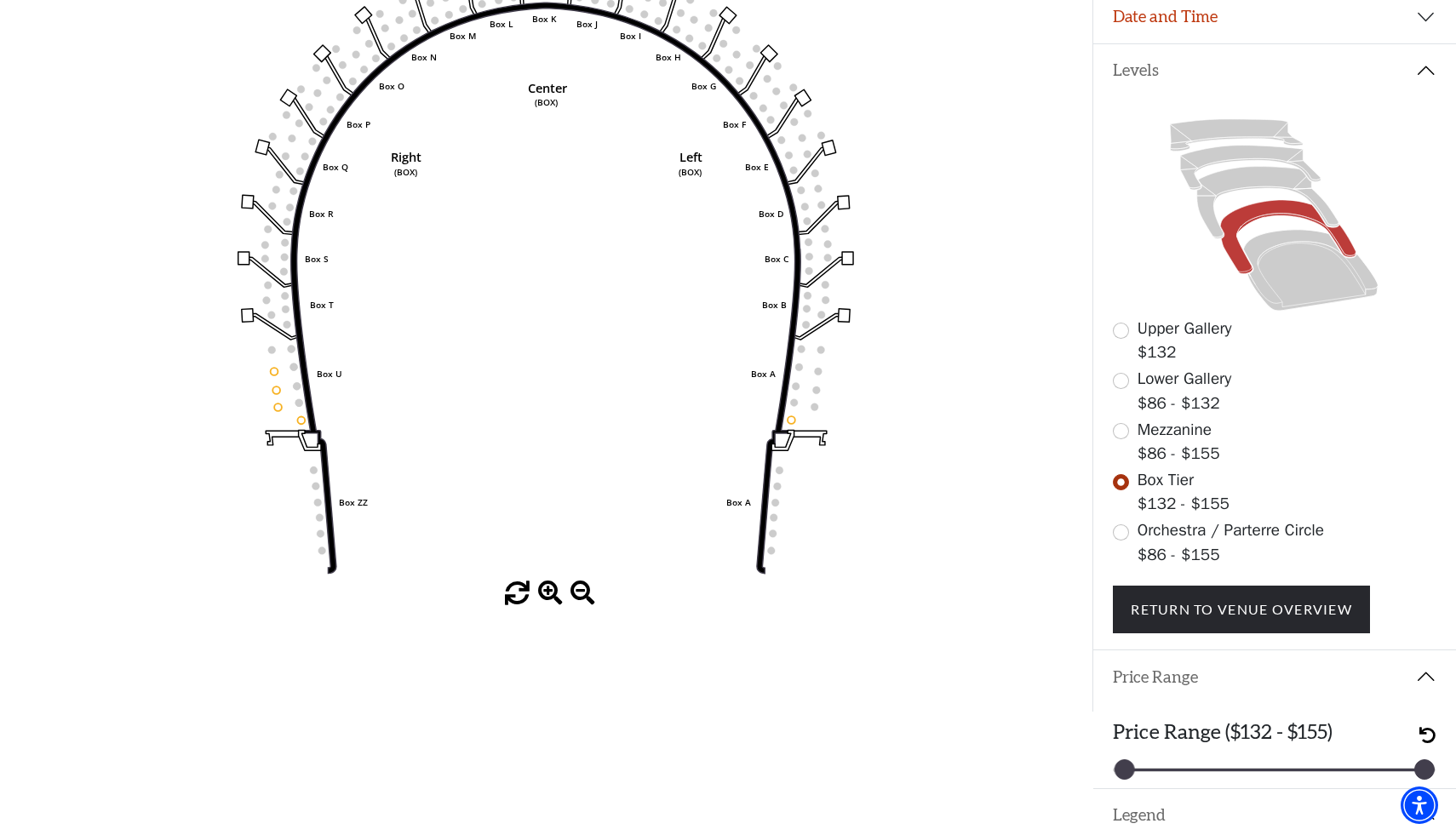 type 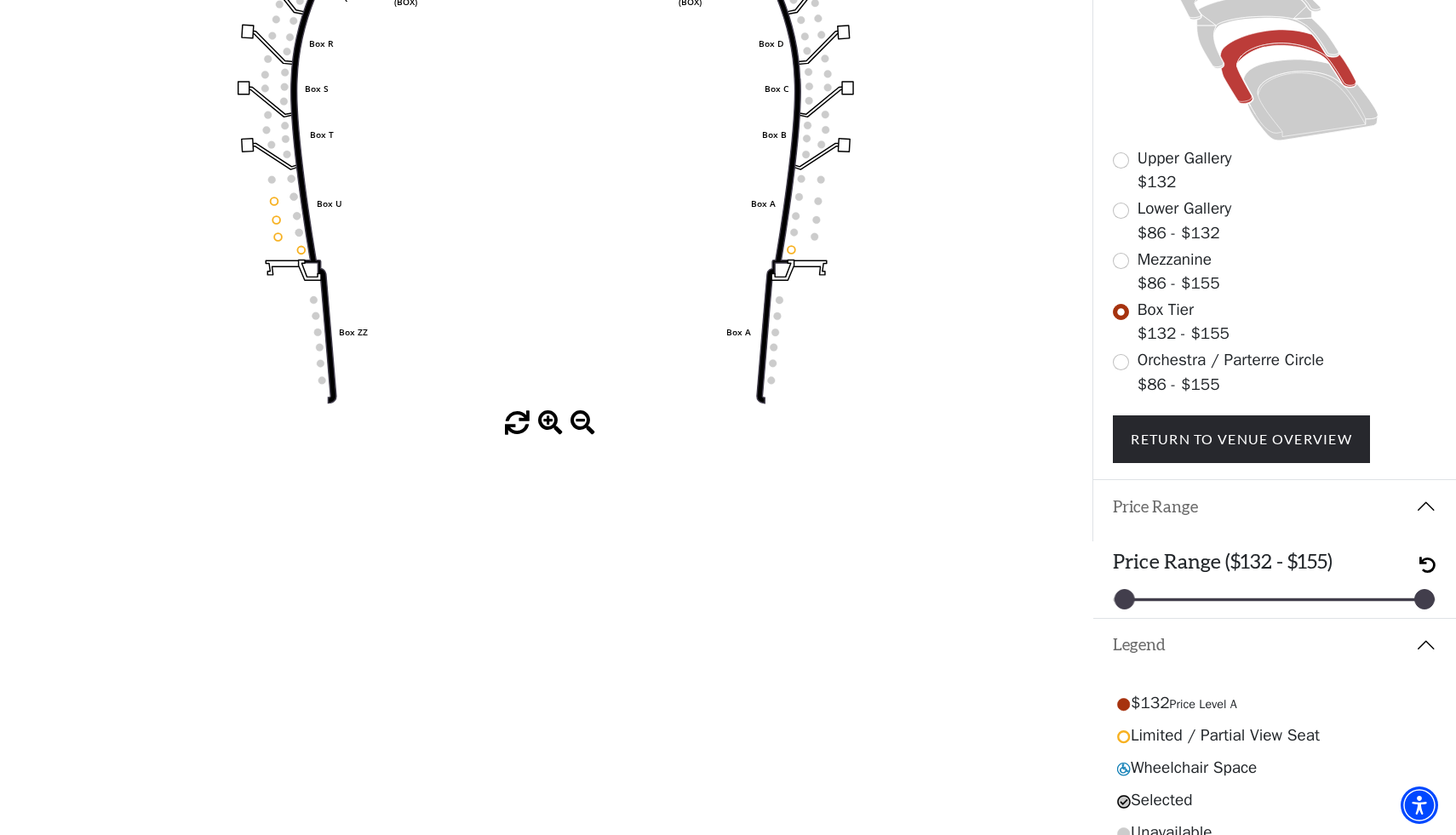 scroll, scrollTop: 466, scrollLeft: 0, axis: vertical 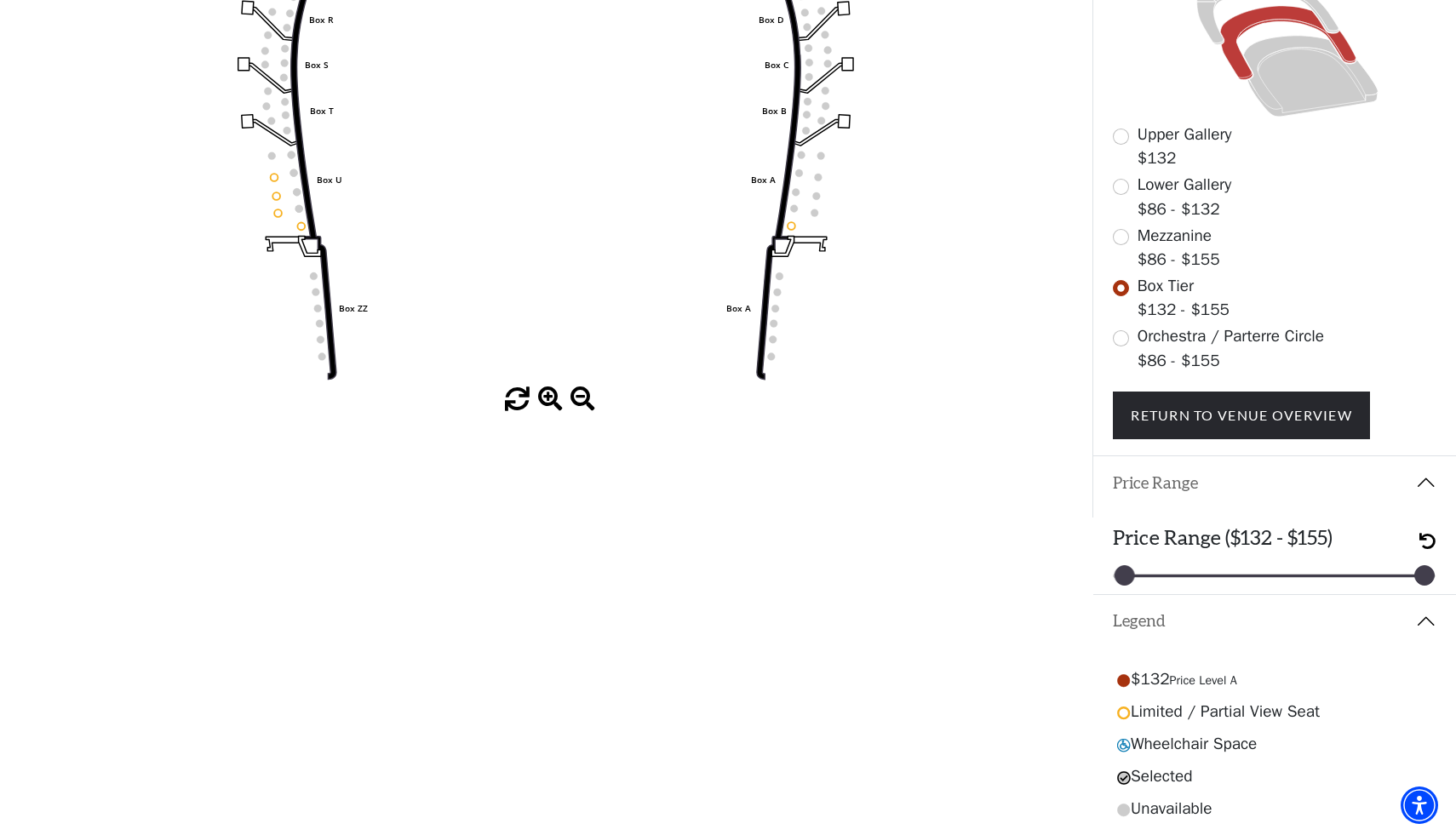 click 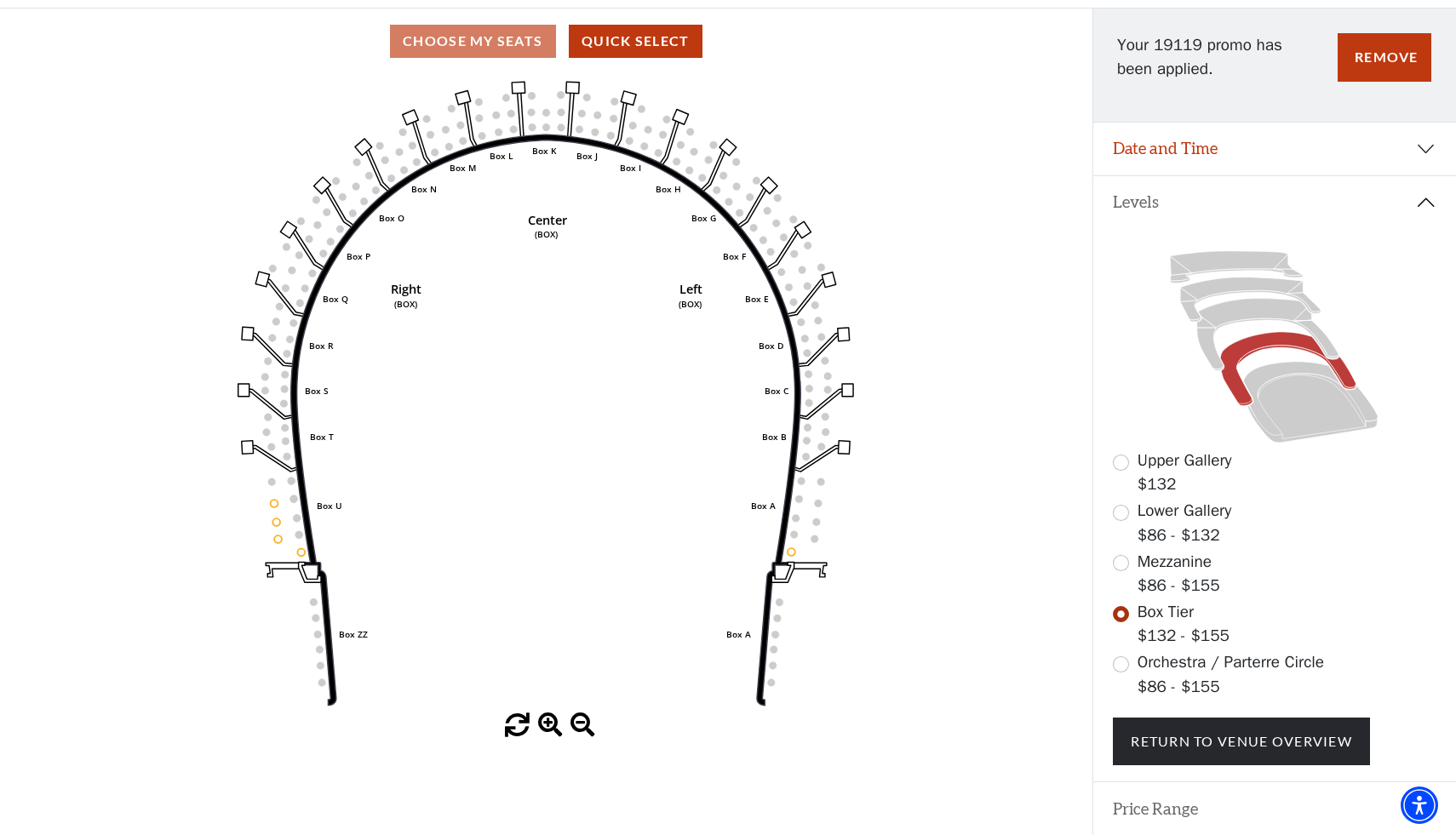scroll, scrollTop: 125, scrollLeft: 0, axis: vertical 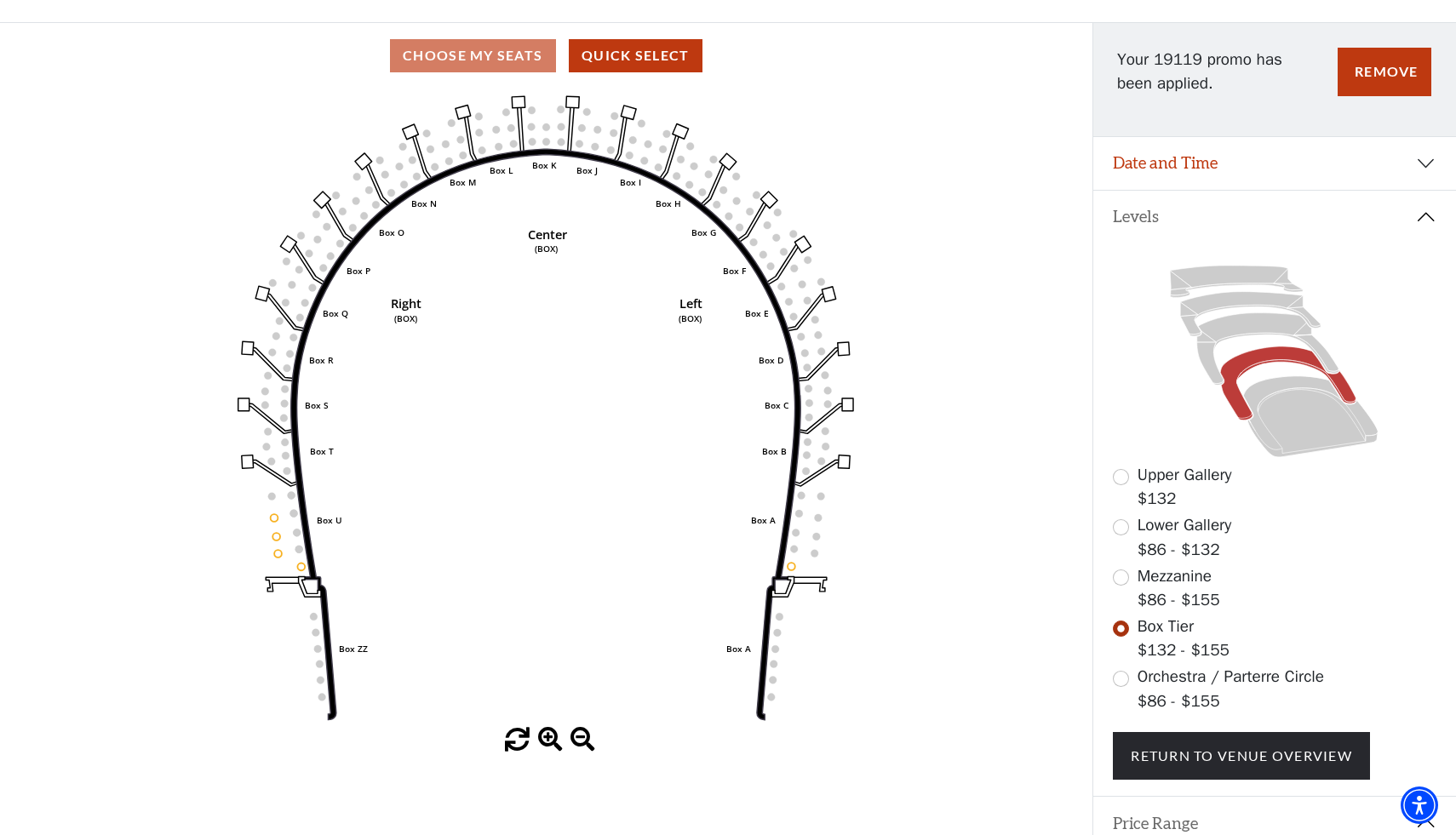 click on "Left   (BOX)   Right   (BOX)   Center   (BOX)   Box ZZ   Box U   Box T   Box S   Box R   Box Q   Box P   Box O   Box N   Box M   Box L   Box A   Box A   Box B   Box C   Box D   Box E   Box F   Box G   Box H   Box I   Box J   Box K" 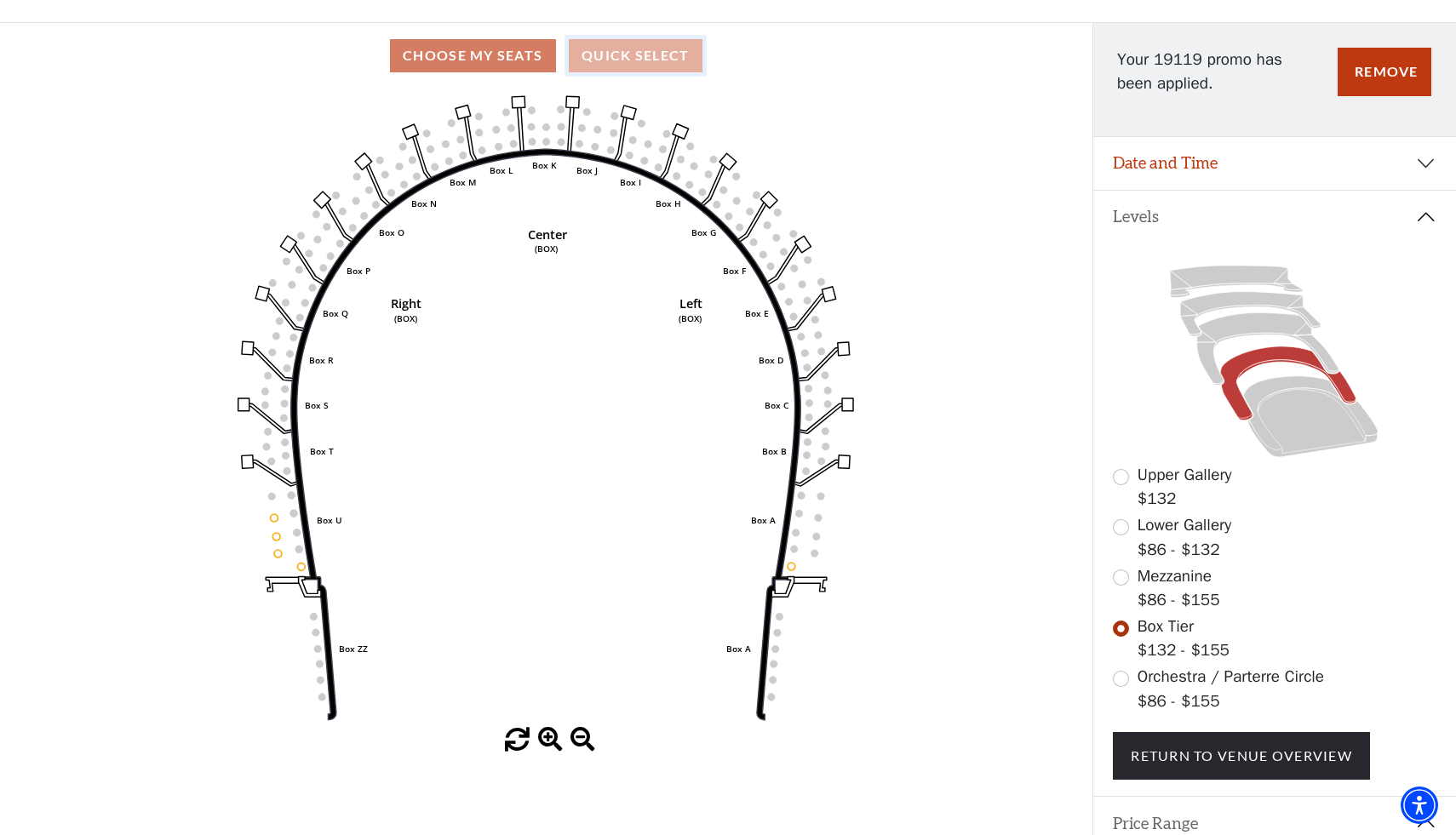 click on "Quick Select" at bounding box center (635, 55) 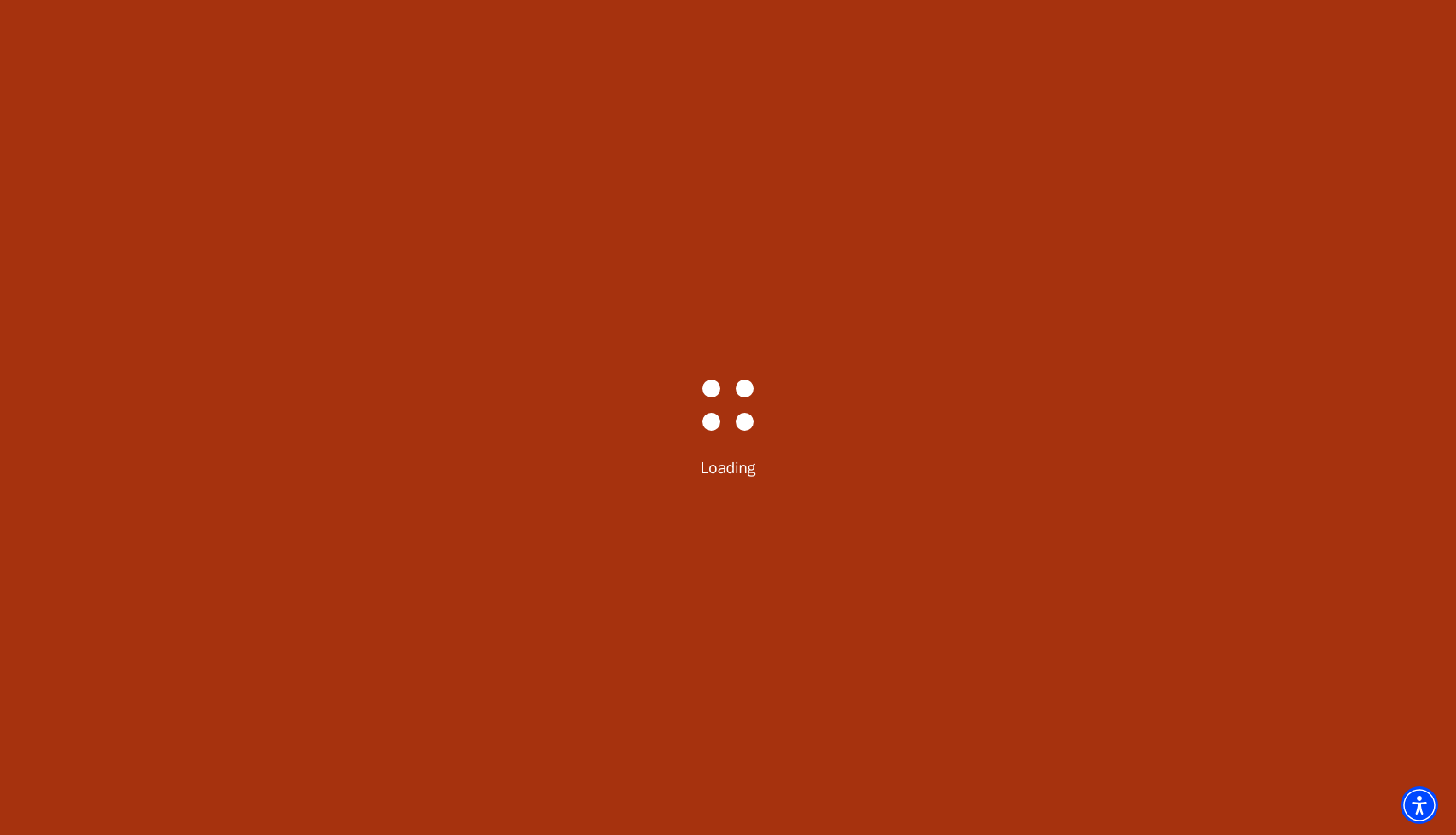 scroll, scrollTop: 0, scrollLeft: 0, axis: both 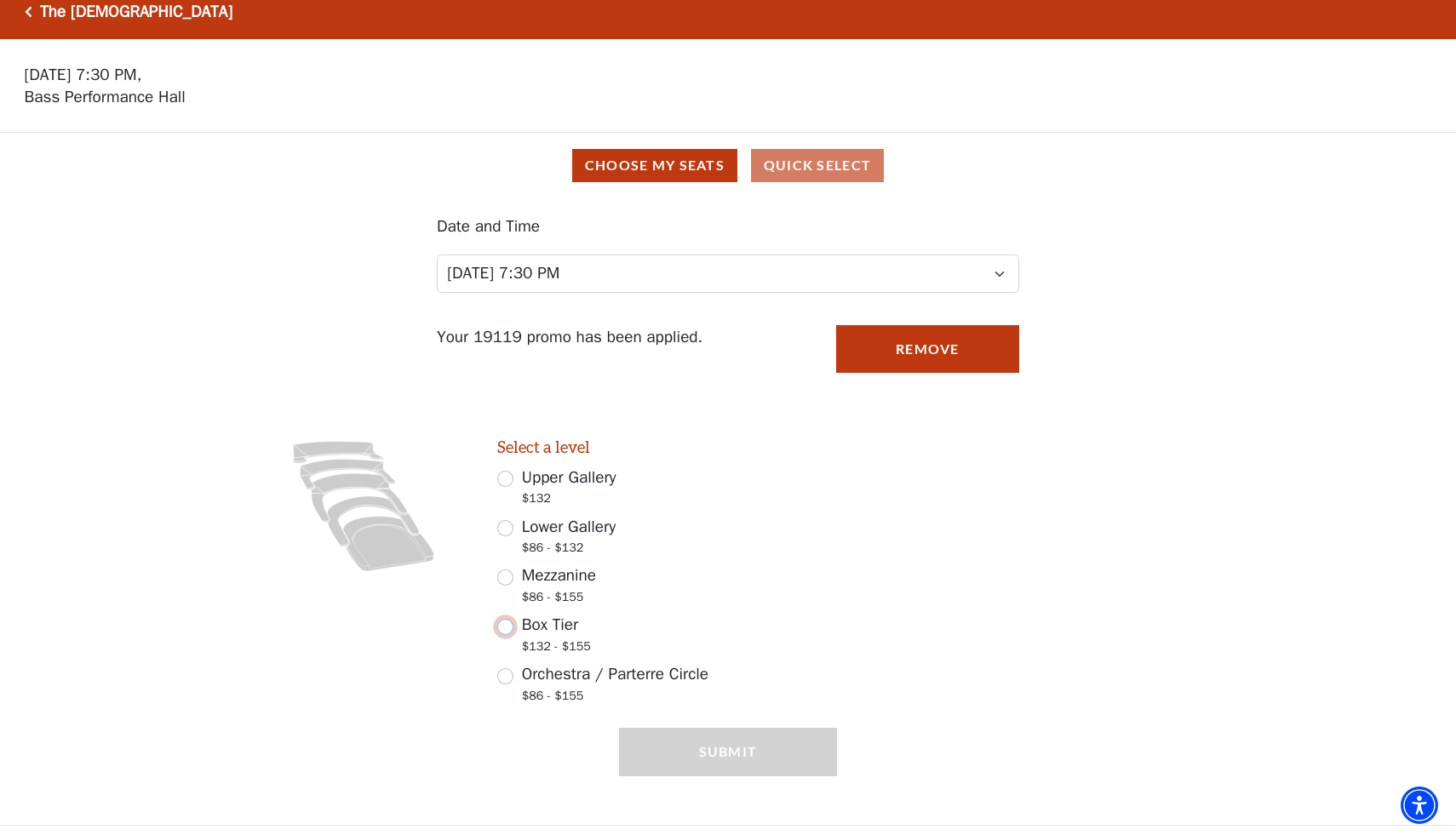 click on "Box Tier     $132 - $155" at bounding box center [505, 626] 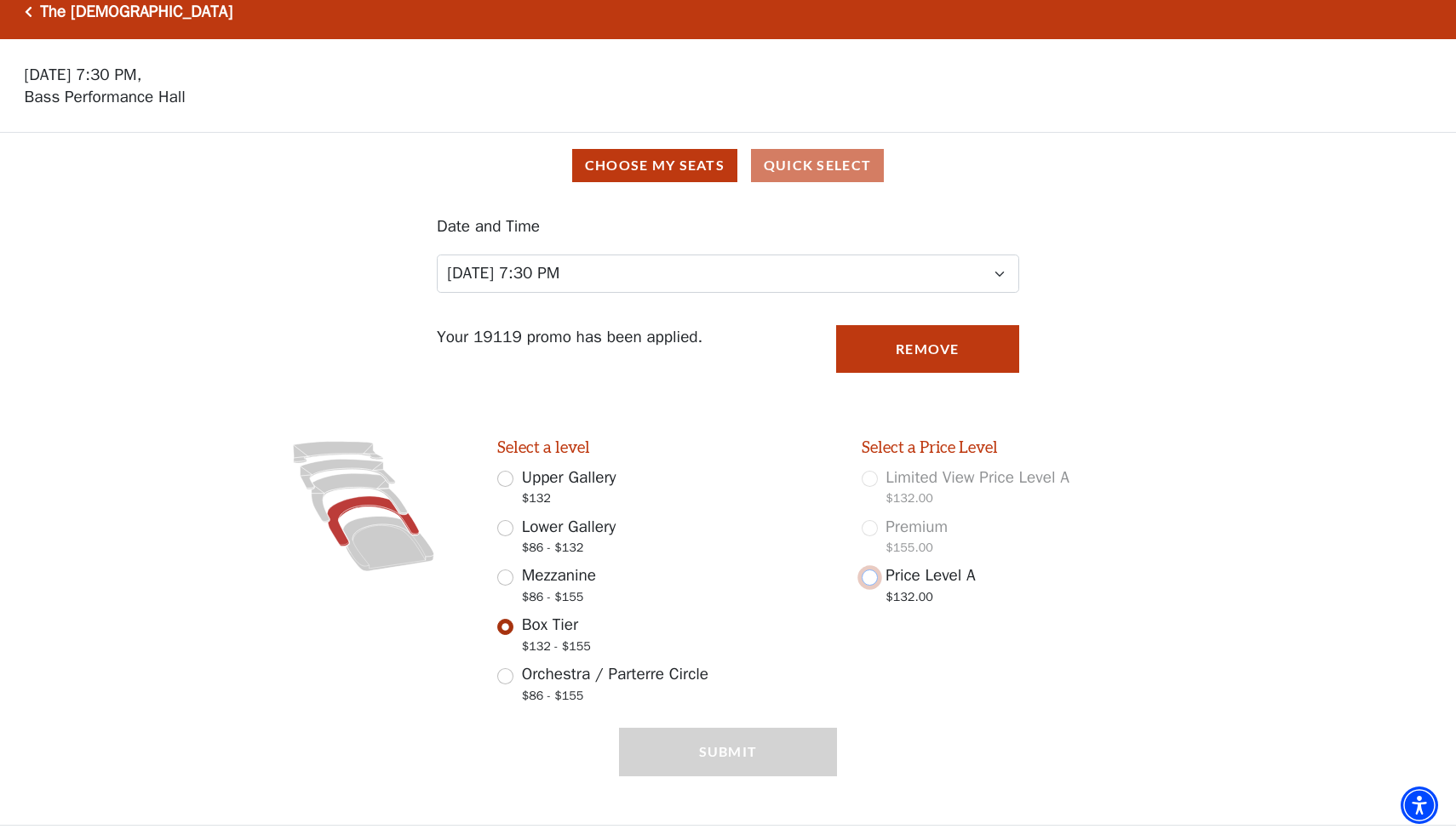 click on "Price Level A $132.00" at bounding box center [869, 577] 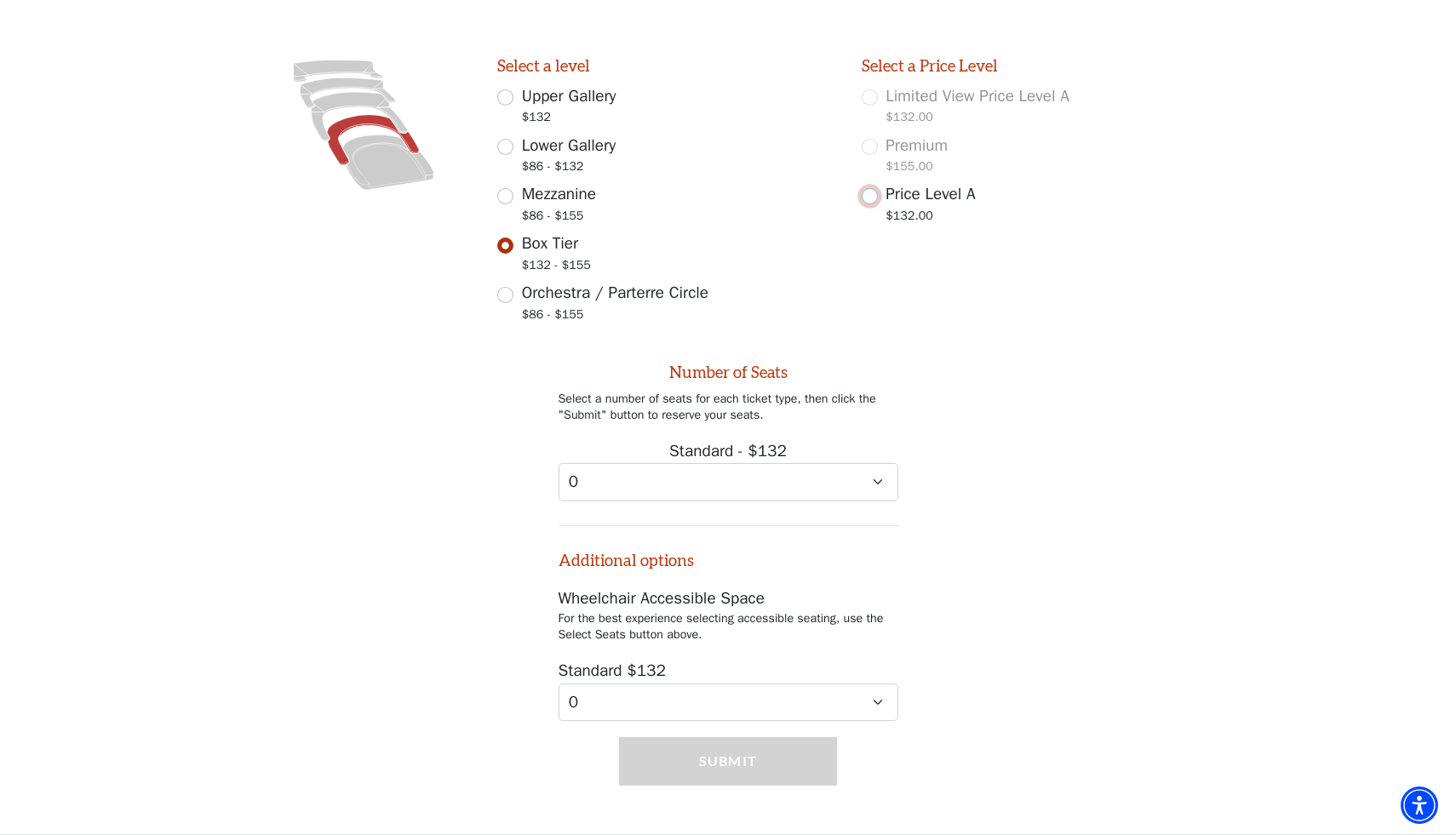 scroll, scrollTop: 400, scrollLeft: 0, axis: vertical 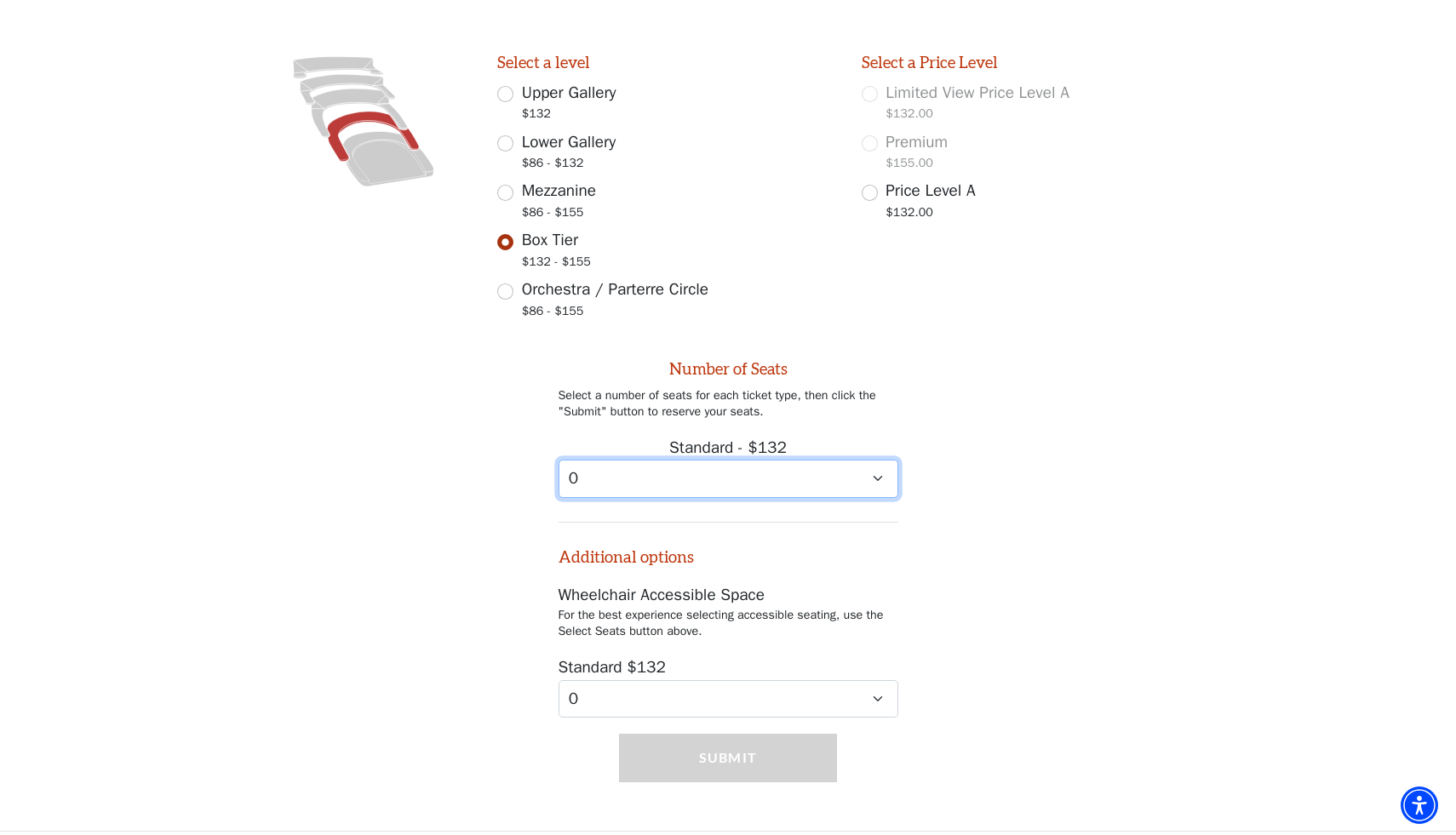 click on "0 1 2 3 4 5 6 7 8 9" at bounding box center (728, 478) 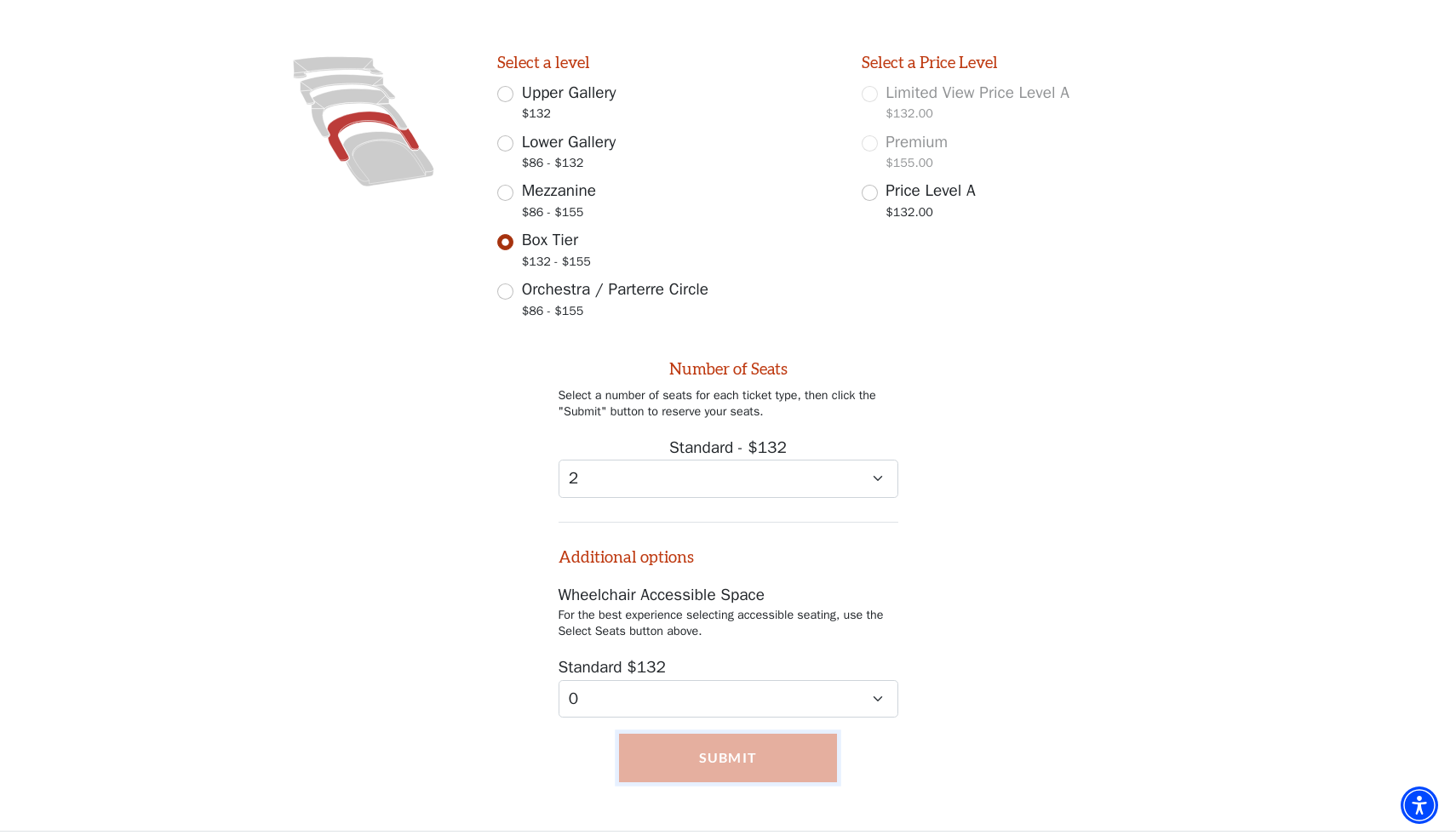 click on "Submit" at bounding box center [728, 758] 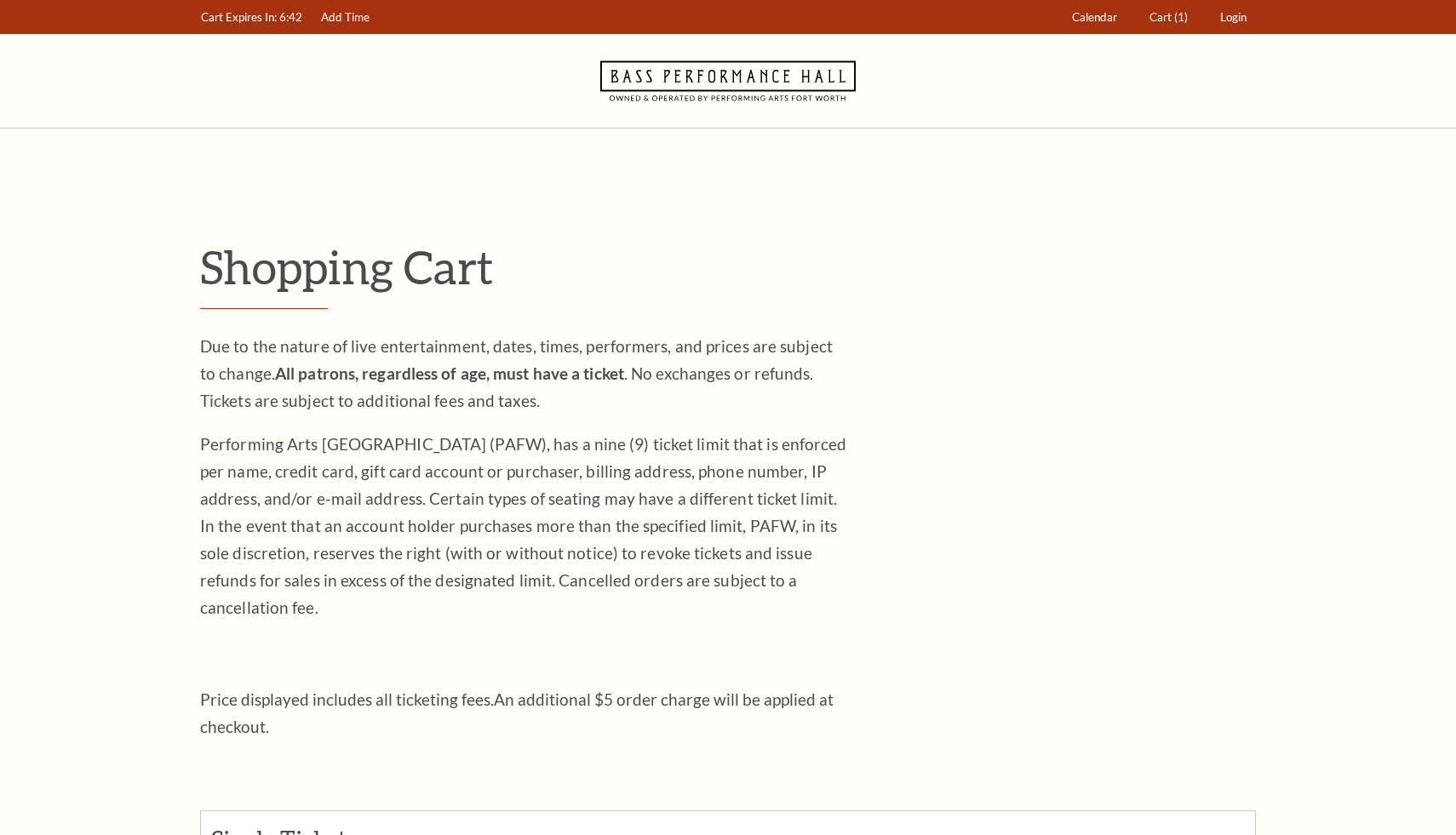 scroll, scrollTop: 0, scrollLeft: 0, axis: both 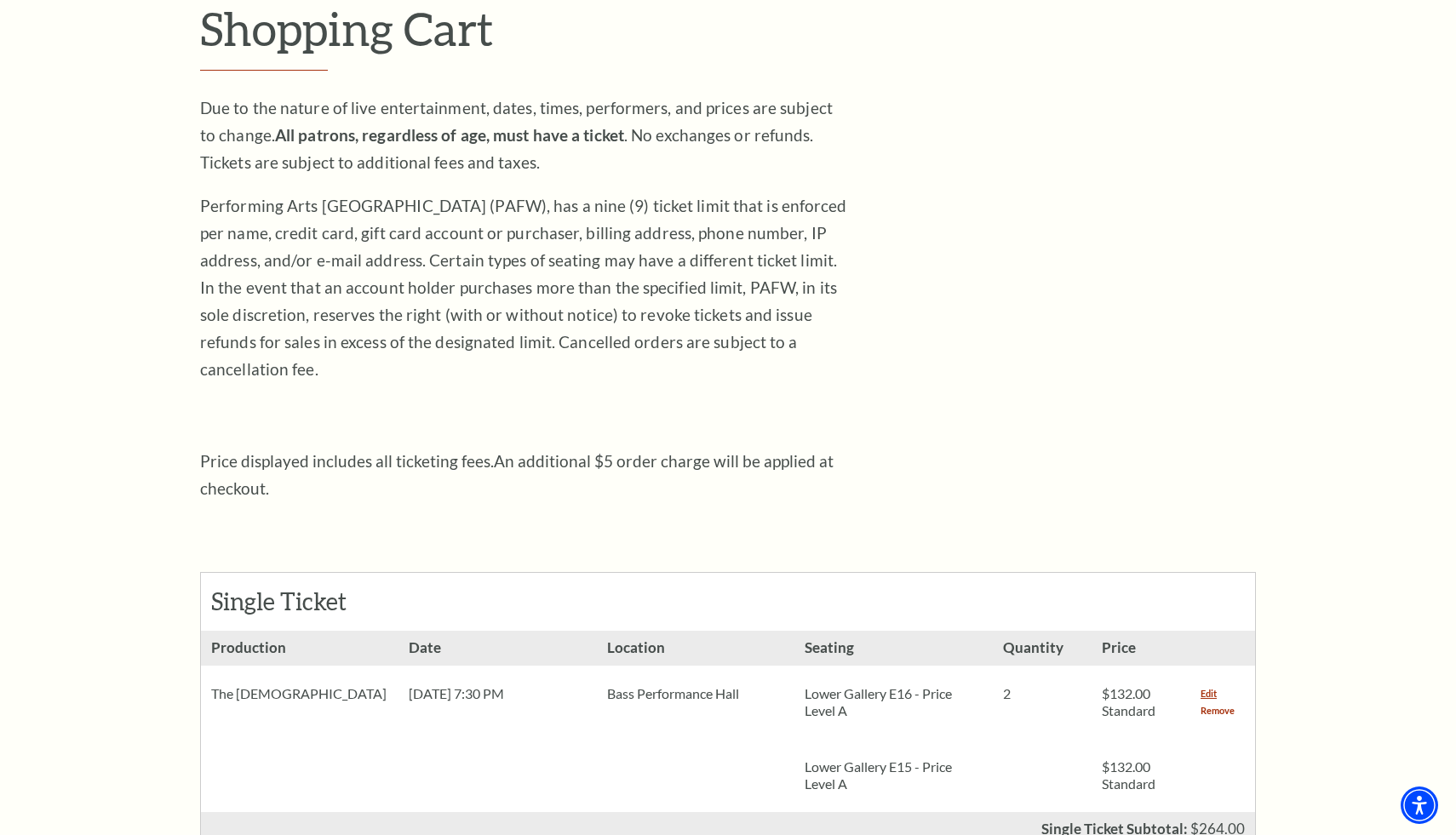 click on "Remove" at bounding box center [1218, 711] 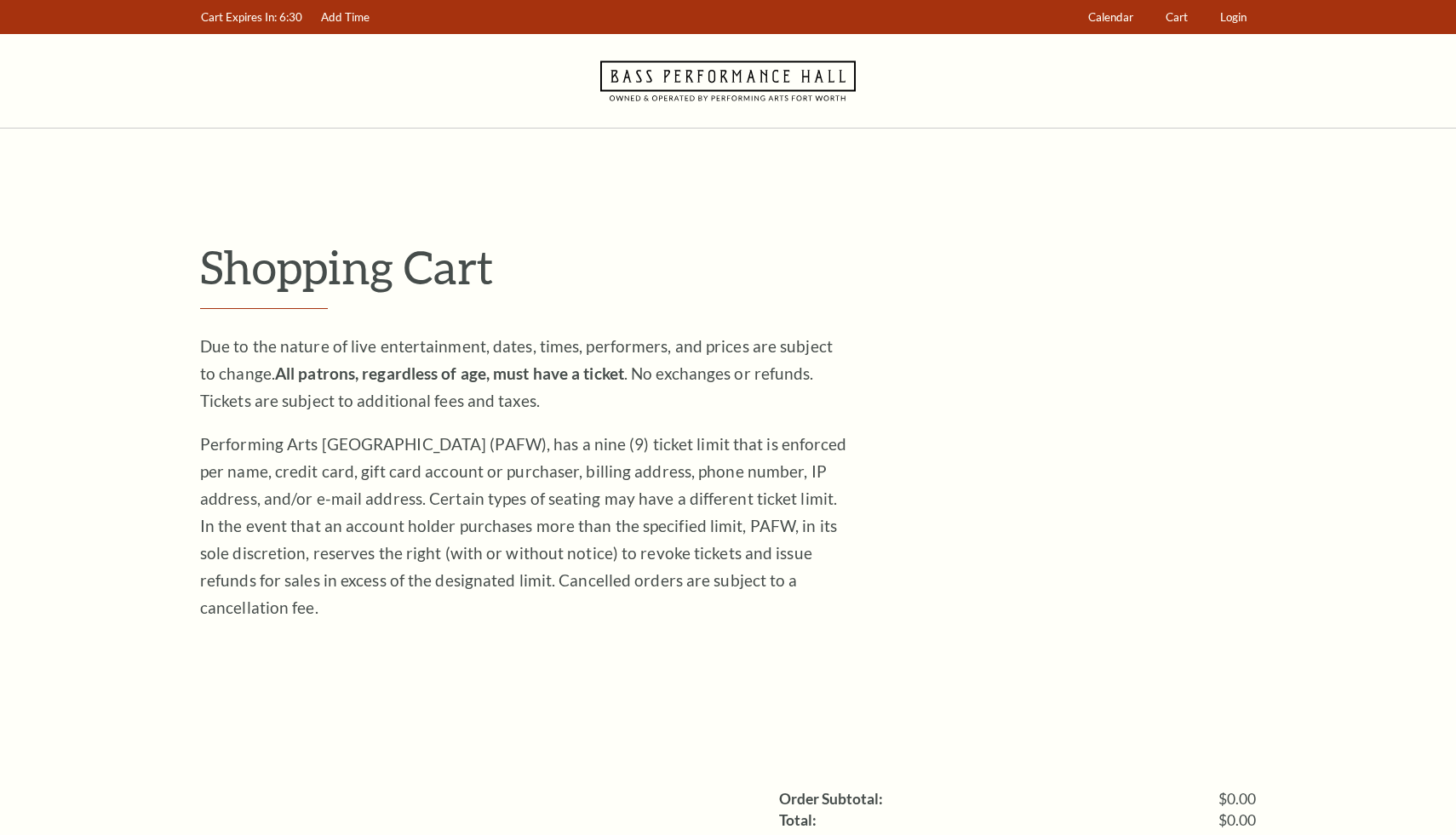 scroll, scrollTop: 0, scrollLeft: 0, axis: both 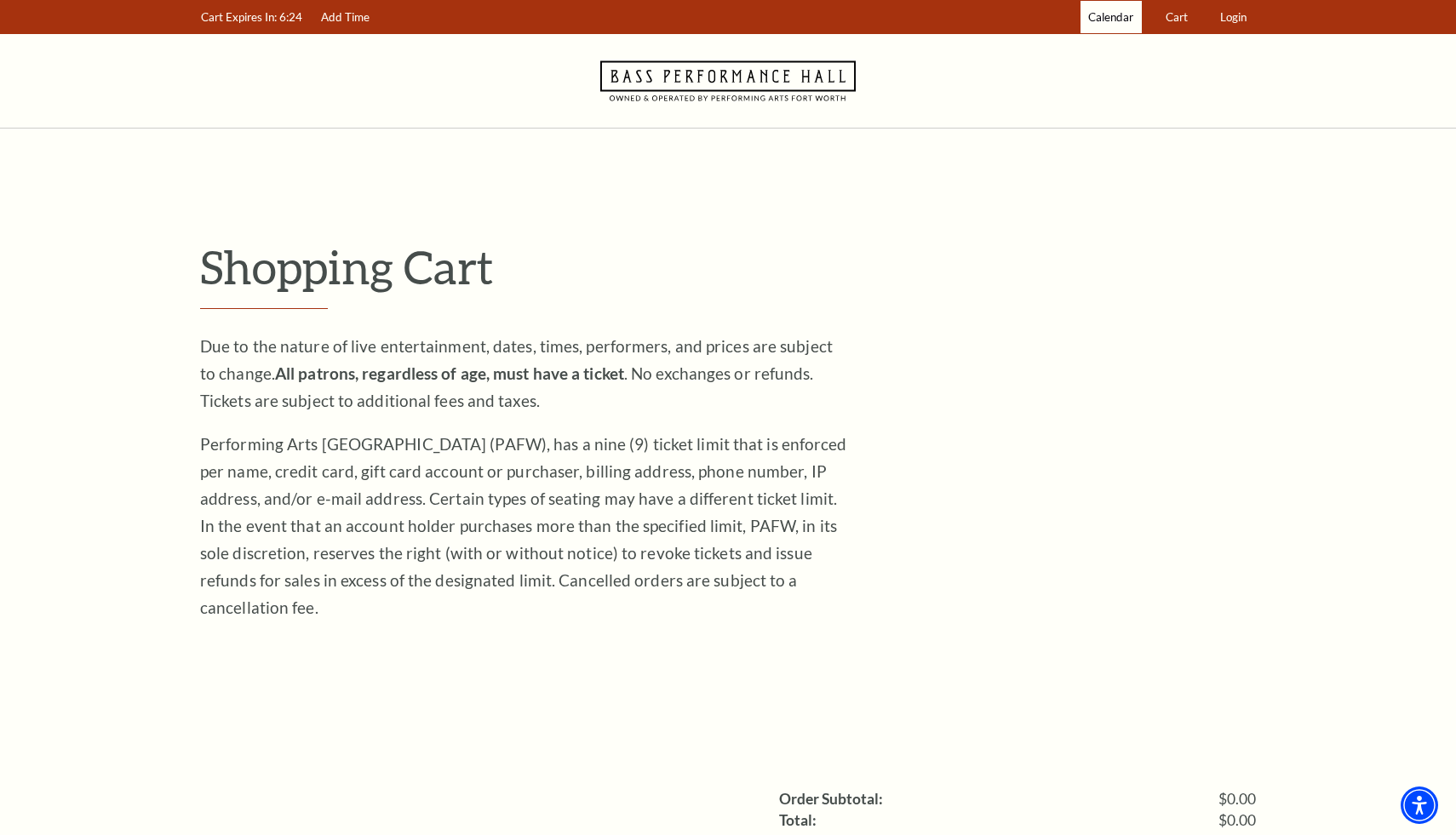 click on "Calendar" at bounding box center [1110, 17] 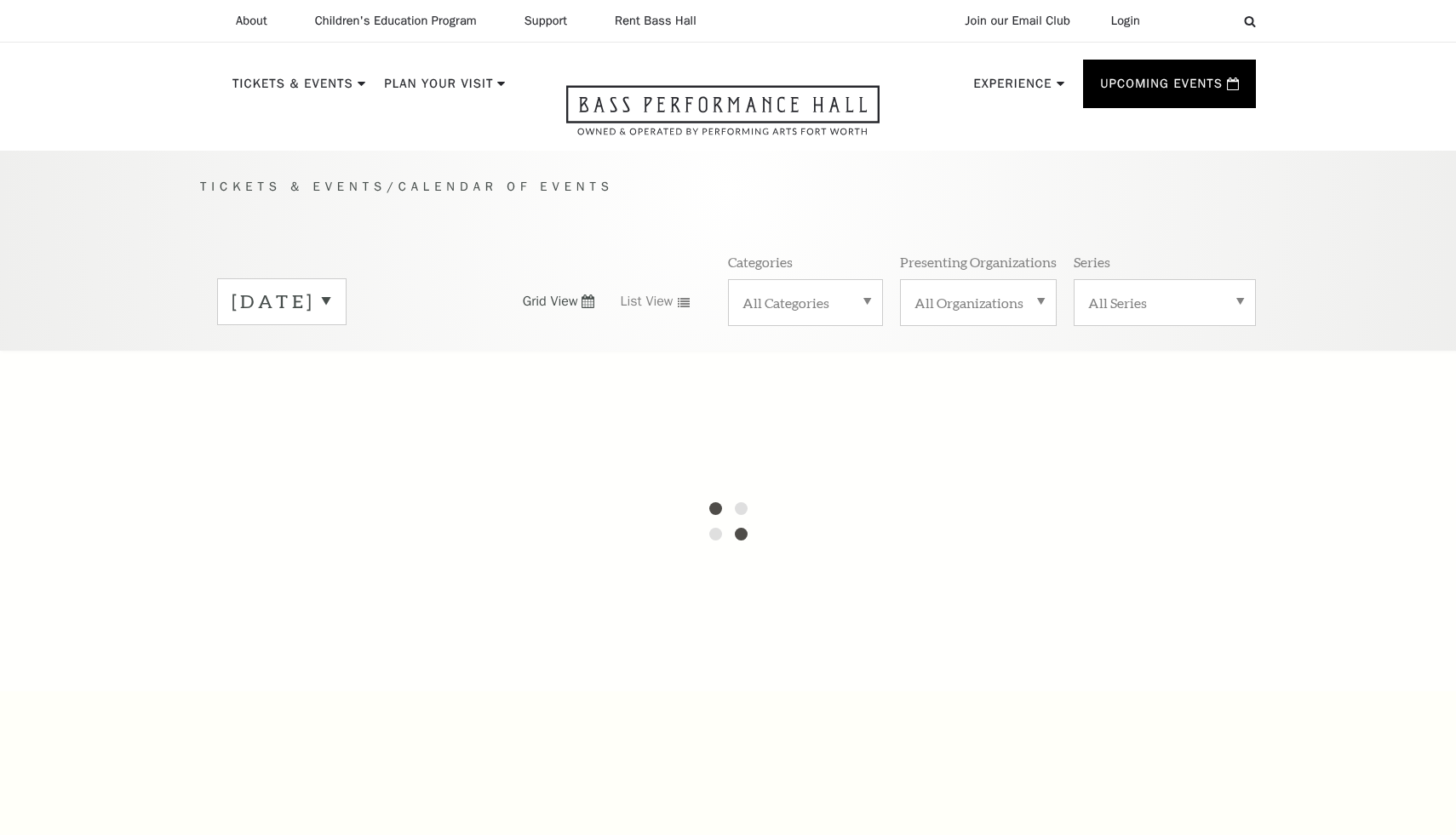 scroll, scrollTop: 0, scrollLeft: 0, axis: both 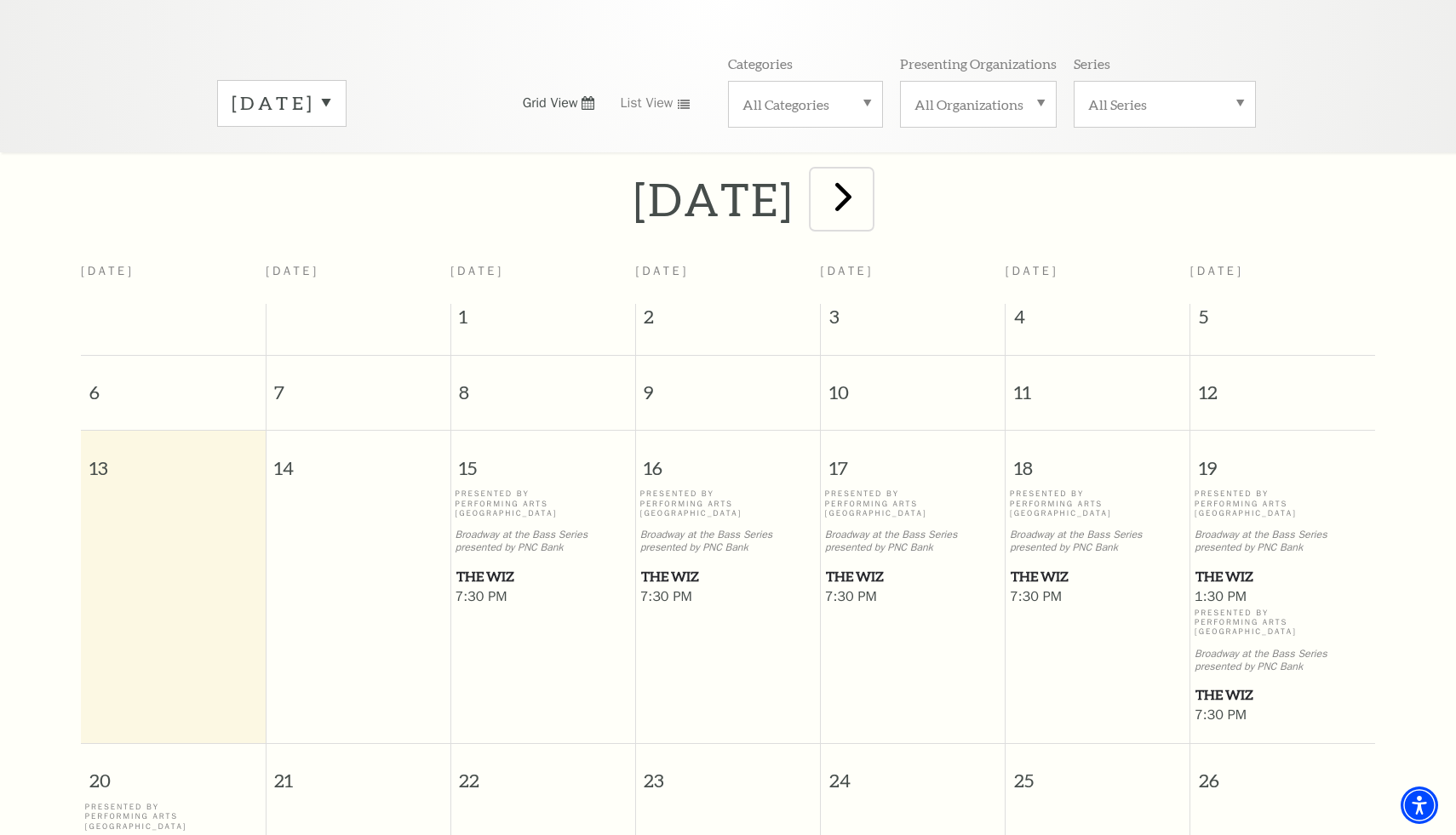 click at bounding box center (843, 196) 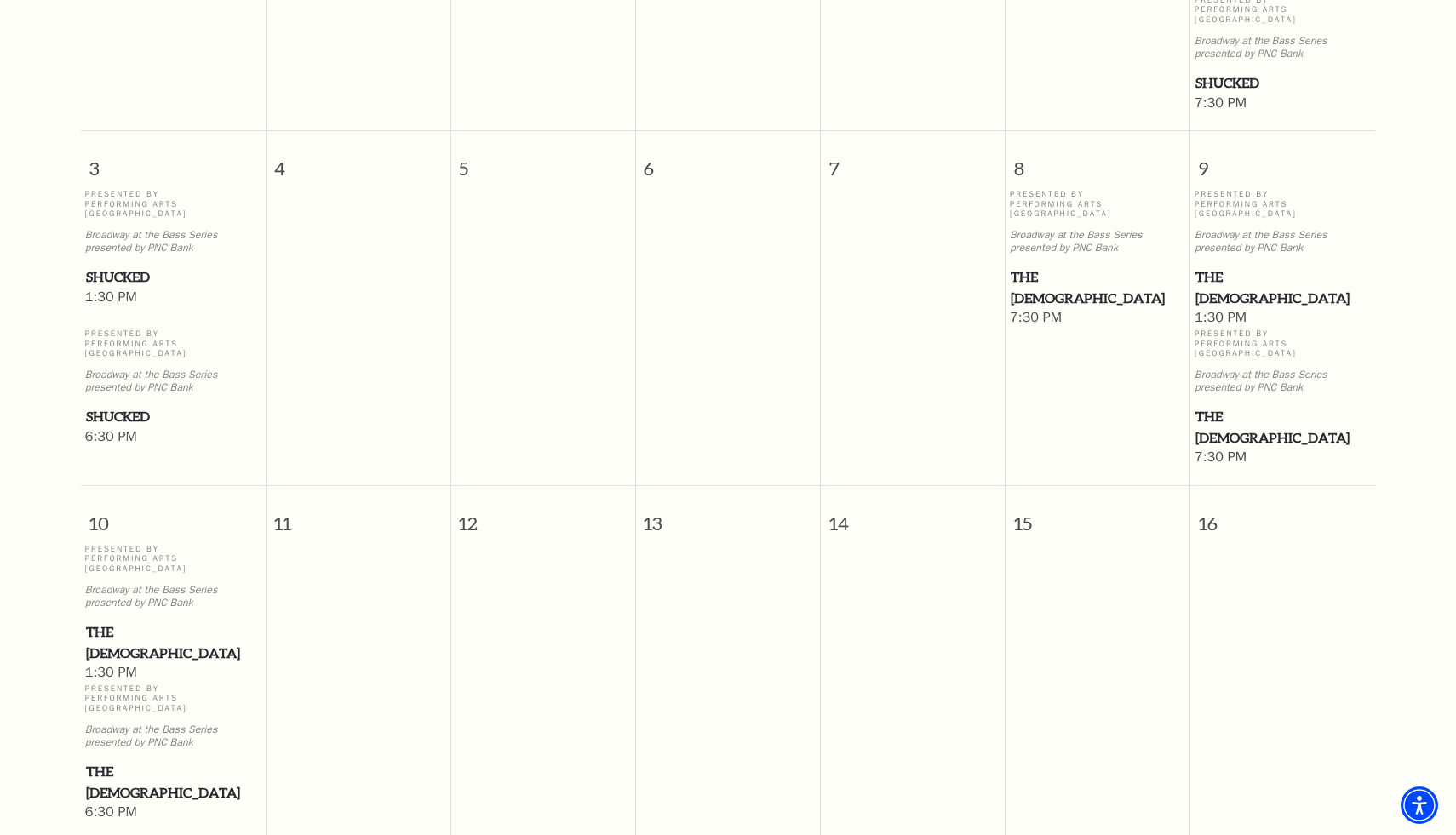 scroll, scrollTop: 648, scrollLeft: 0, axis: vertical 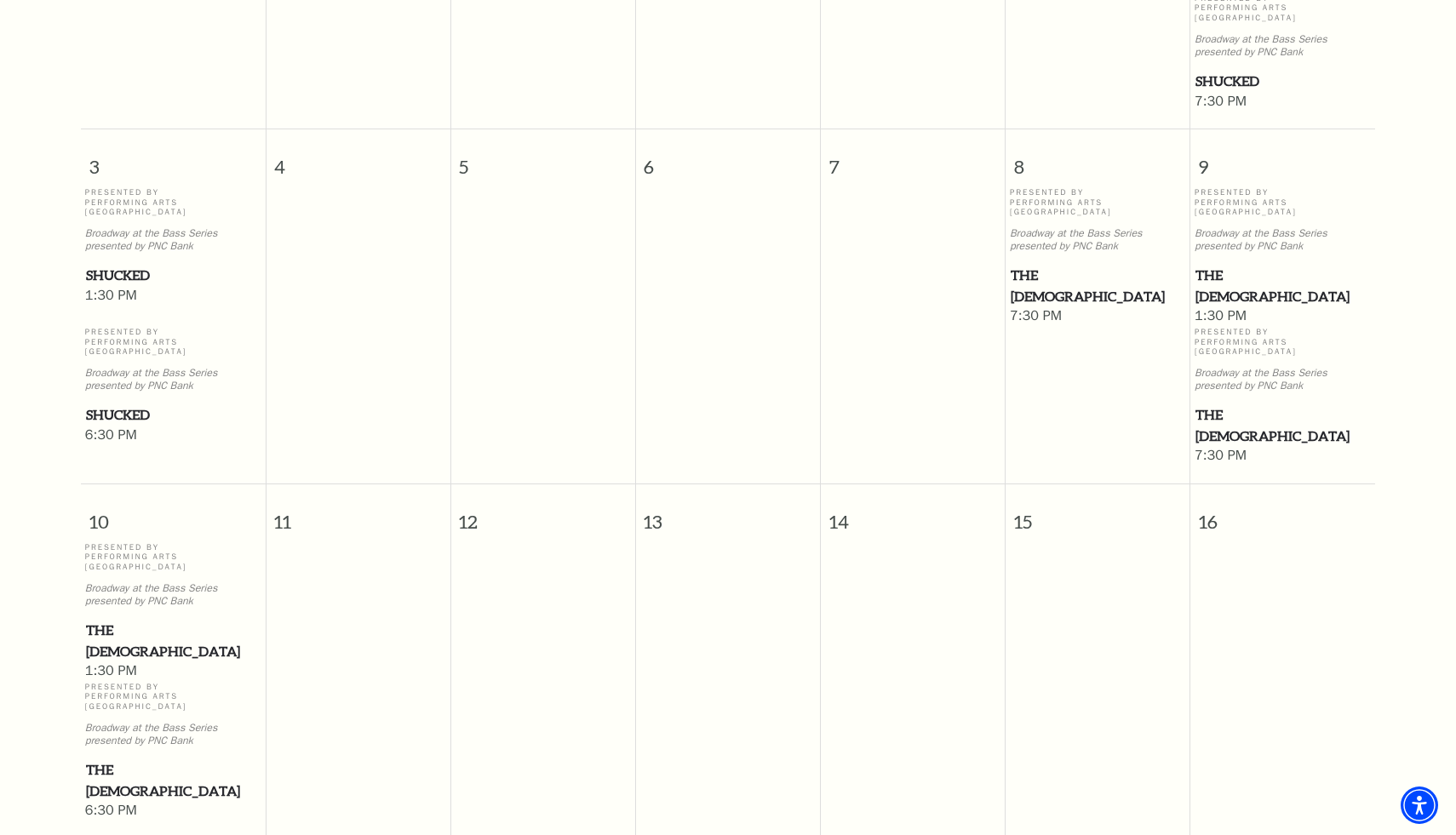 click on "The [DEMOGRAPHIC_DATA]" at bounding box center (1282, 425) 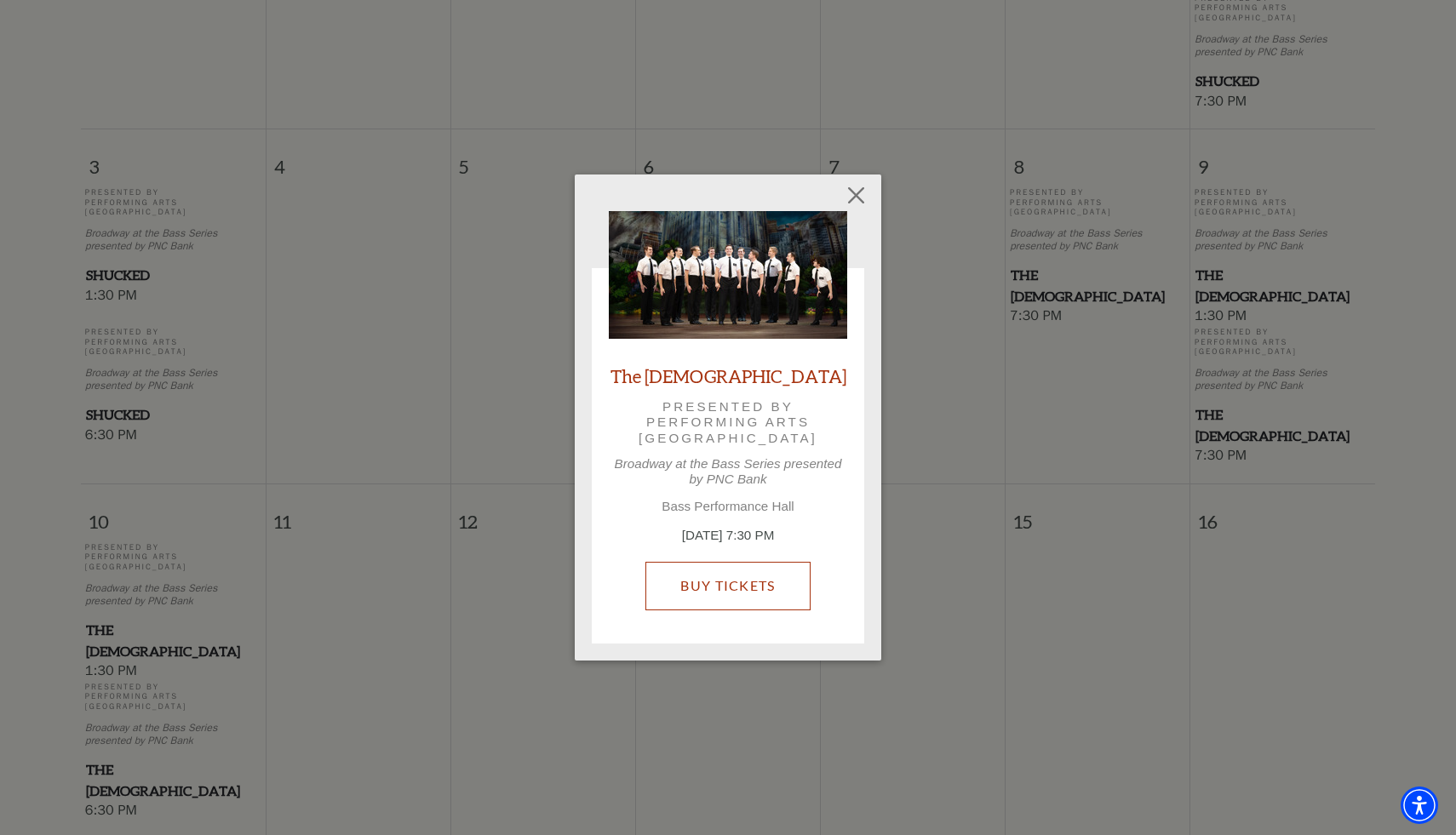 click on "Buy Tickets" at bounding box center (727, 586) 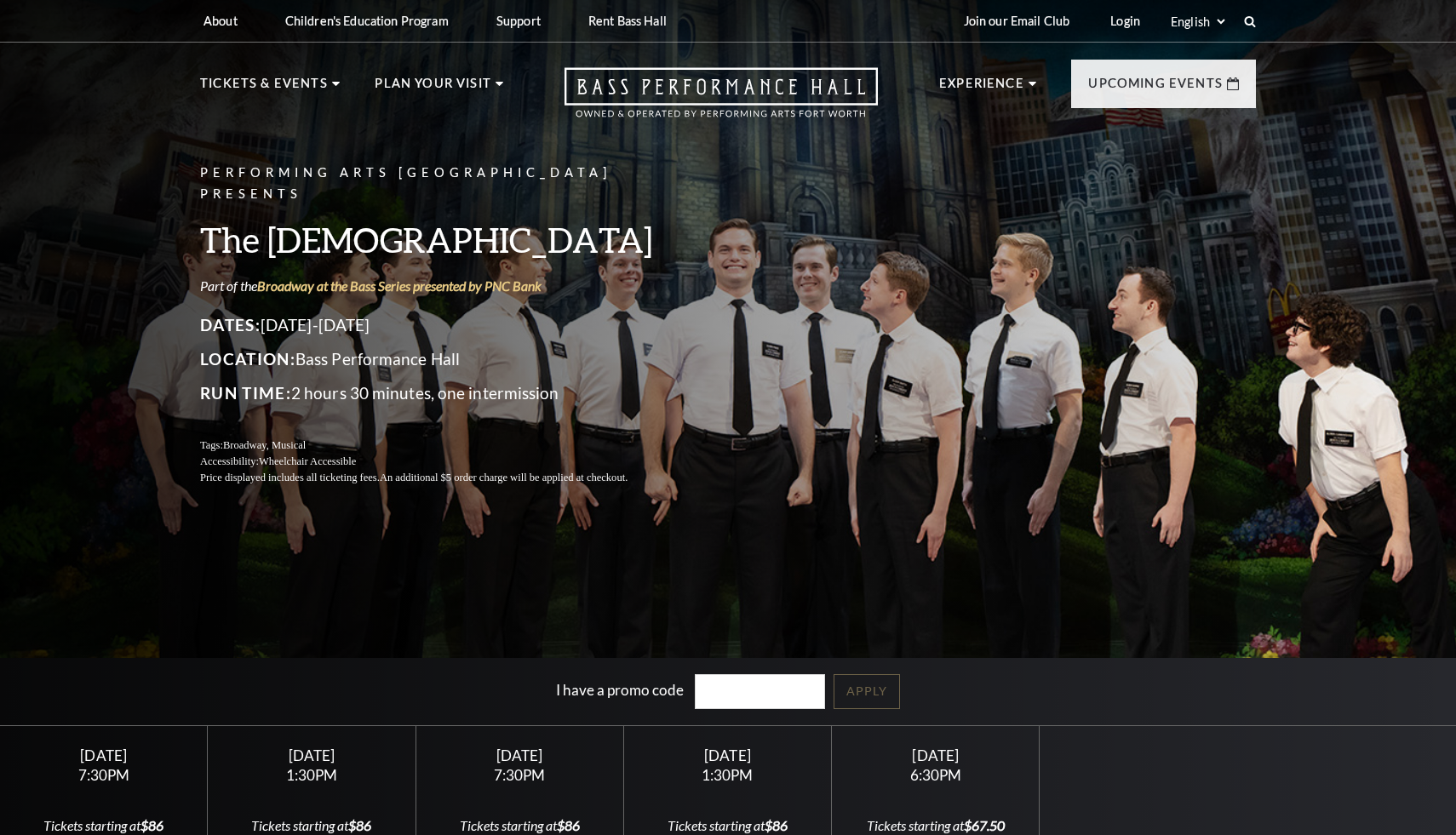 scroll, scrollTop: 0, scrollLeft: 0, axis: both 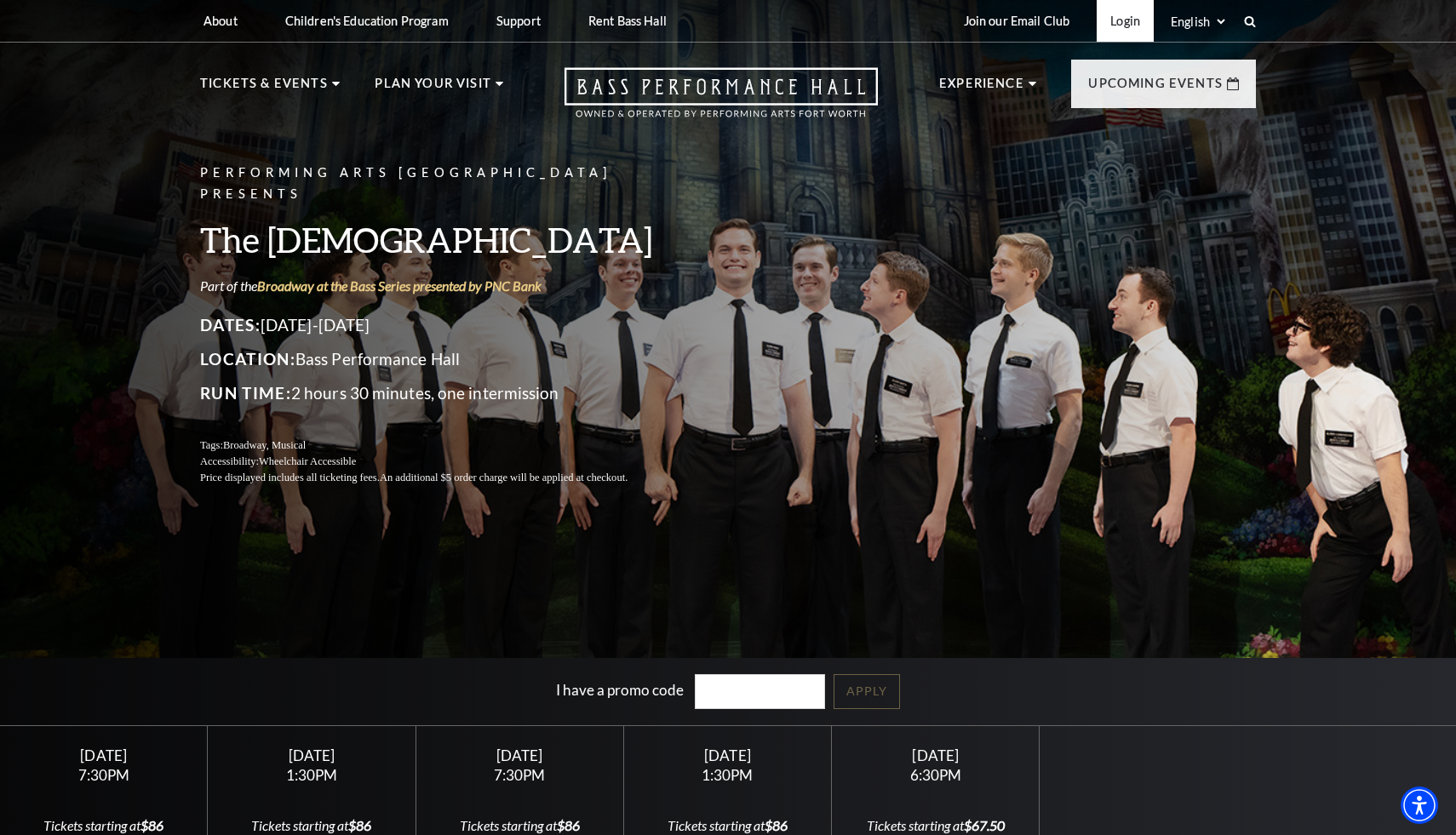 click on "Login" at bounding box center [1125, 20] 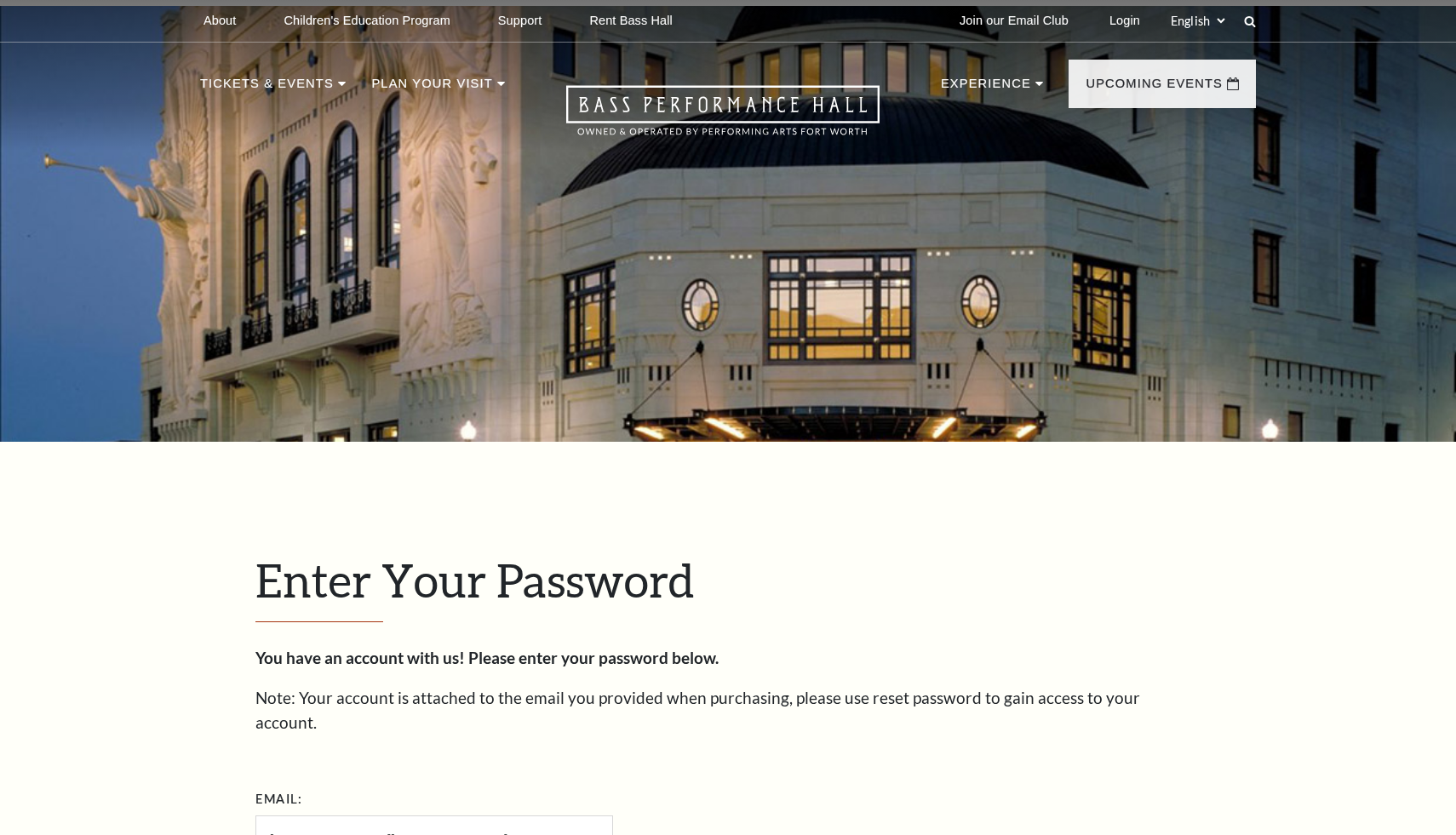 scroll, scrollTop: 490, scrollLeft: 0, axis: vertical 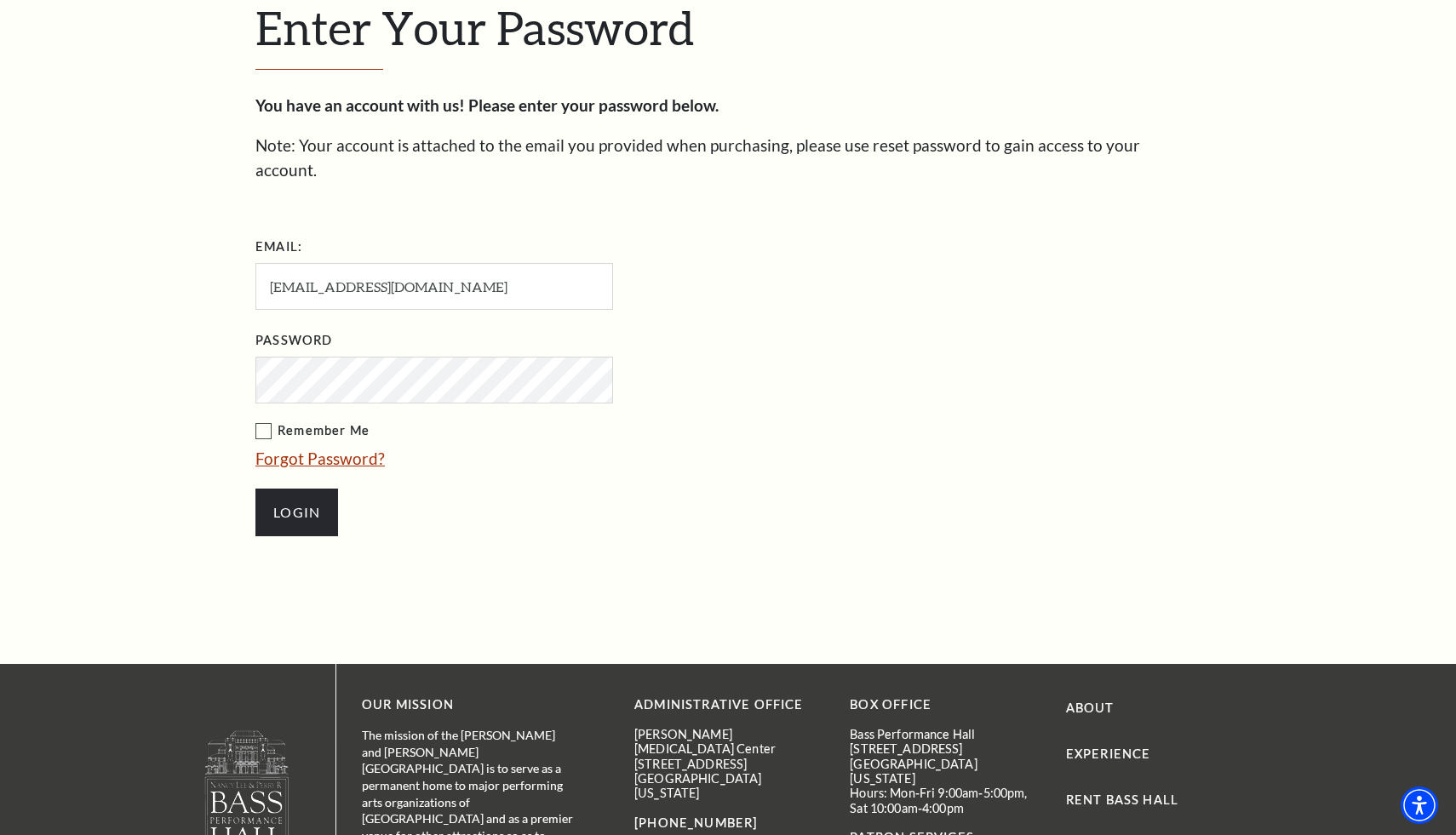 click on "Forgot Password?" at bounding box center (320, 458) 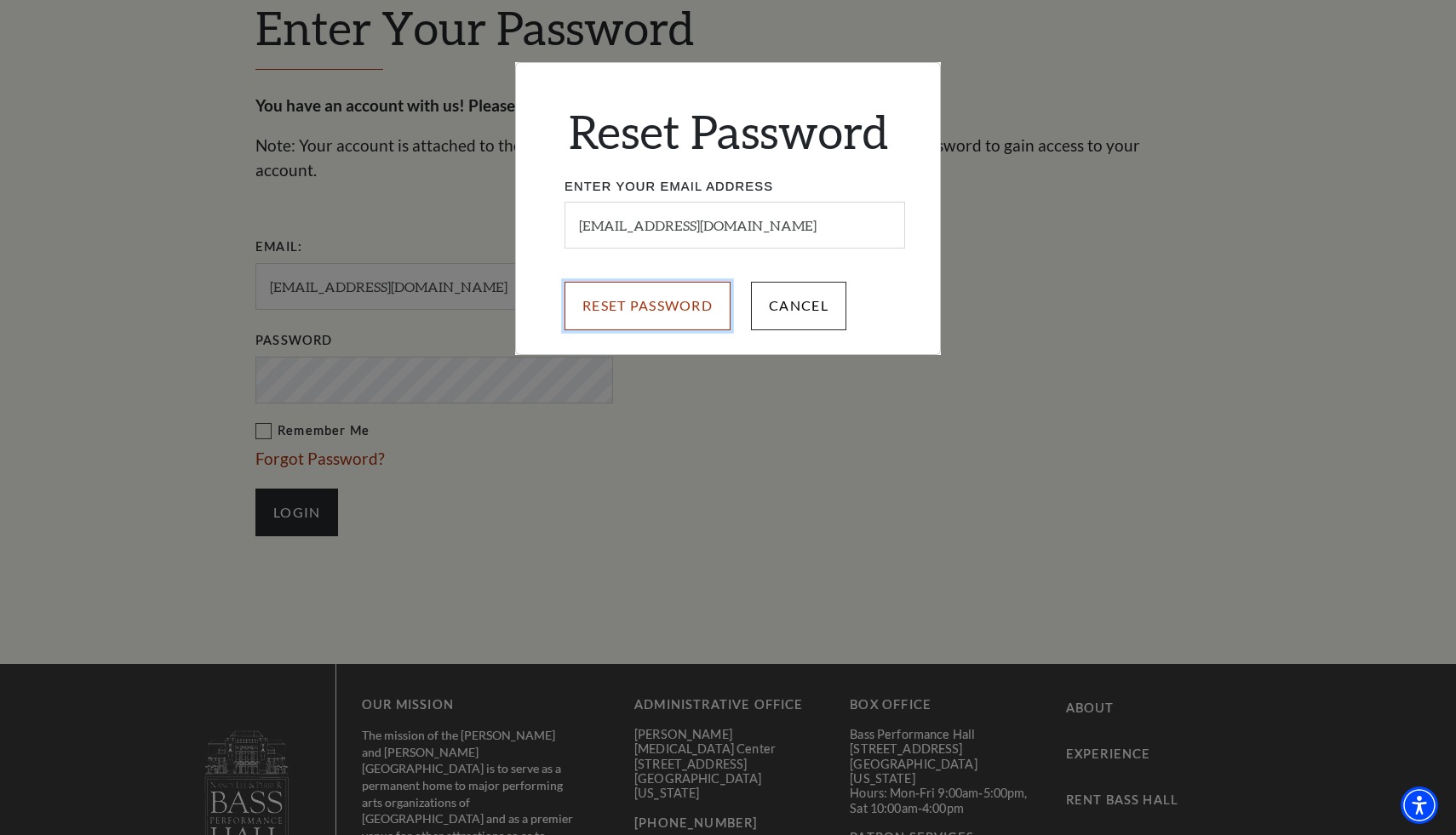 click on "Reset Password" at bounding box center (647, 306) 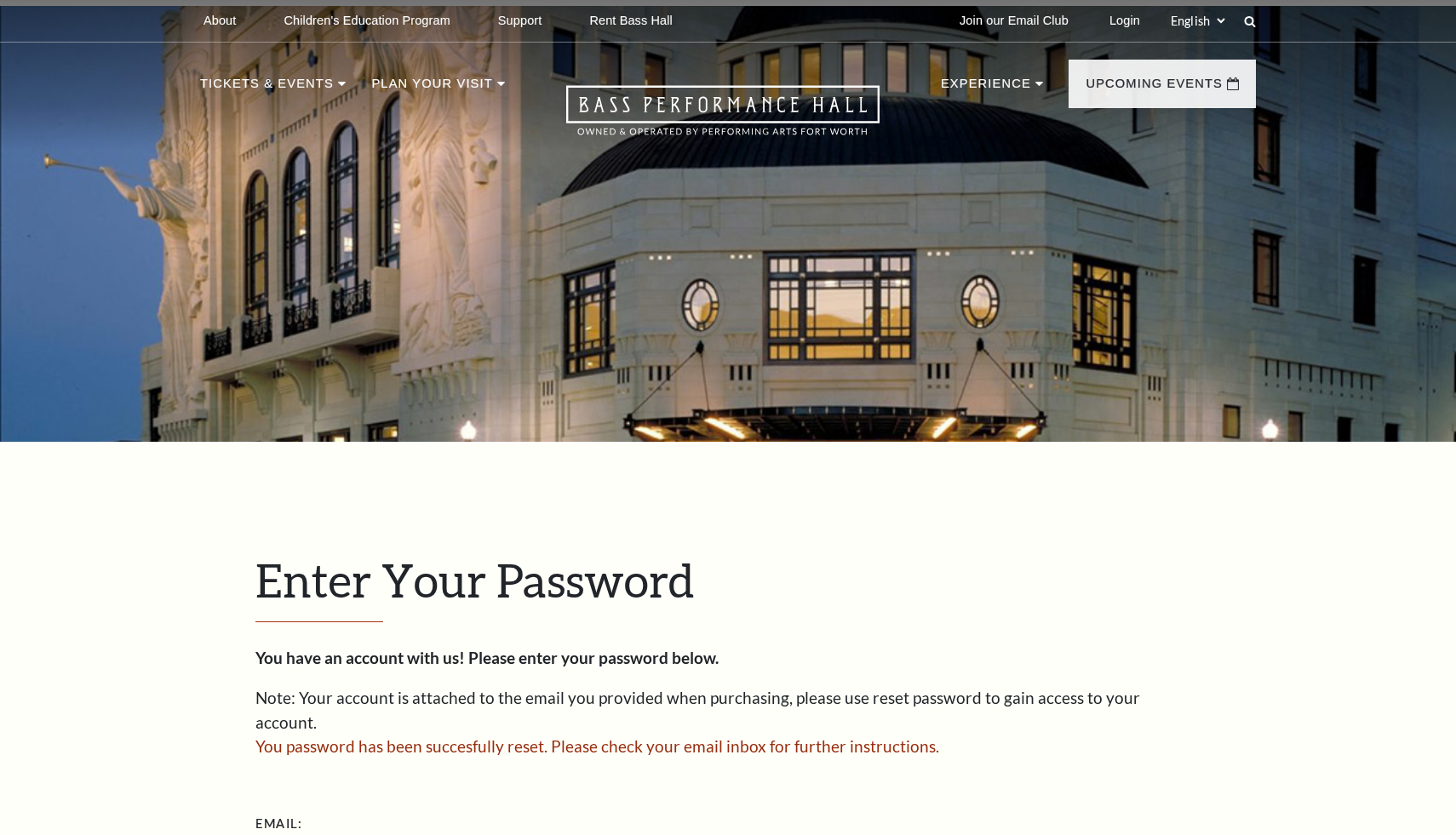 scroll, scrollTop: 514, scrollLeft: 0, axis: vertical 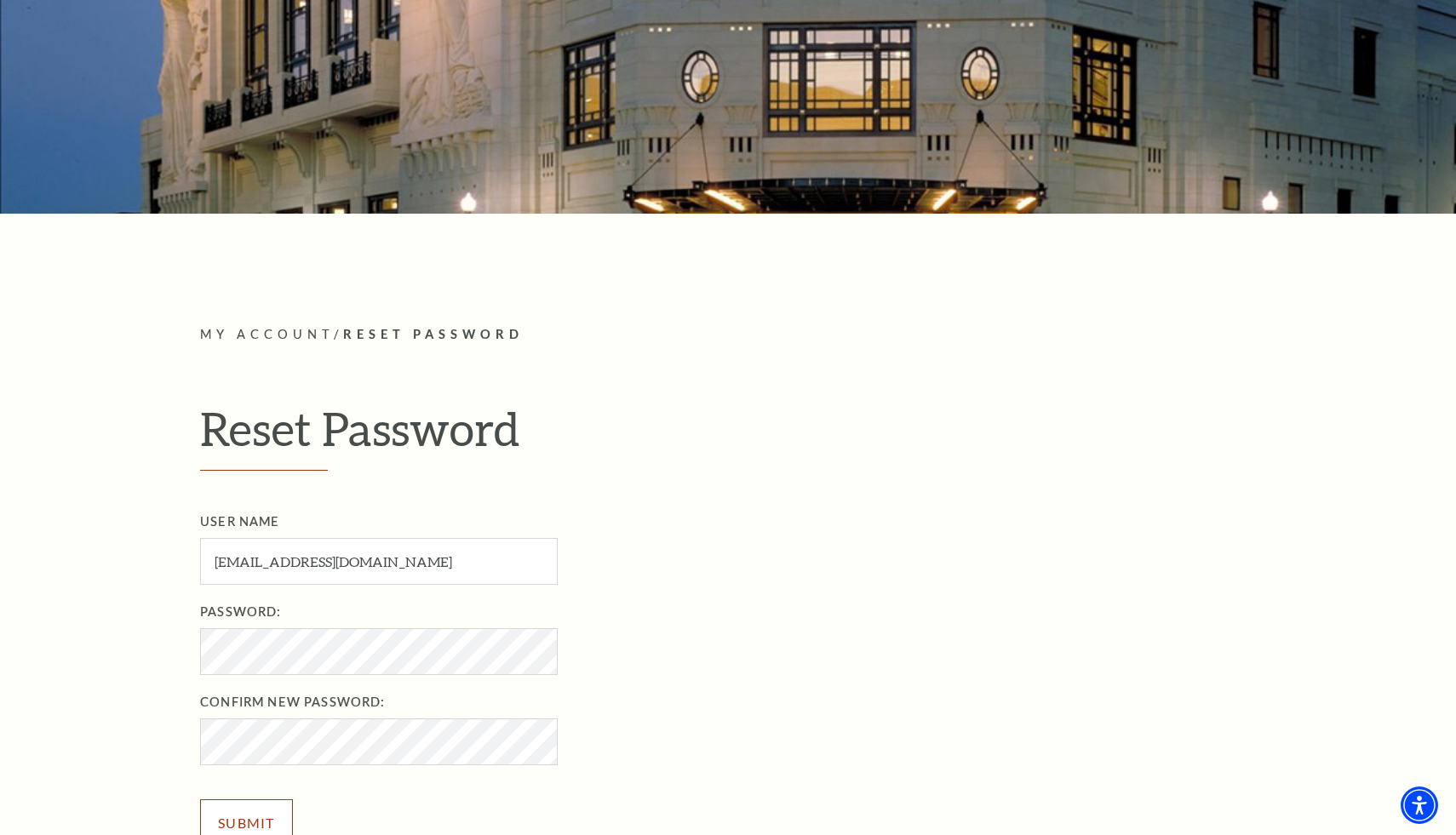 click on "Submit" at bounding box center [246, 823] 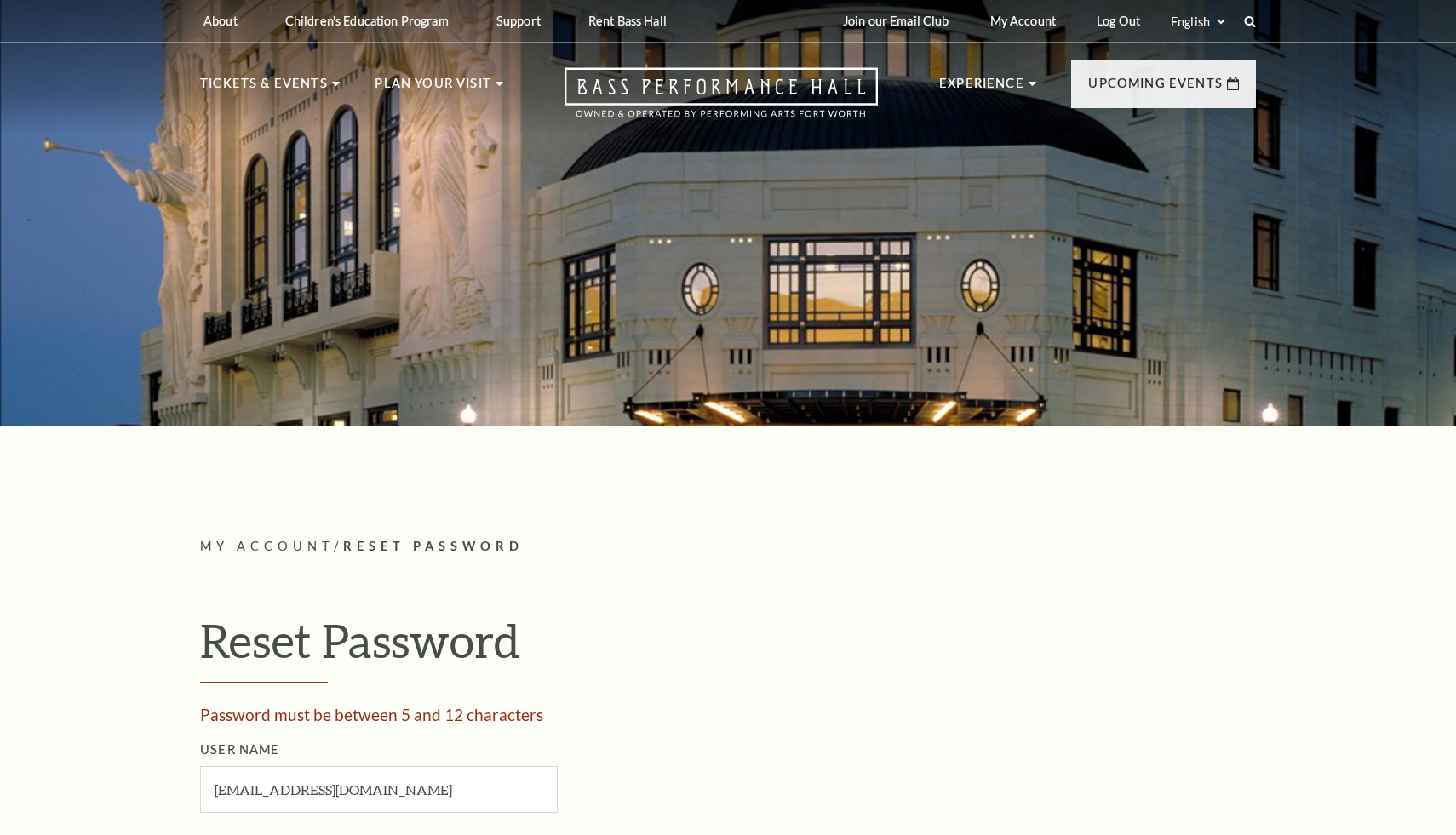 scroll, scrollTop: 0, scrollLeft: 0, axis: both 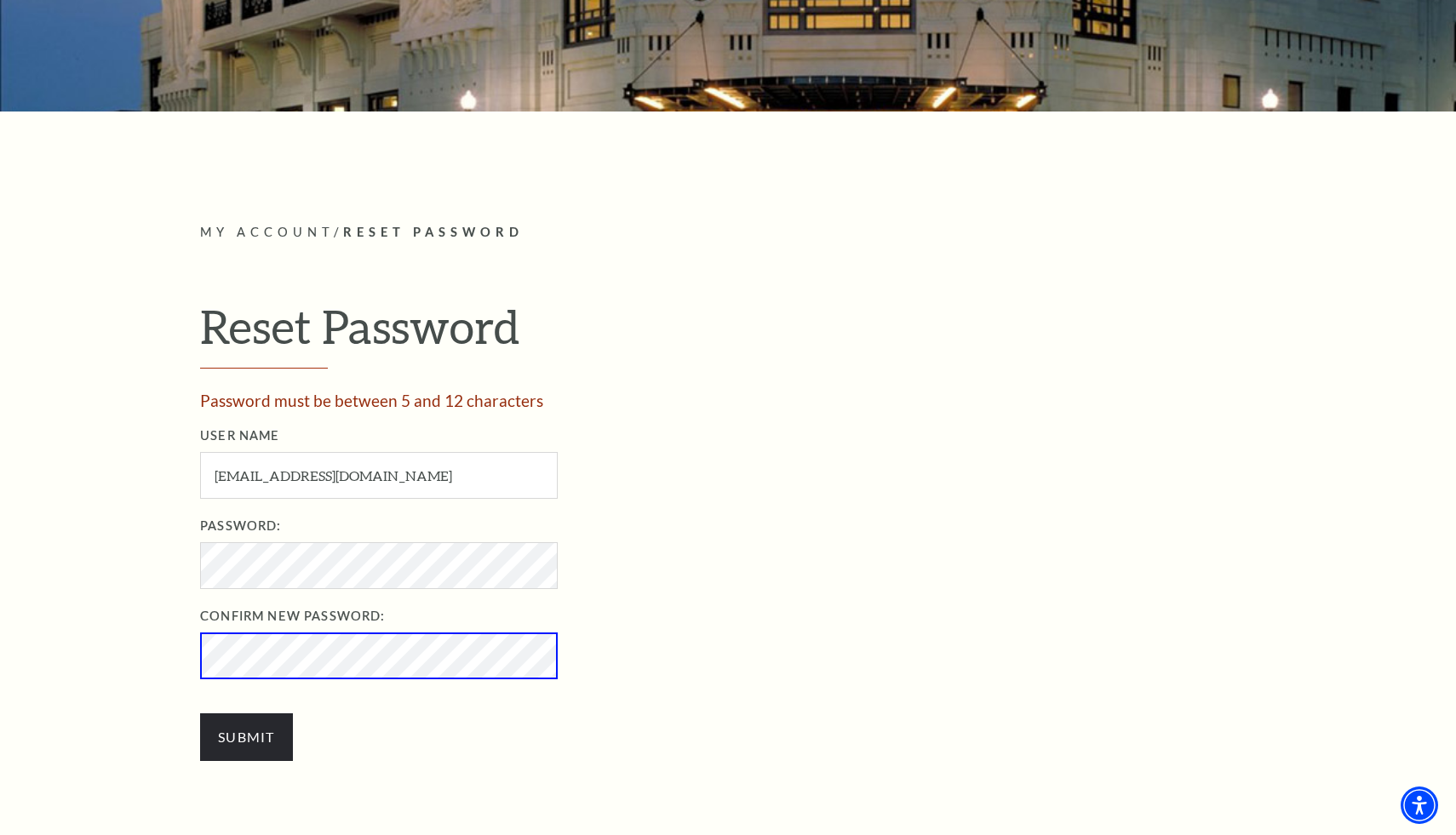 click on "Submit" at bounding box center (246, 737) 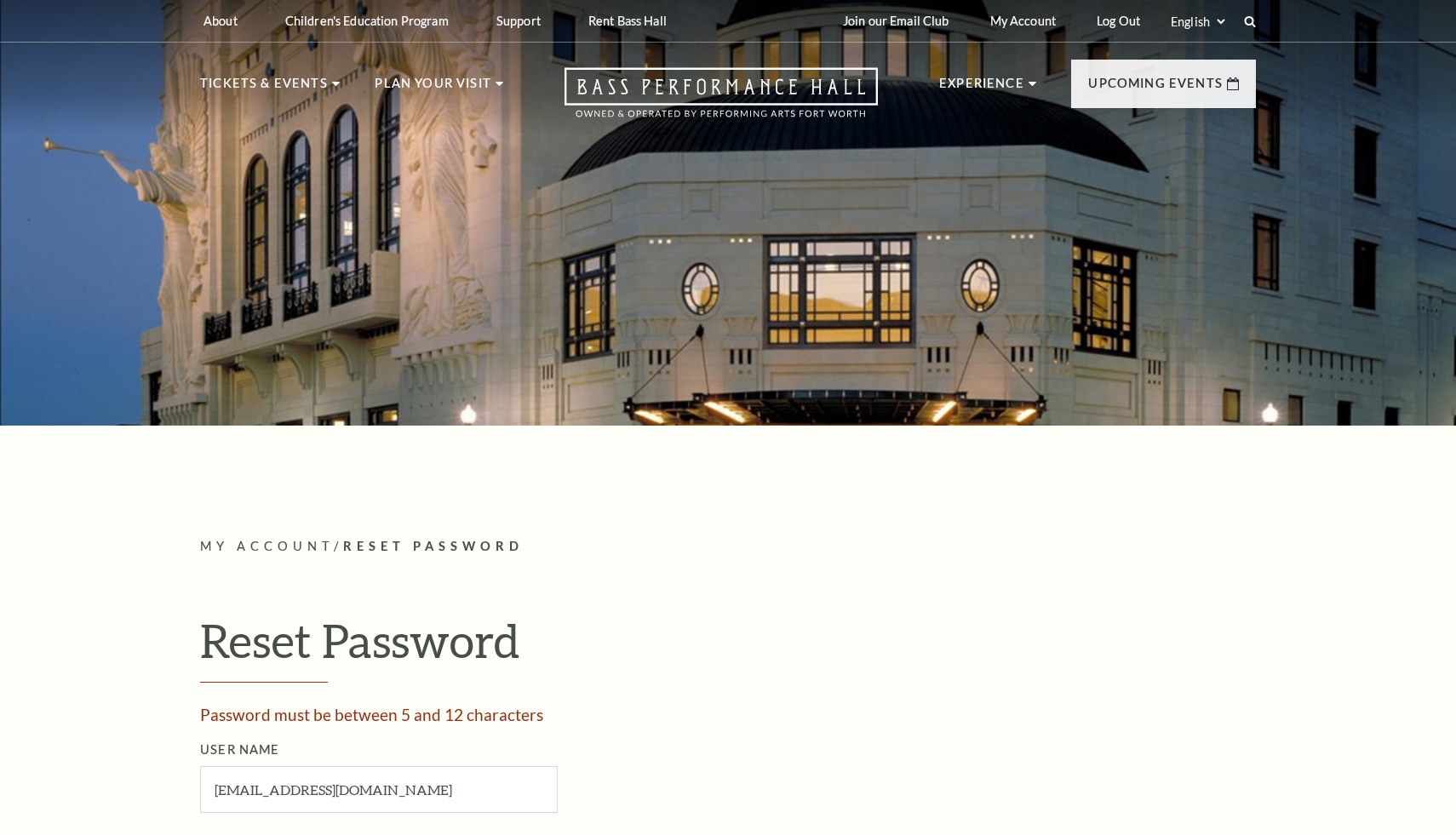 scroll, scrollTop: 0, scrollLeft: 0, axis: both 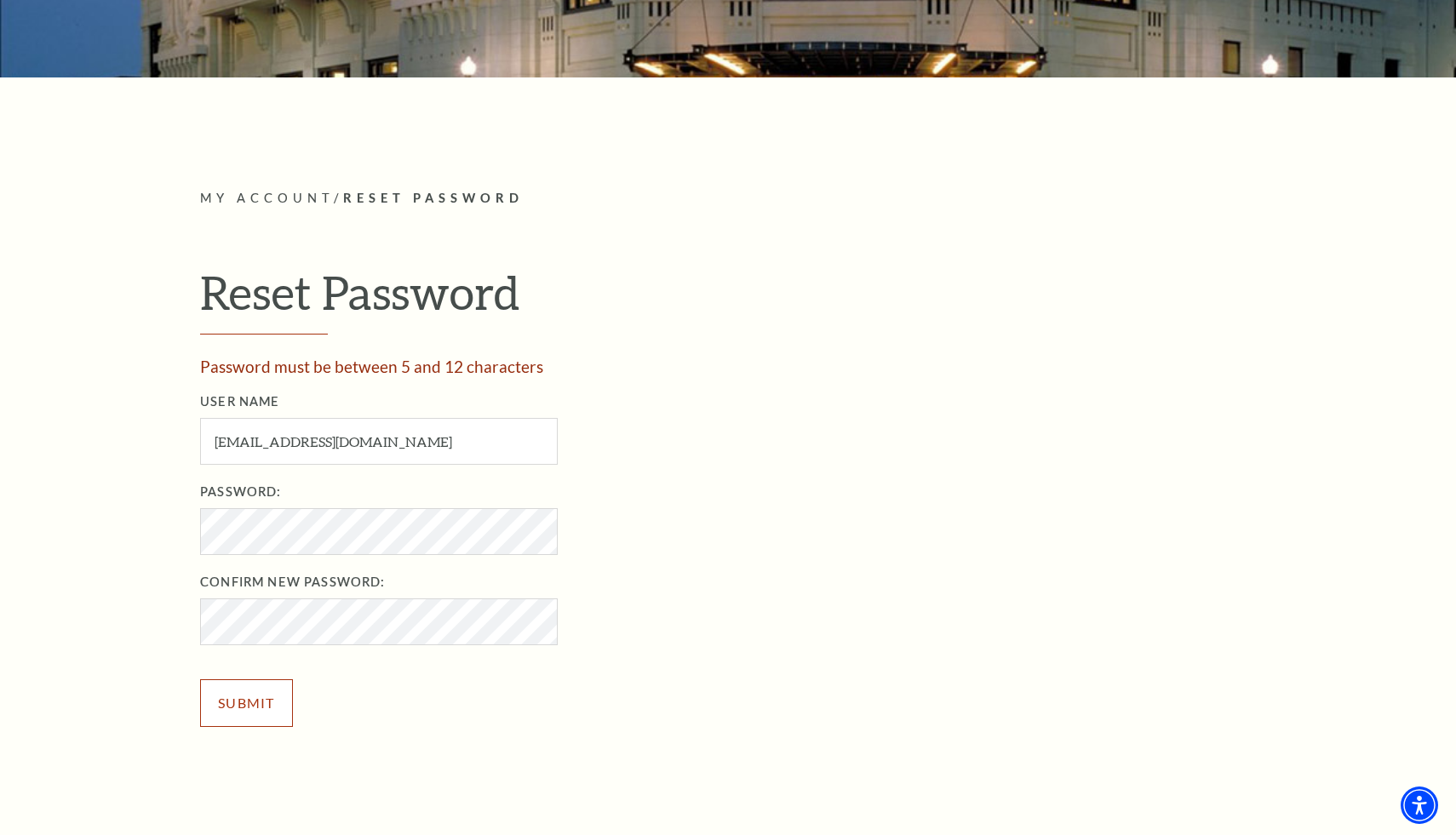 click on "Submit" at bounding box center [246, 703] 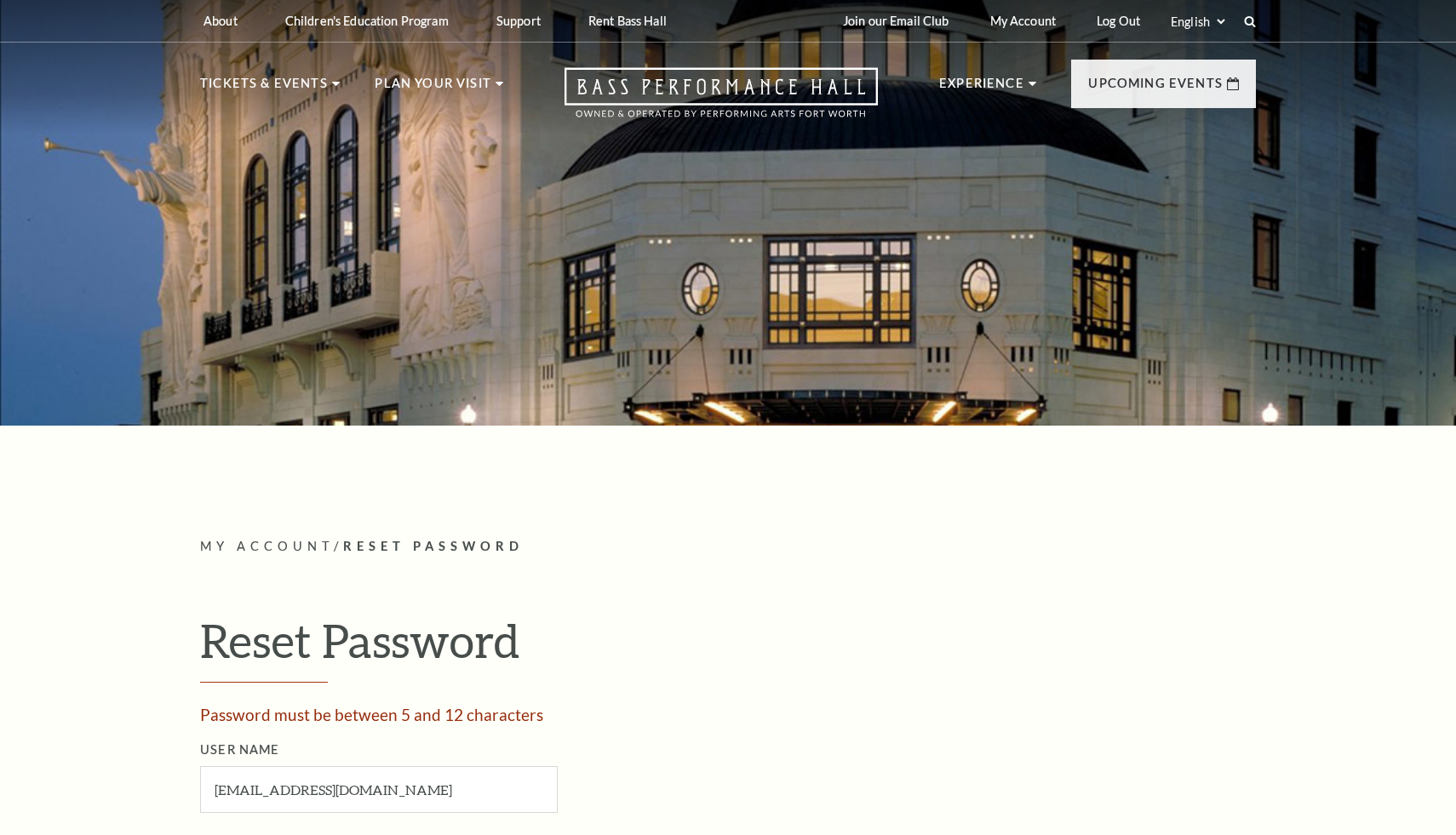 scroll, scrollTop: 0, scrollLeft: 0, axis: both 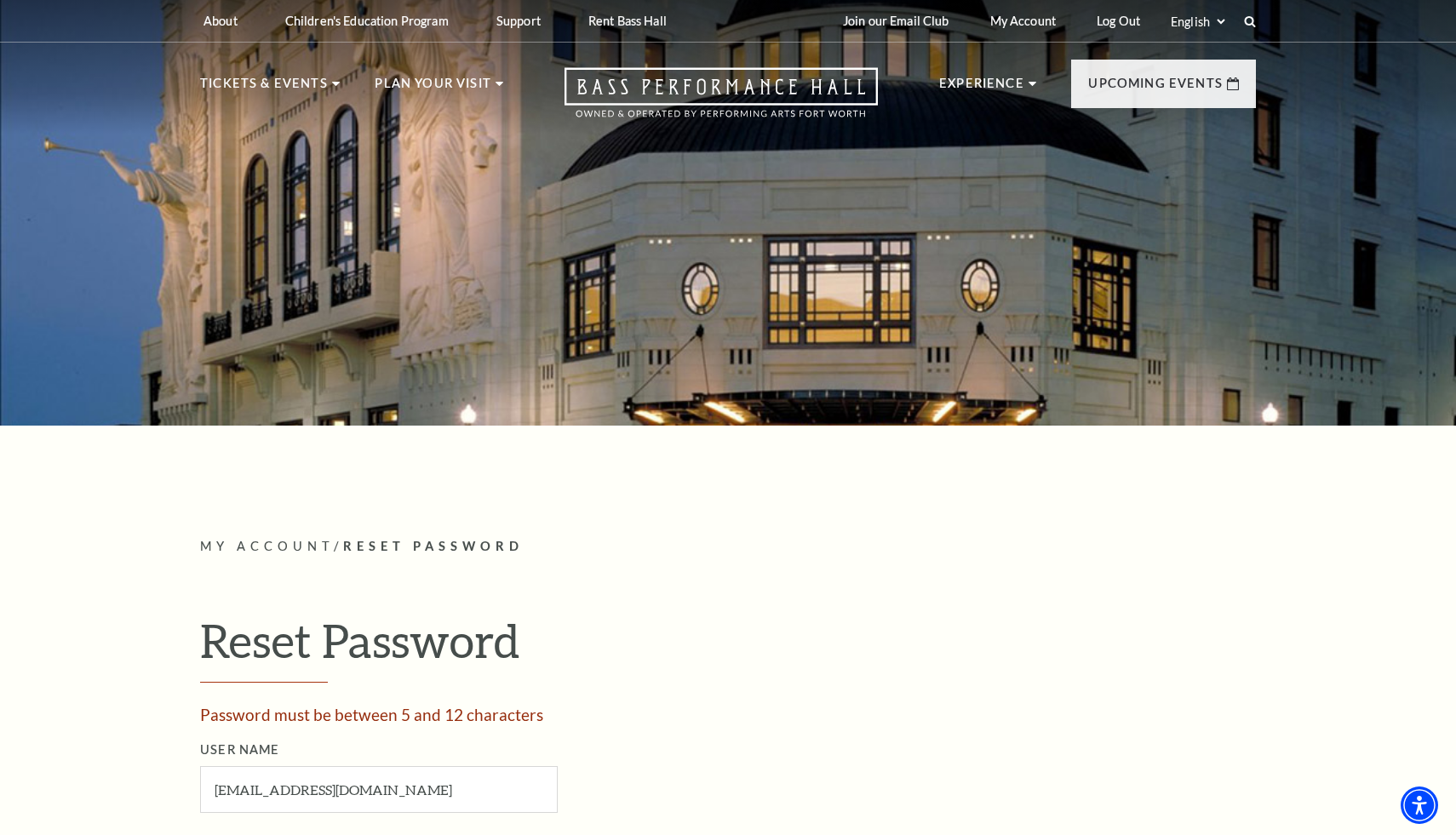 click on "Reset Password" at bounding box center [728, 648] 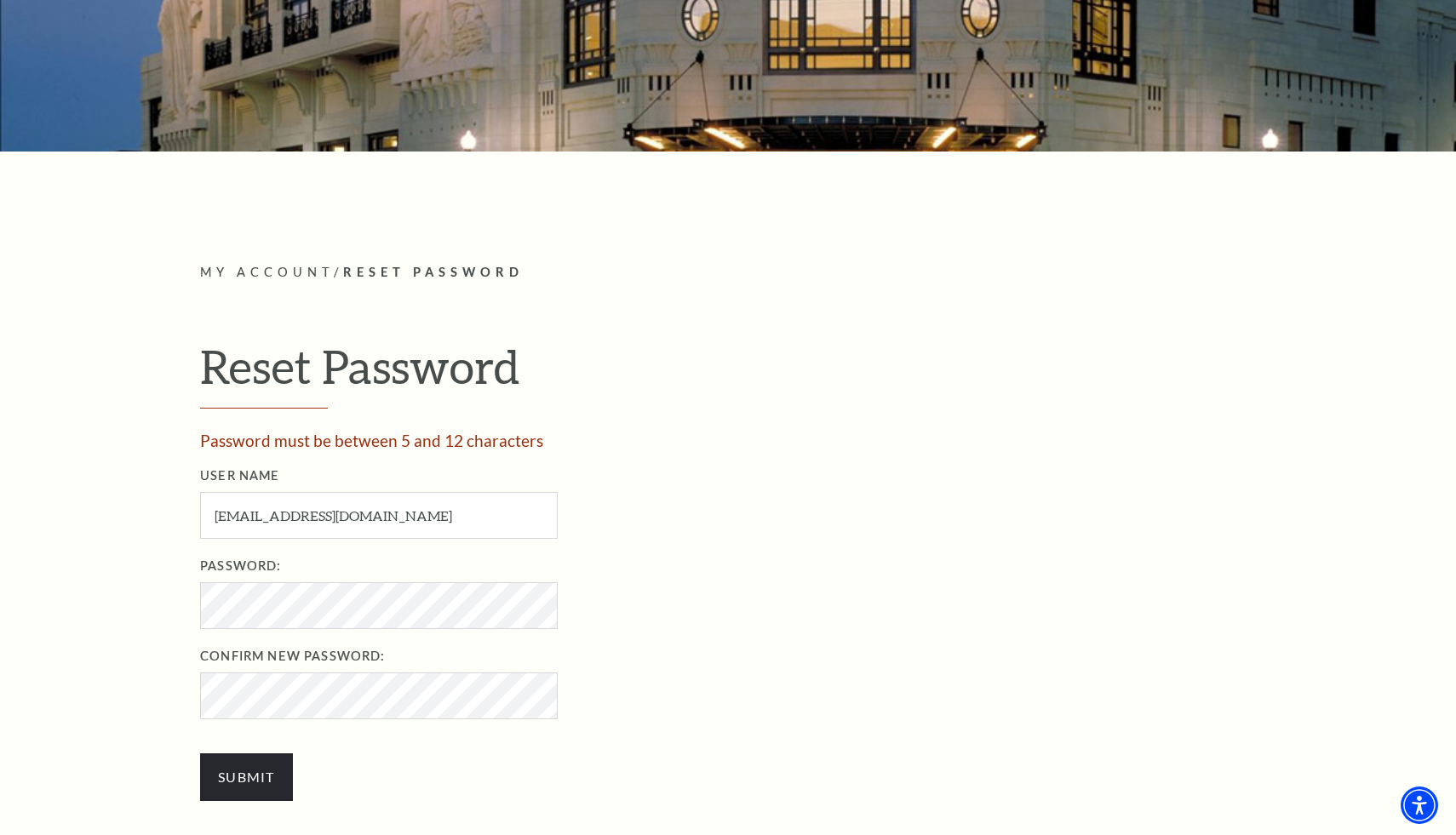 scroll, scrollTop: 272, scrollLeft: 0, axis: vertical 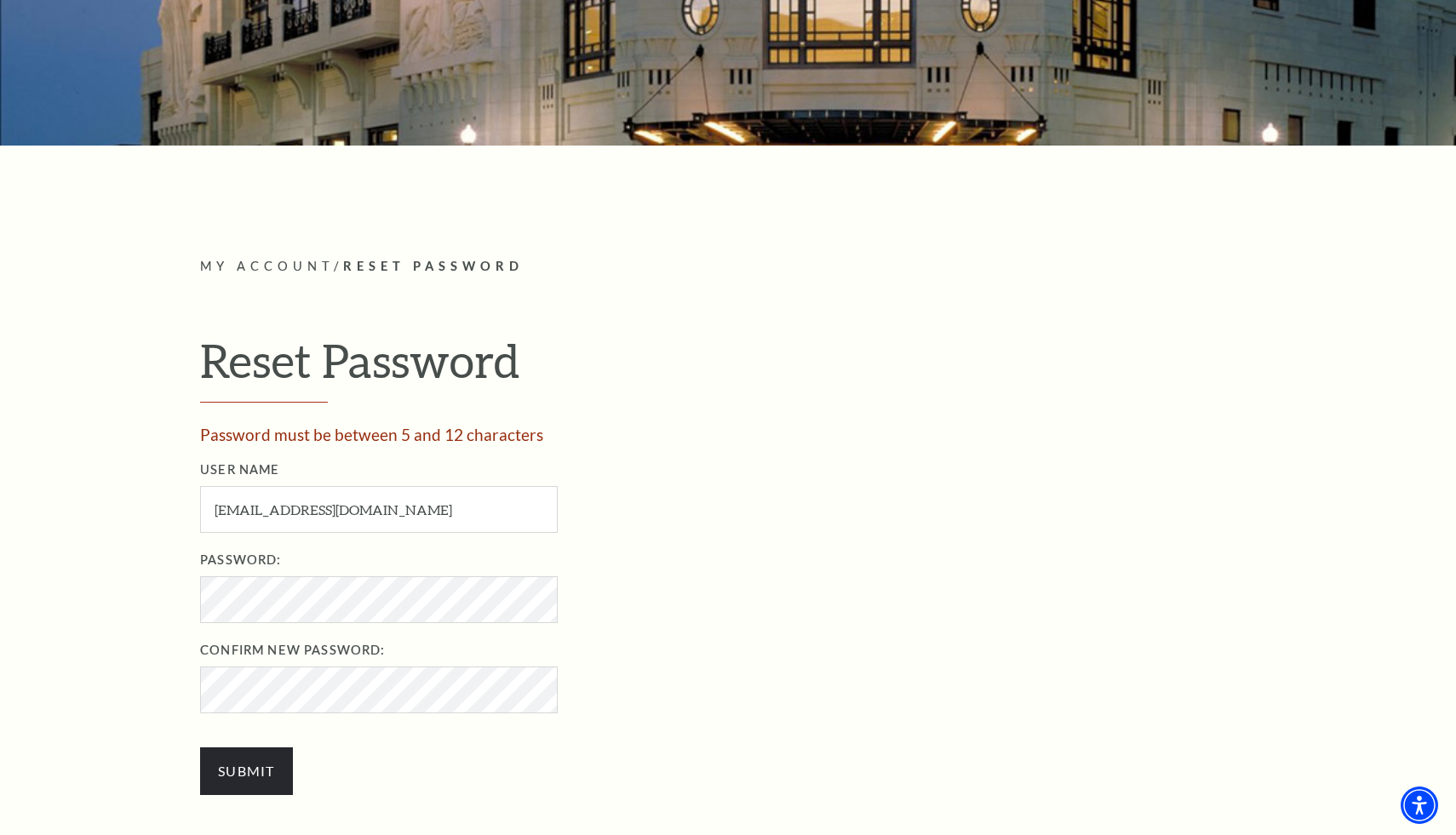 click on "Password:
Password required" at bounding box center [746, 586] 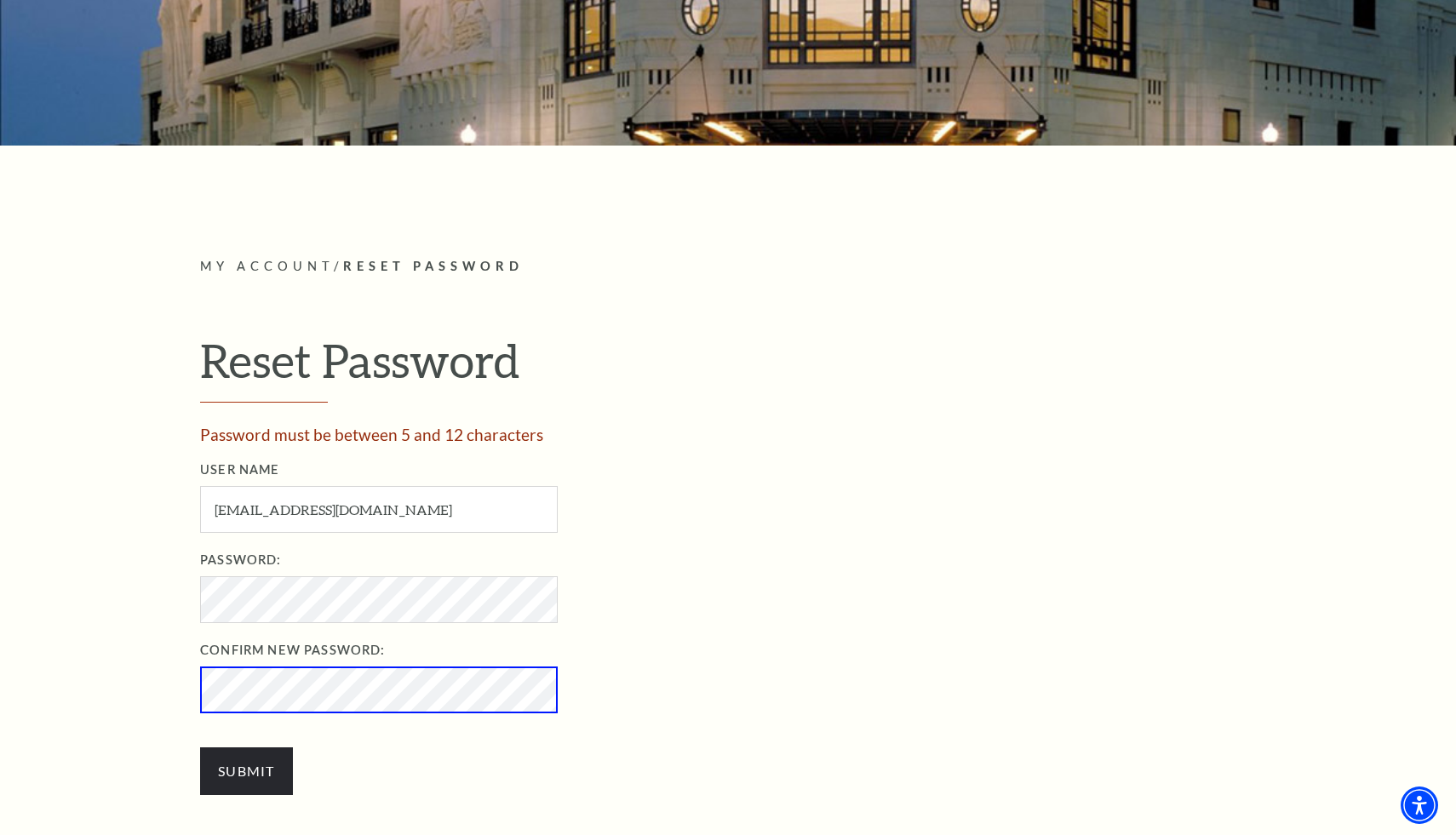 click on "Submit" at bounding box center (246, 771) 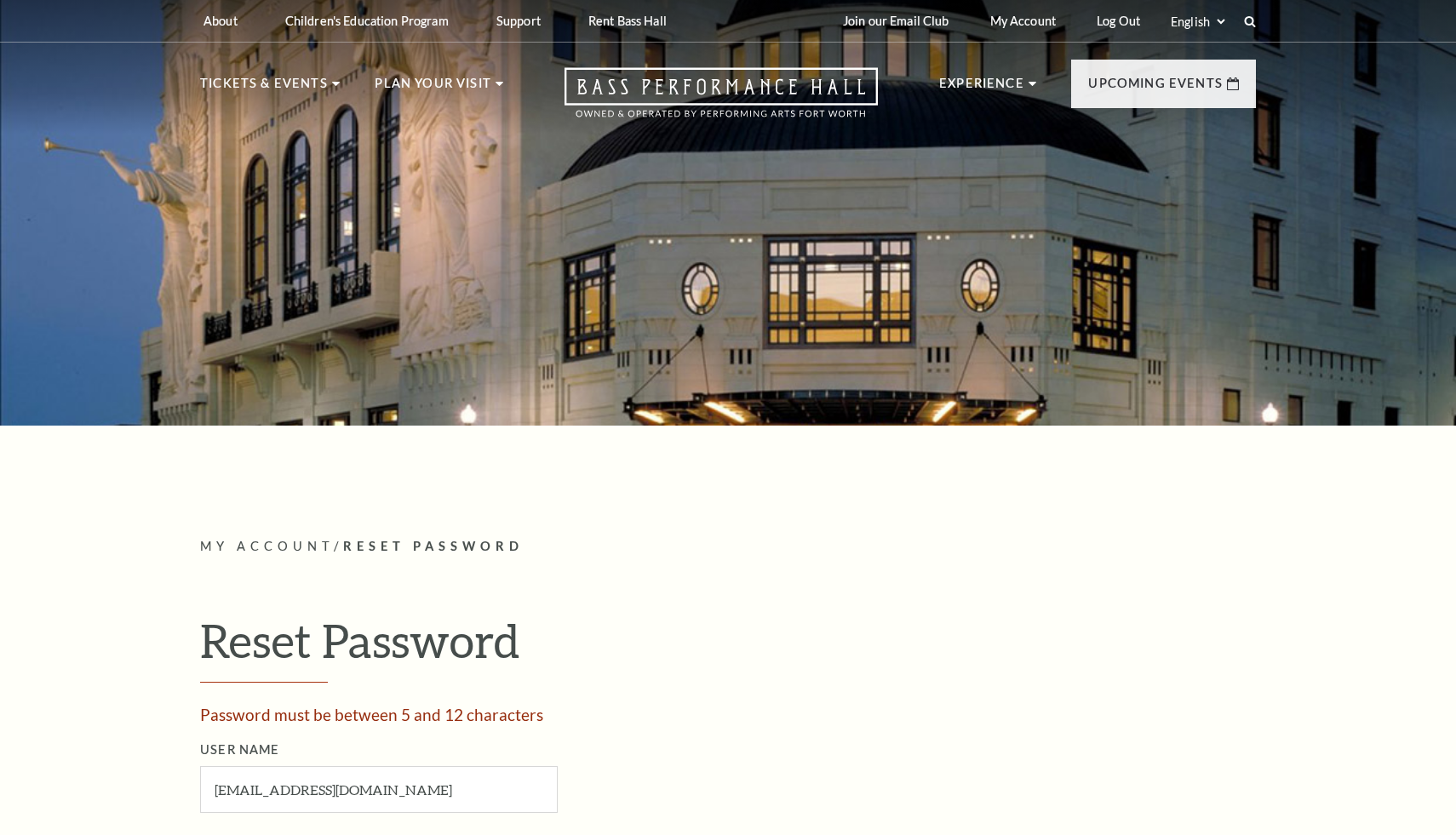 scroll, scrollTop: 0, scrollLeft: 0, axis: both 